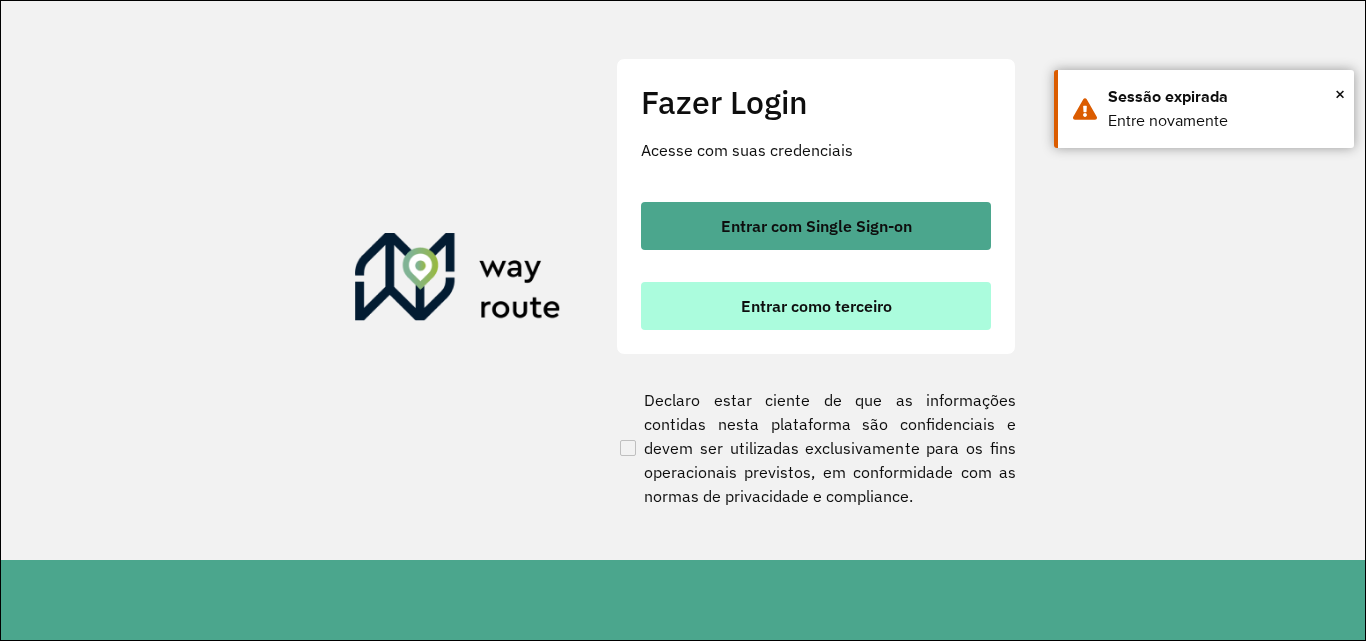 scroll, scrollTop: 0, scrollLeft: 0, axis: both 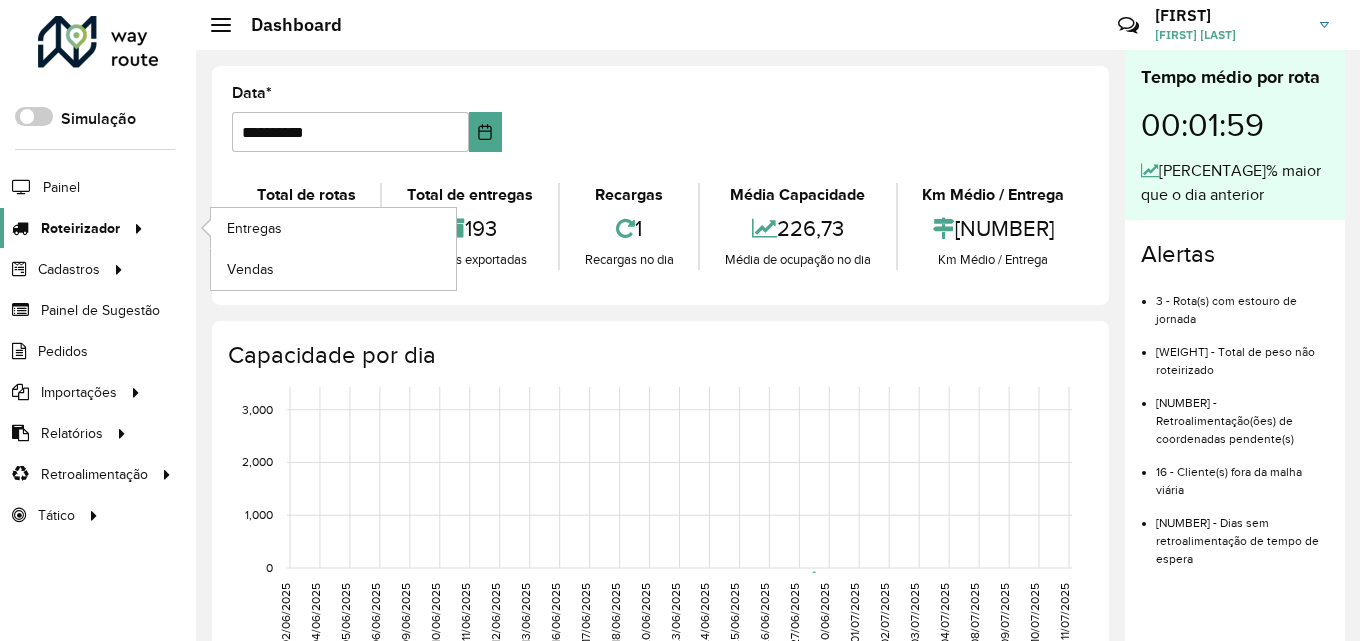 click on "Roteirizador" 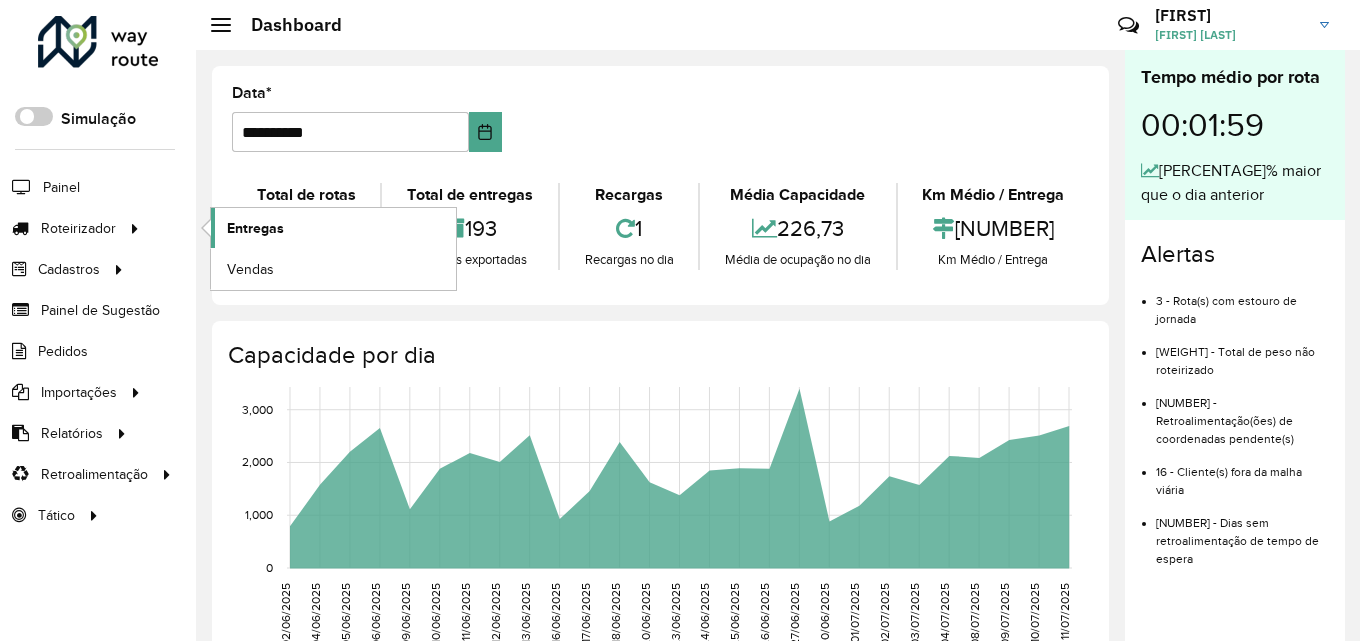 click on "Entregas" 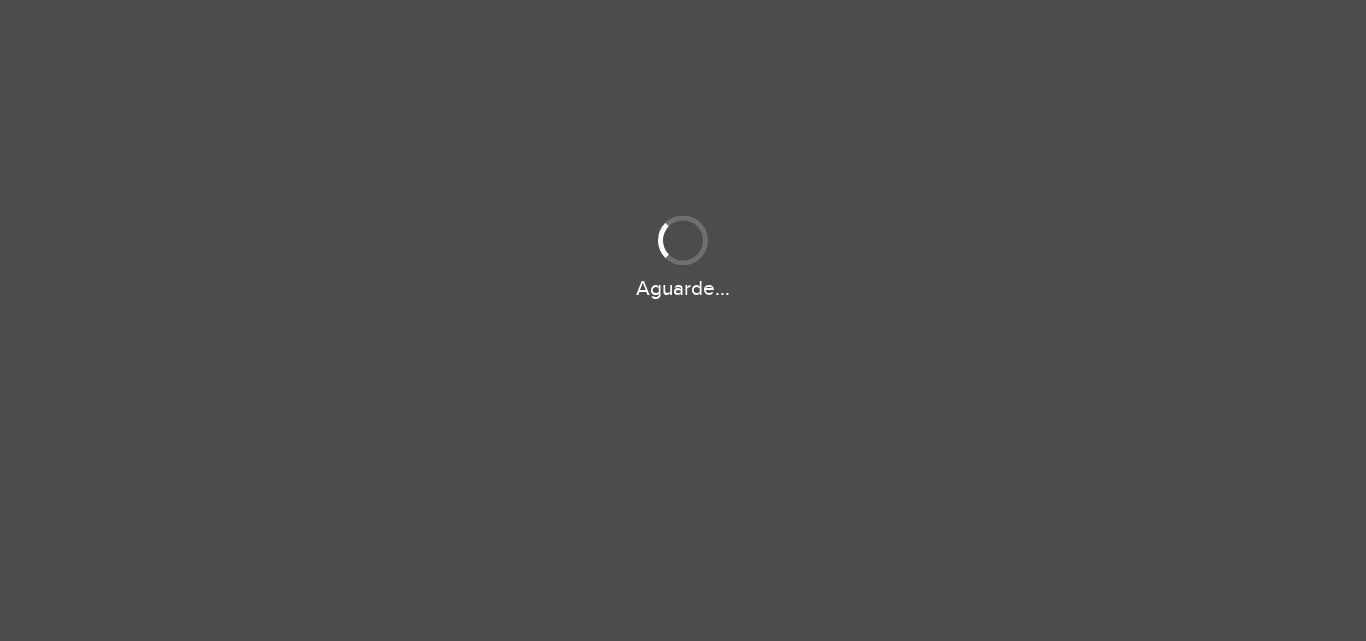 scroll, scrollTop: 0, scrollLeft: 0, axis: both 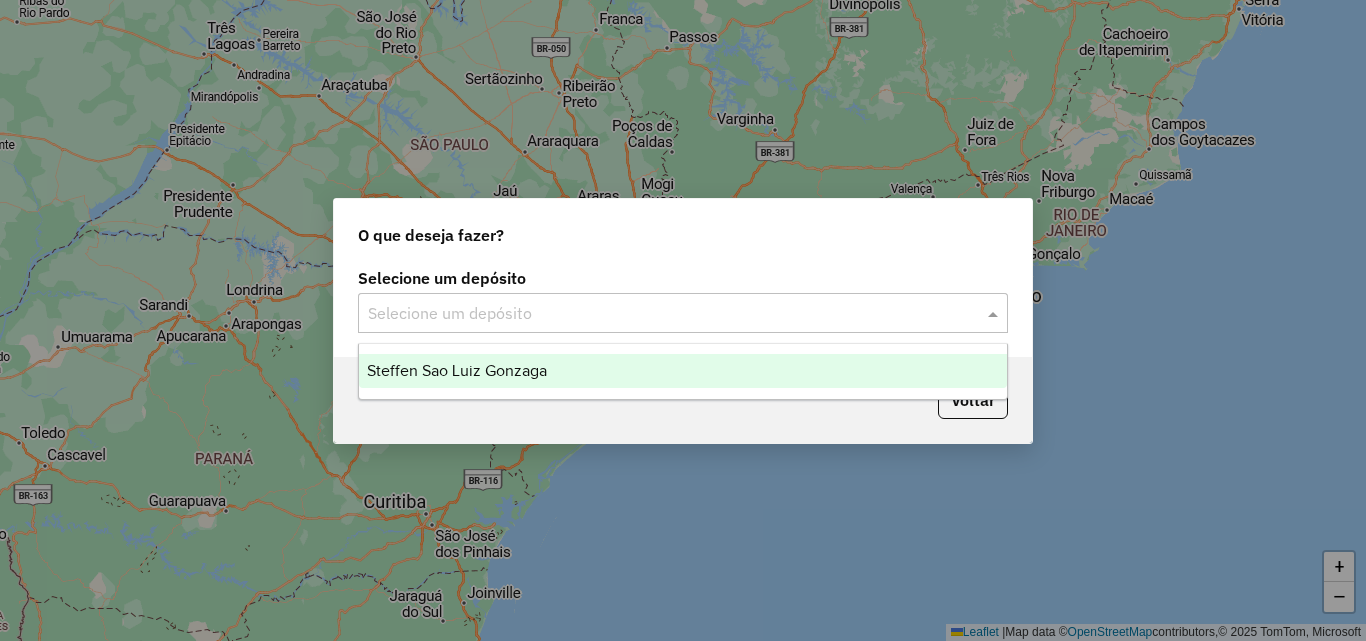 click 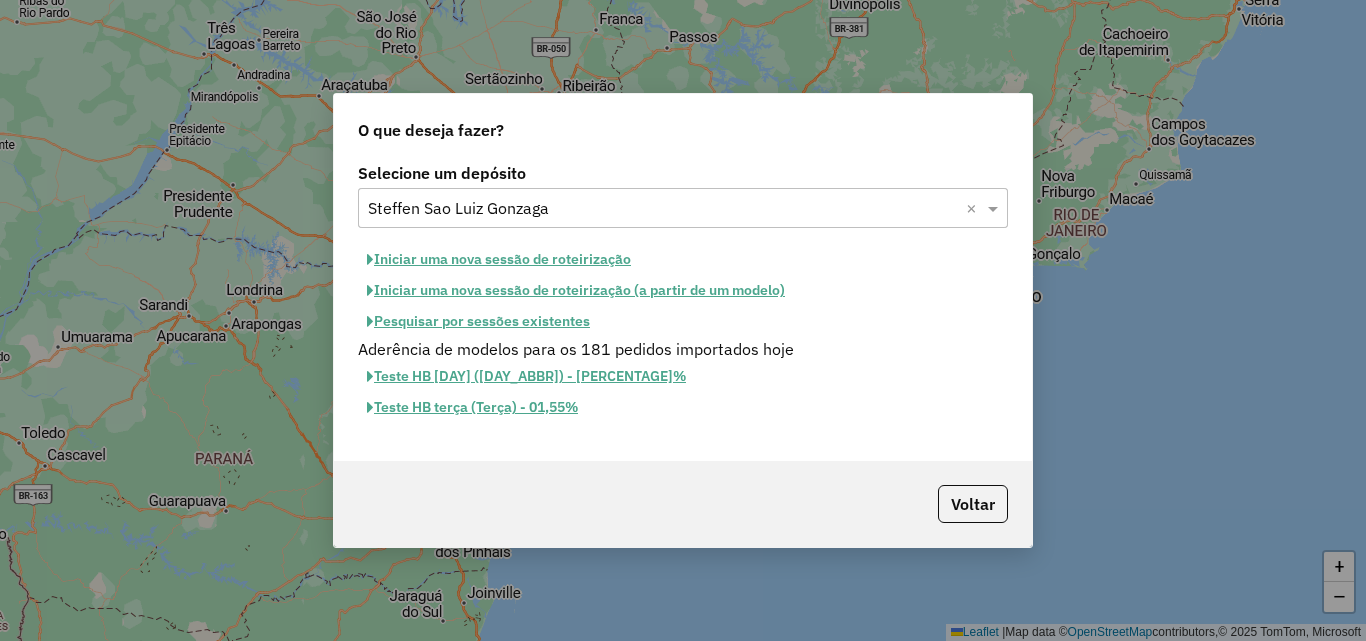 click on "Iniciar uma nova sessão de roteirização" 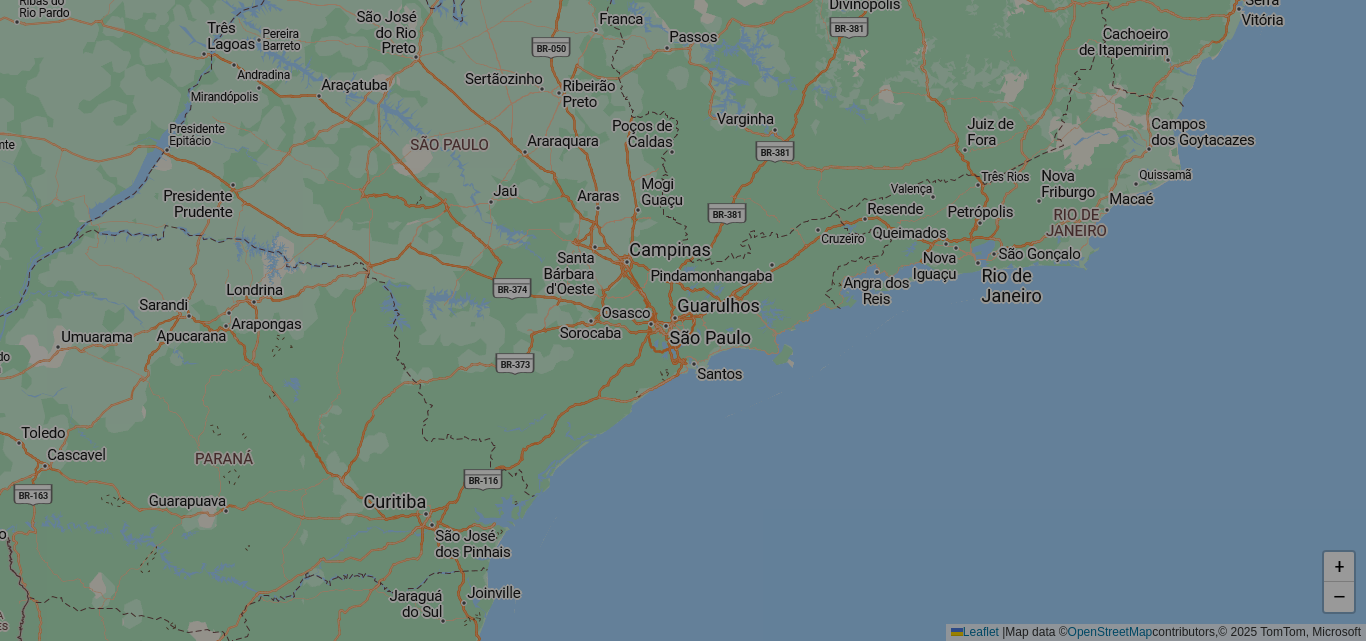 select on "*" 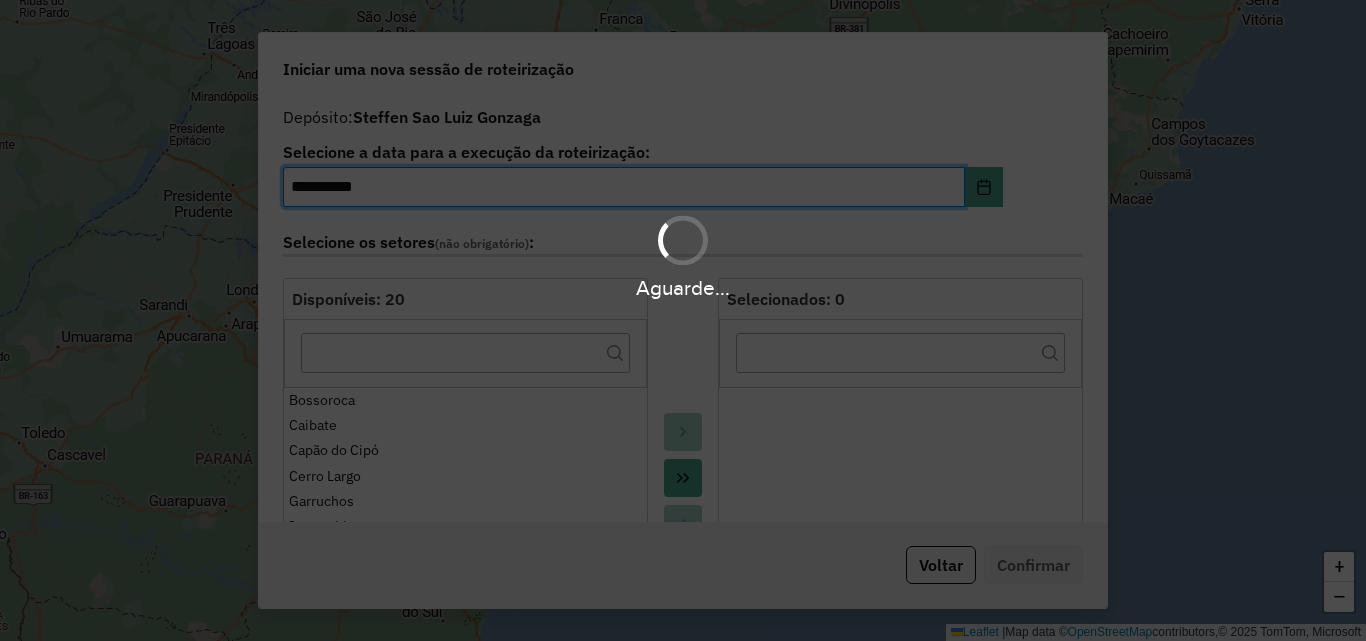 click on "Aguarde..." at bounding box center [683, 320] 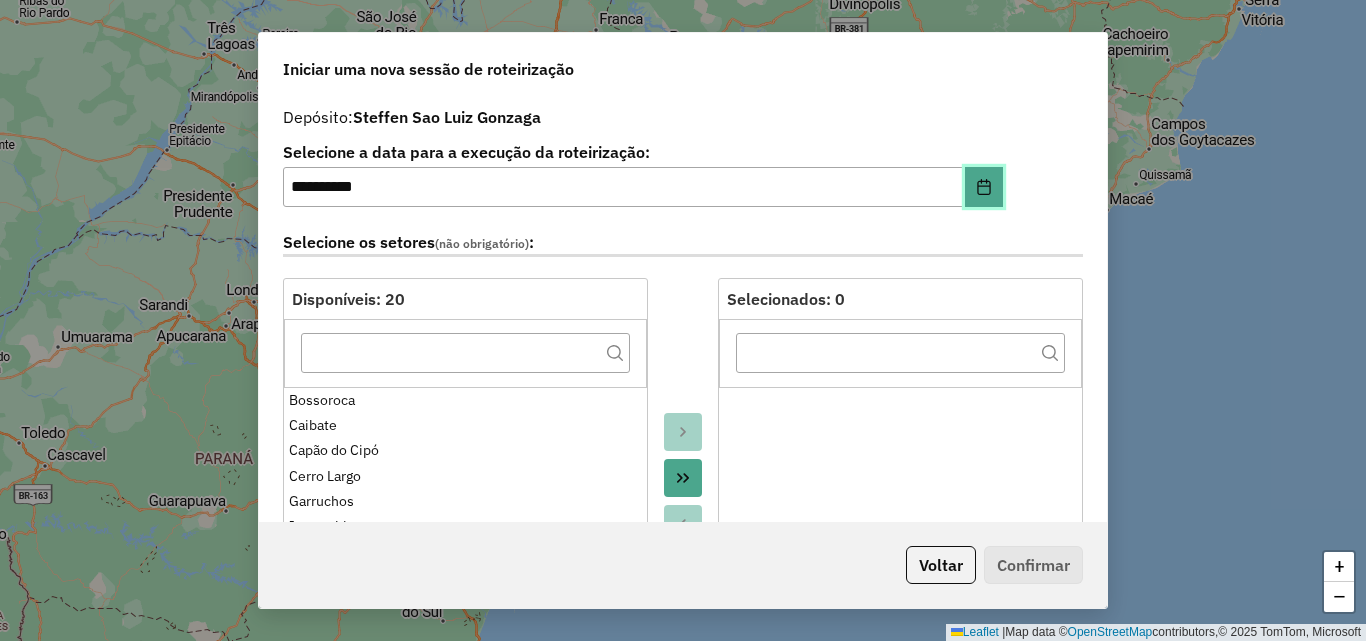 click 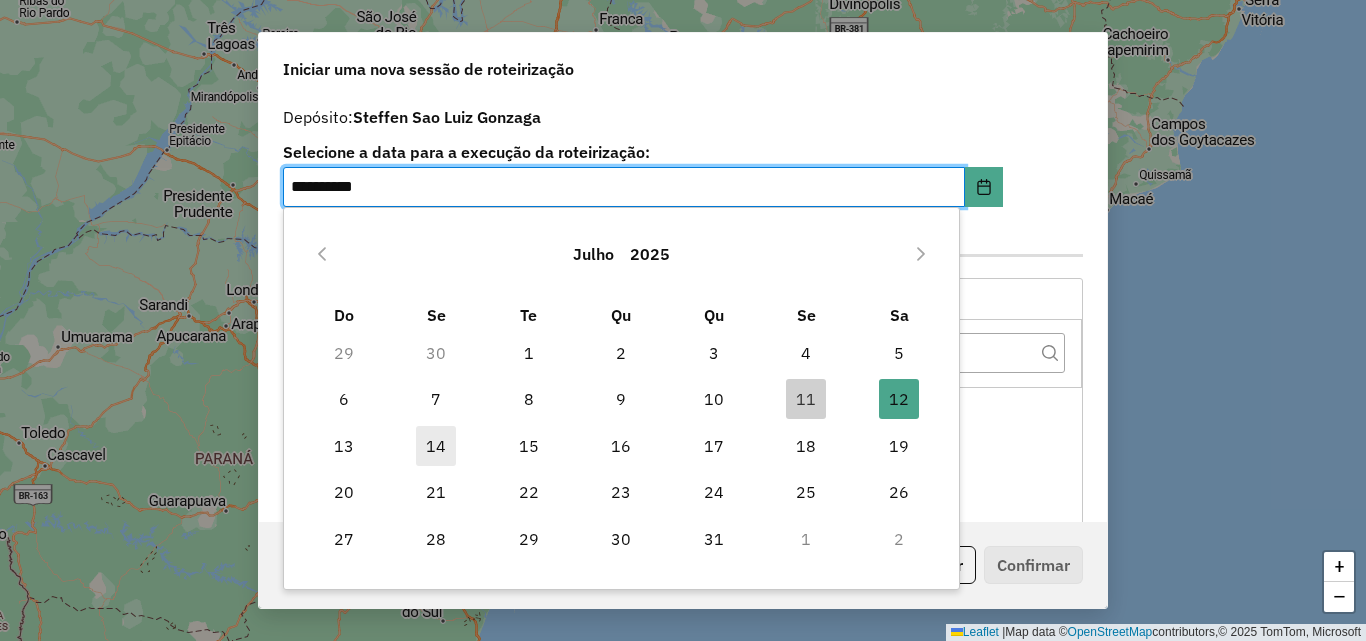 click on "14" at bounding box center (436, 446) 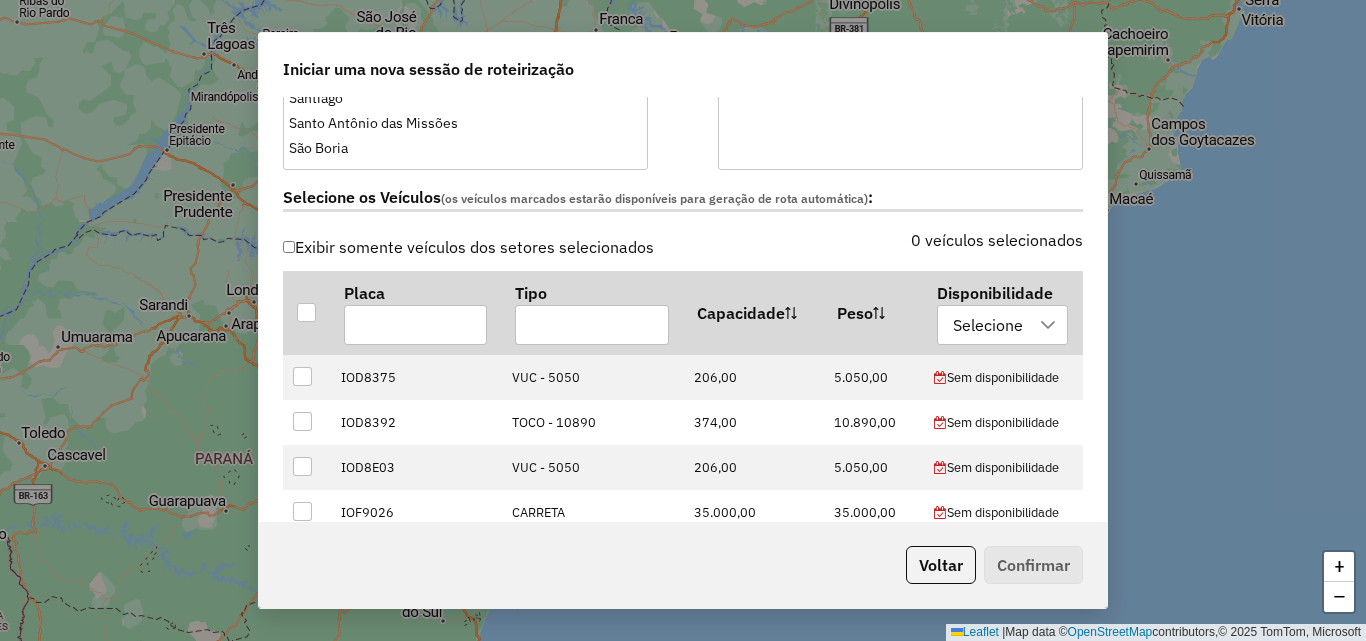 scroll, scrollTop: 700, scrollLeft: 0, axis: vertical 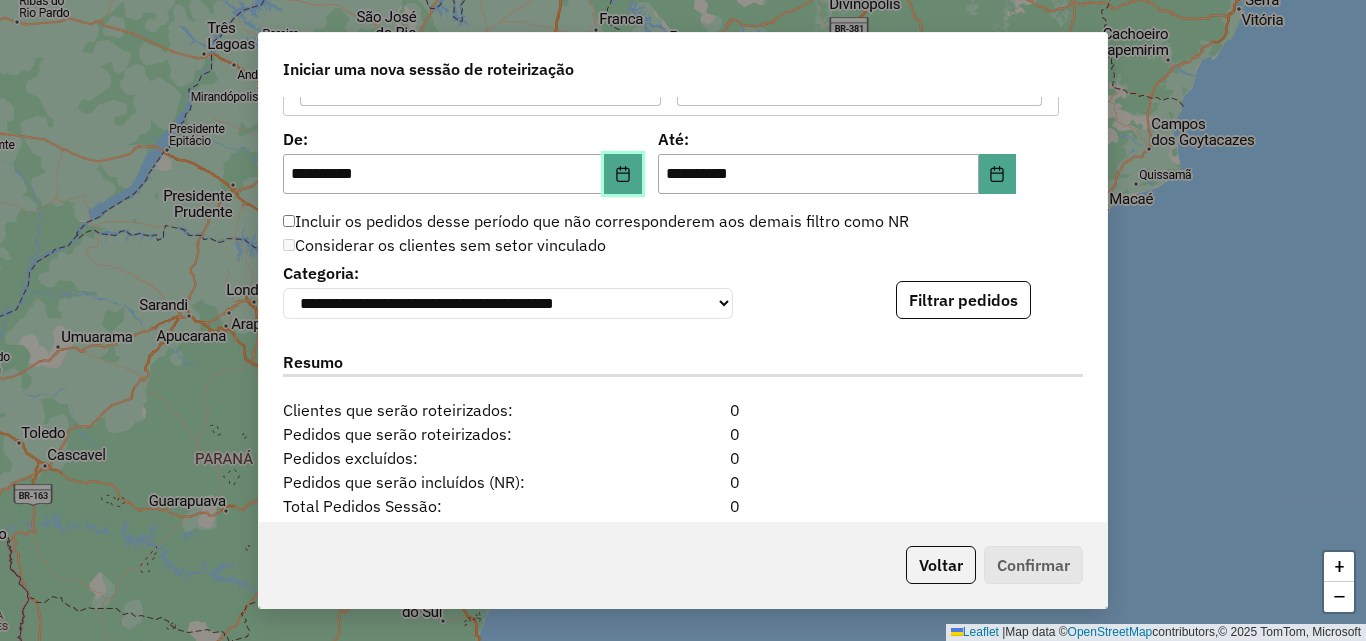 click at bounding box center (623, 174) 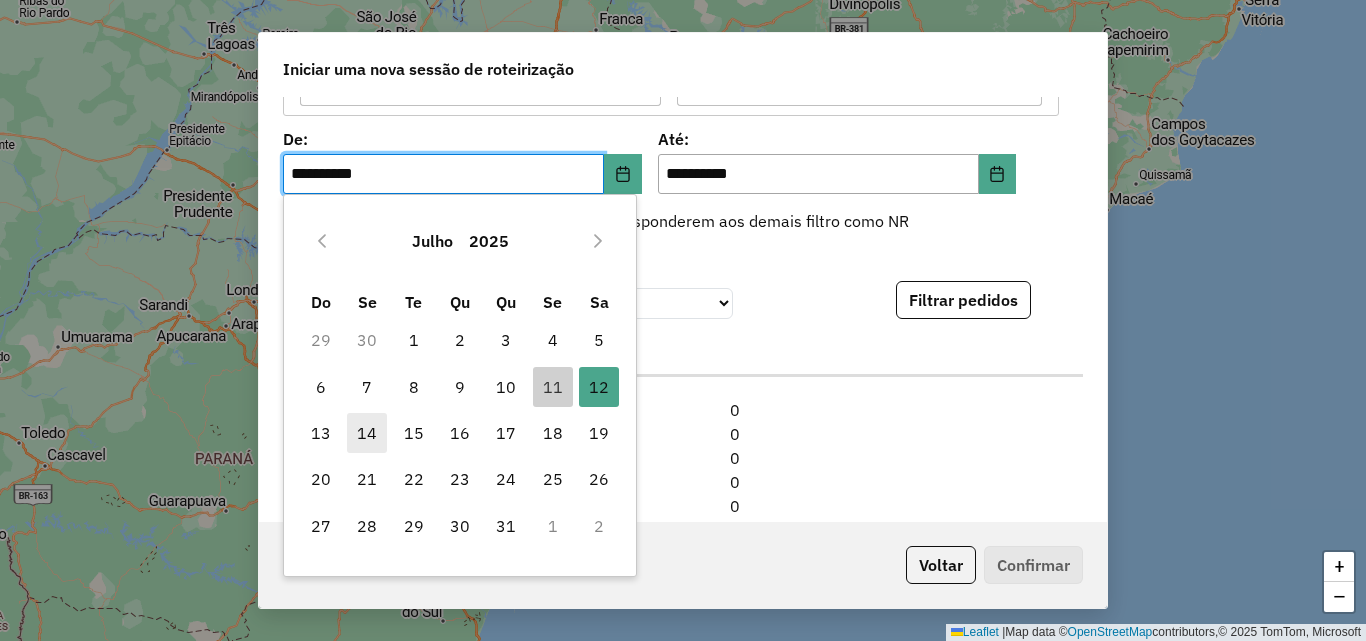 click on "14" at bounding box center [367, 433] 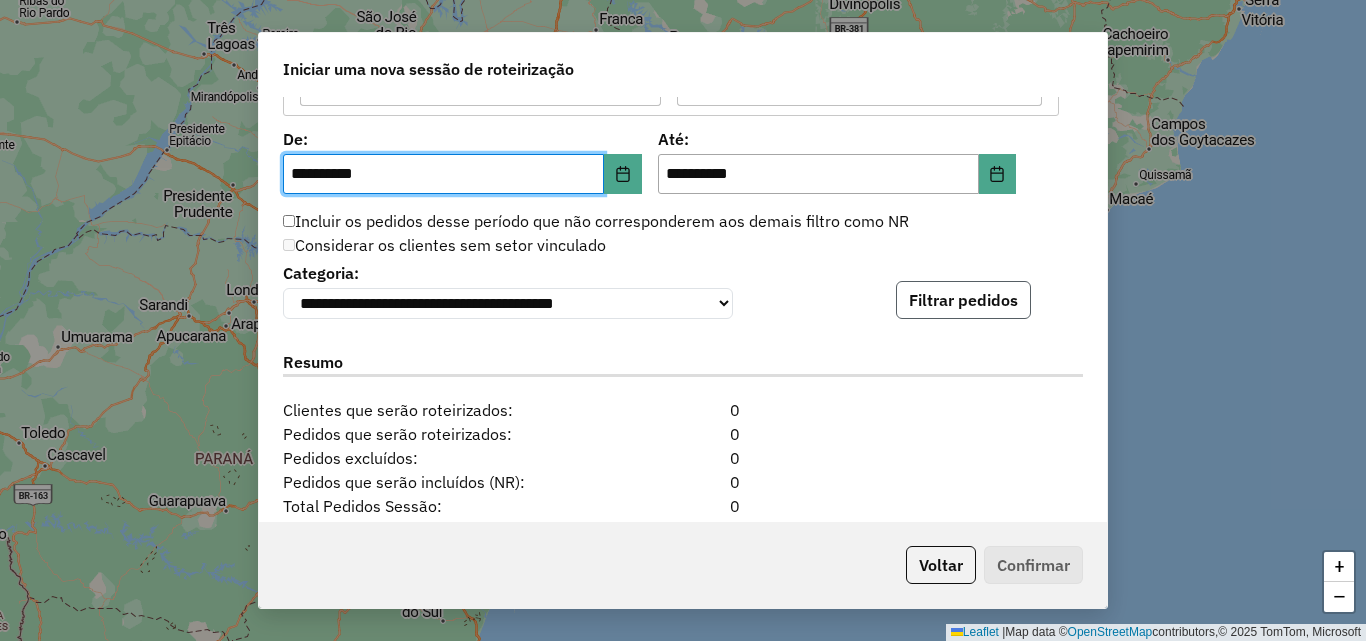 click on "Filtrar pedidos" 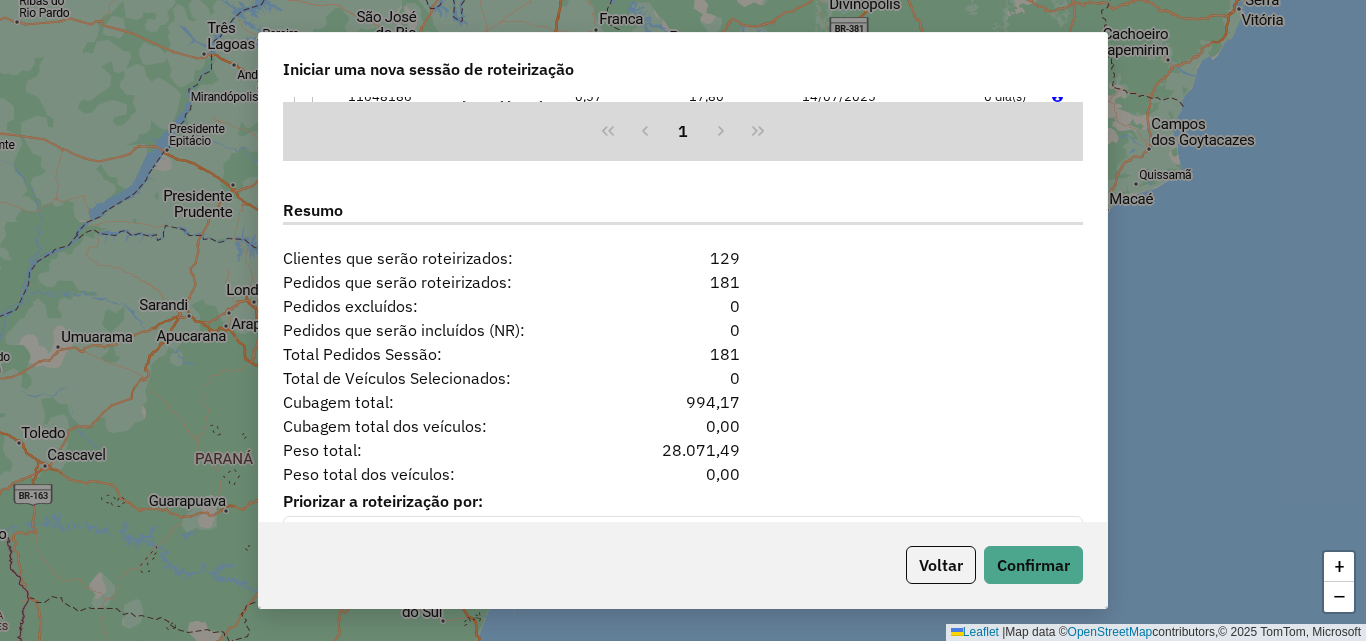 scroll, scrollTop: 2524, scrollLeft: 0, axis: vertical 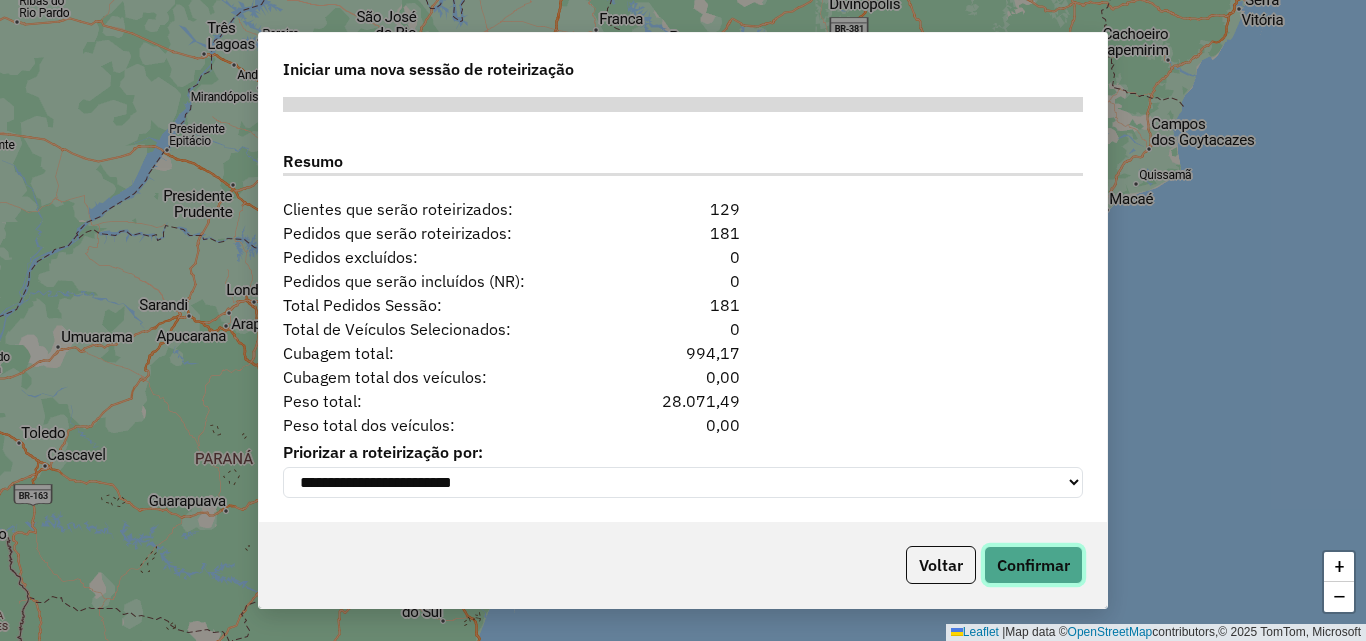 click on "Confirmar" 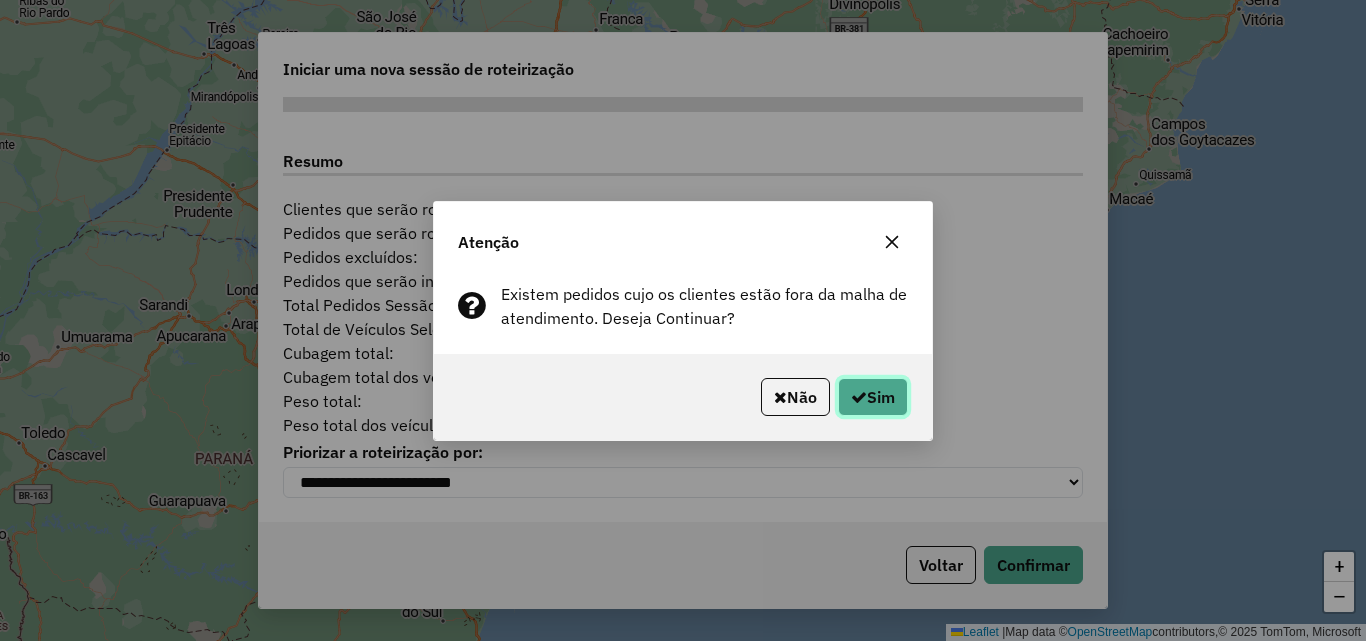 click on "Sim" 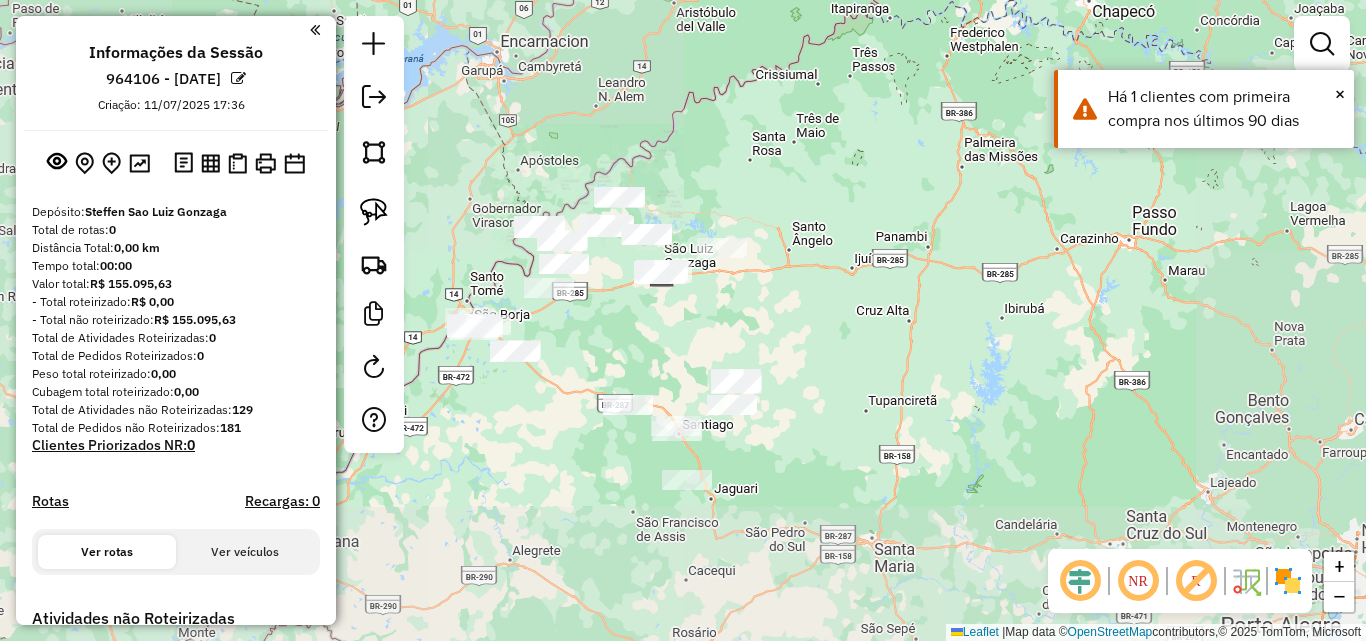 drag, startPoint x: 700, startPoint y: 374, endPoint x: 659, endPoint y: 209, distance: 170.01764 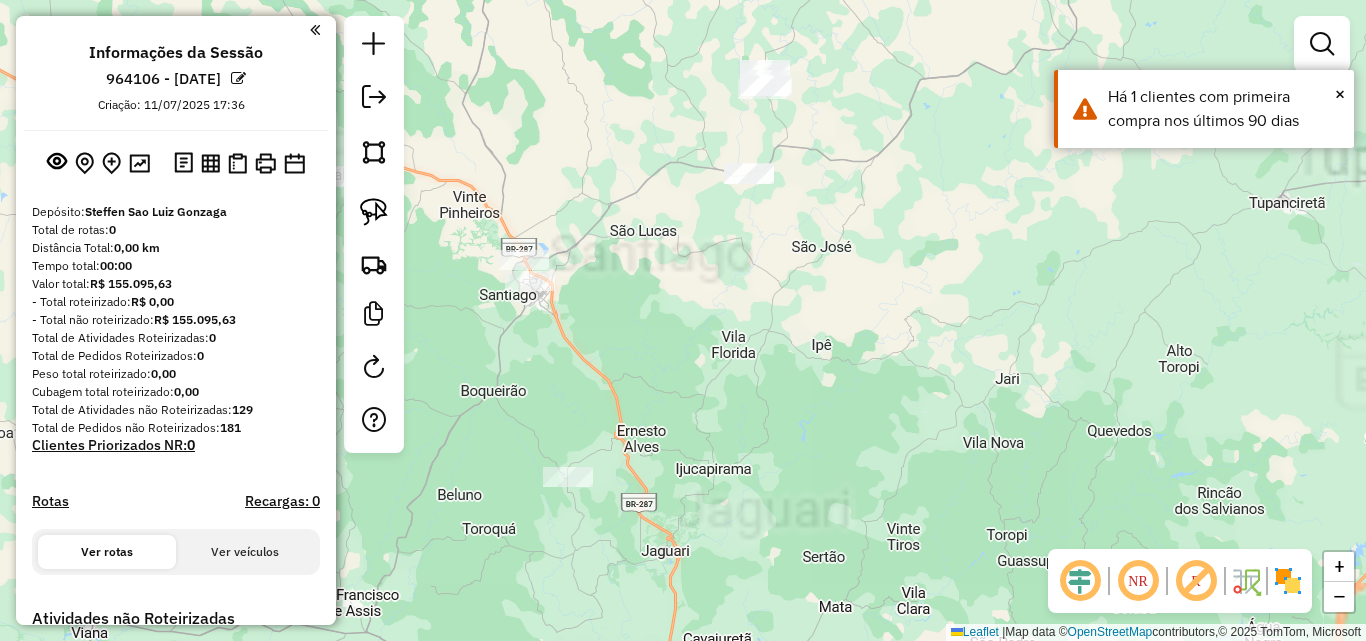 drag, startPoint x: 734, startPoint y: 338, endPoint x: 660, endPoint y: 492, distance: 170.85666 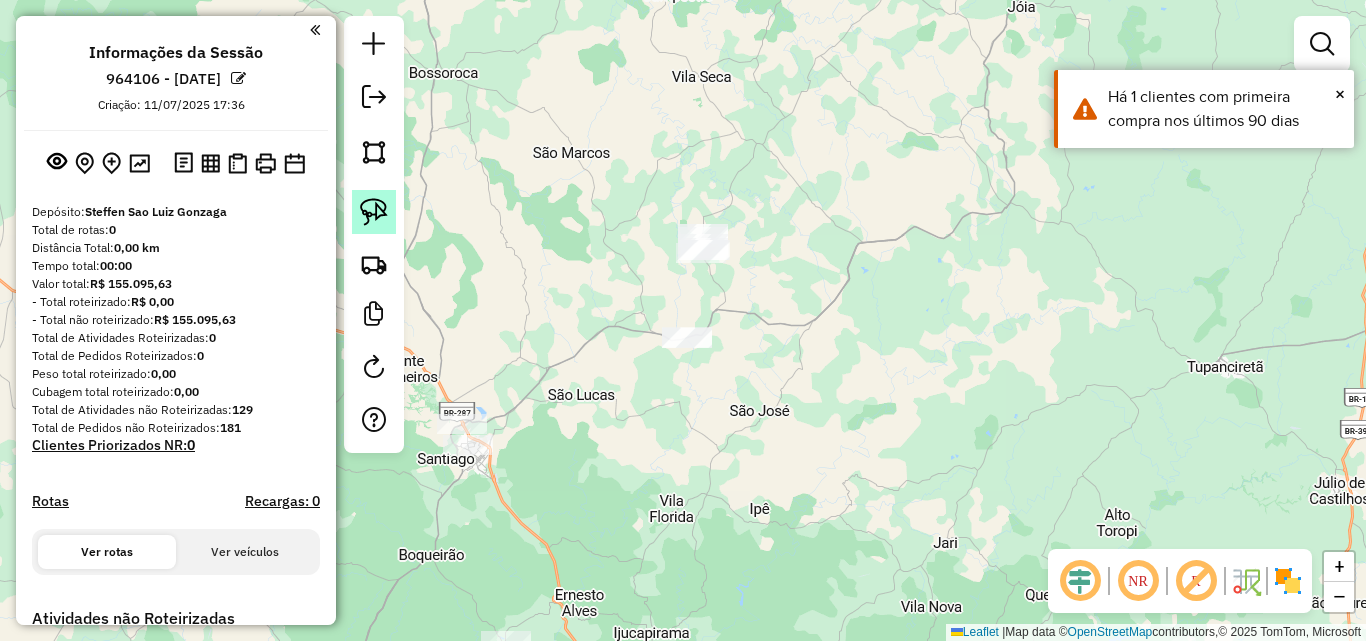click 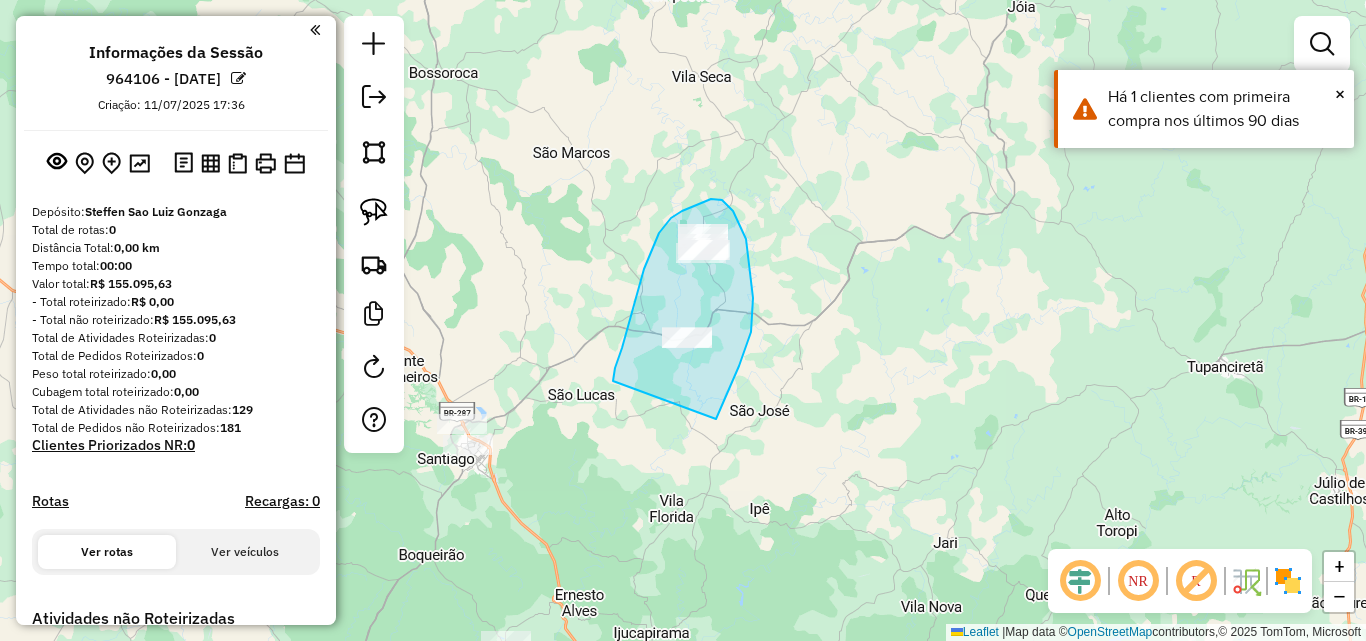 drag, startPoint x: 627, startPoint y: 328, endPoint x: 716, endPoint y: 419, distance: 127.28708 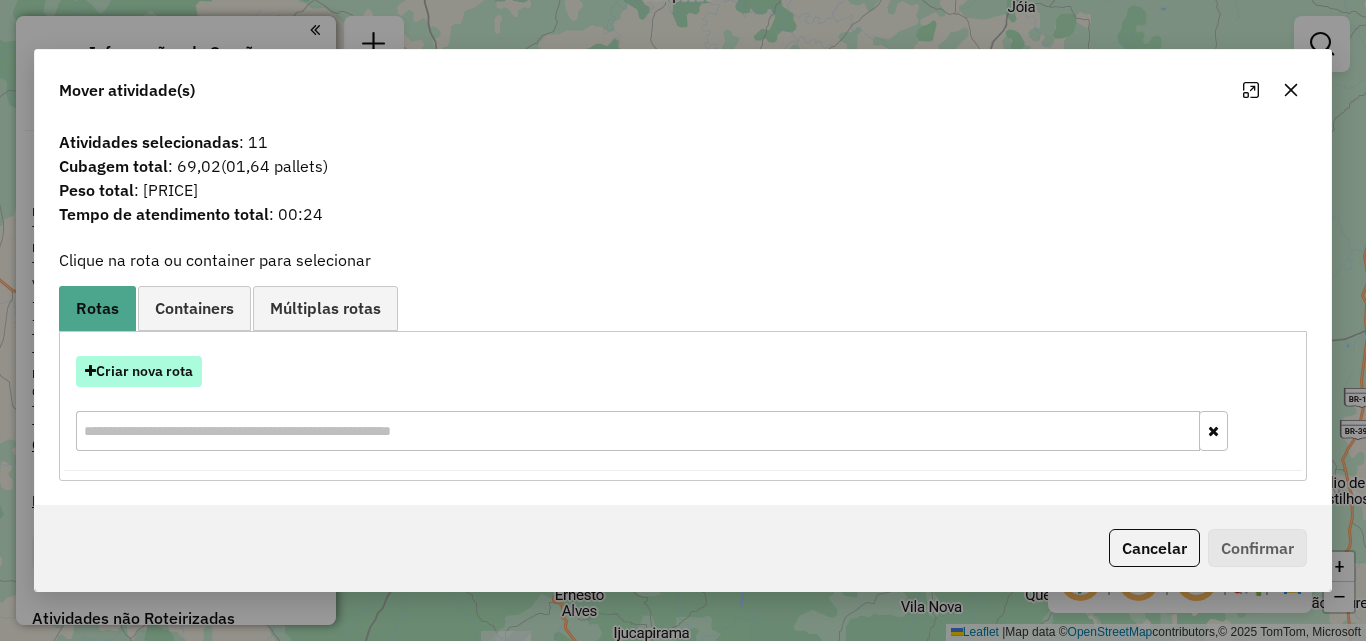 click on "Criar nova rota" at bounding box center [139, 371] 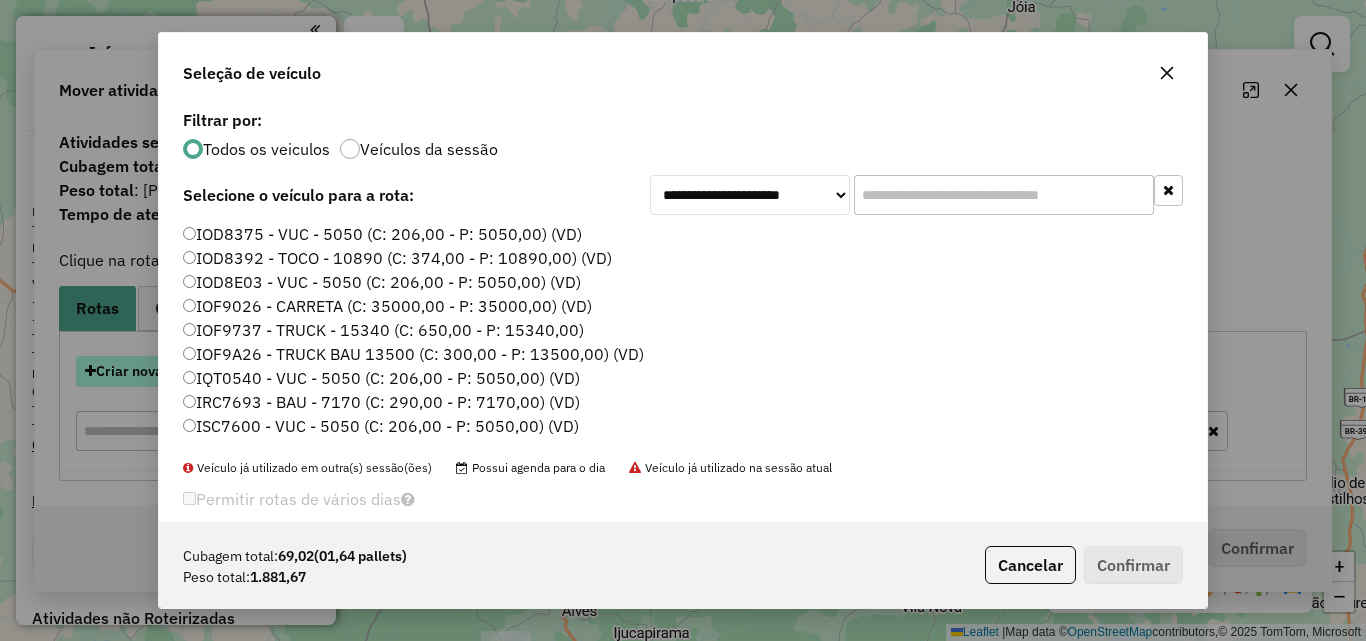 scroll, scrollTop: 11, scrollLeft: 6, axis: both 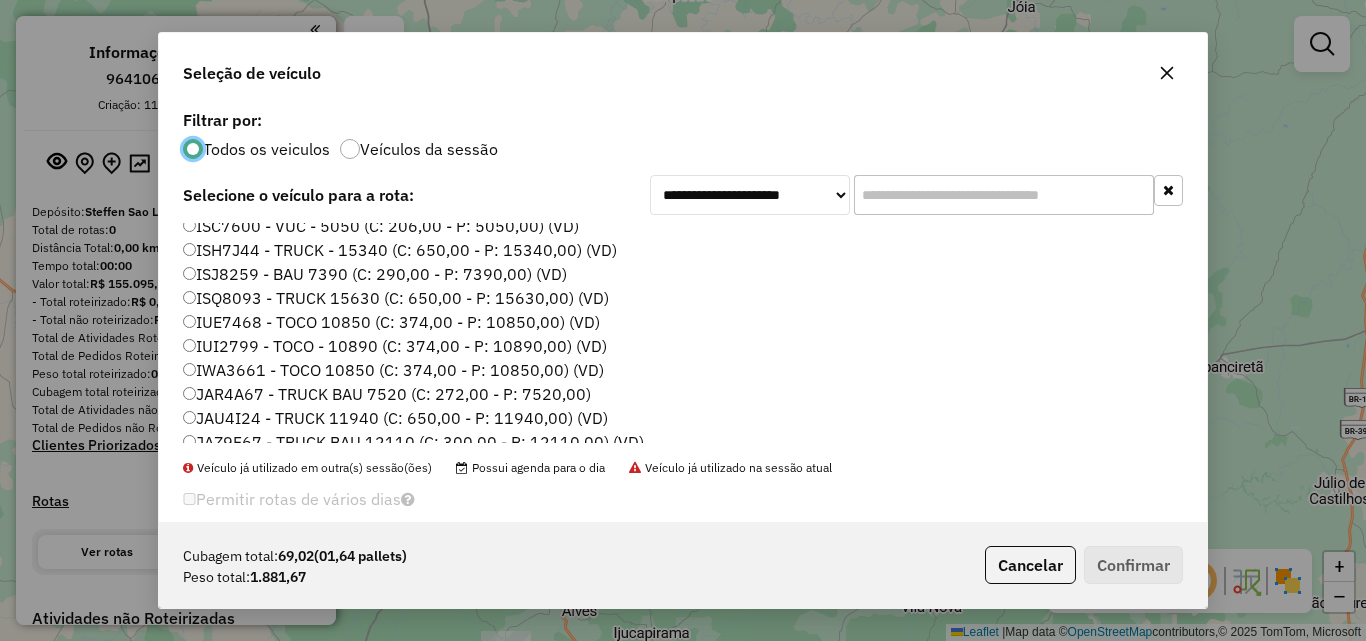 click on "IWA3661 - TOCO 10850 (C: 374,00 - P: 10850,00) (VD)" 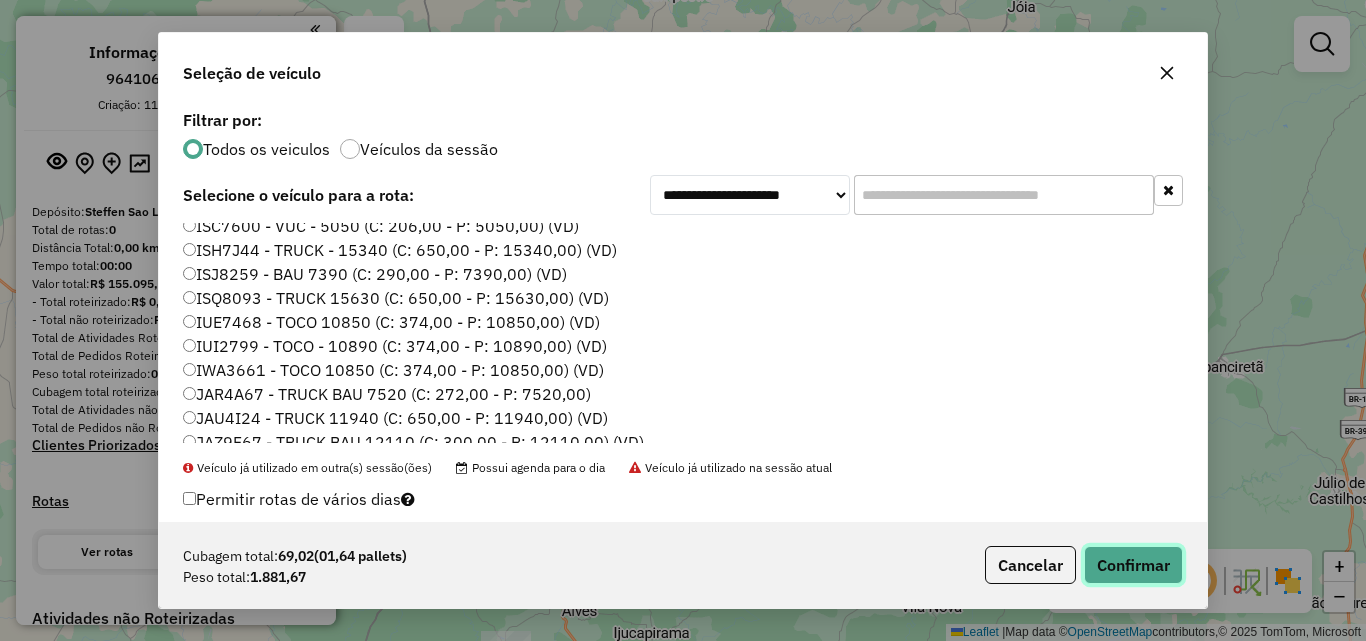 click on "Confirmar" 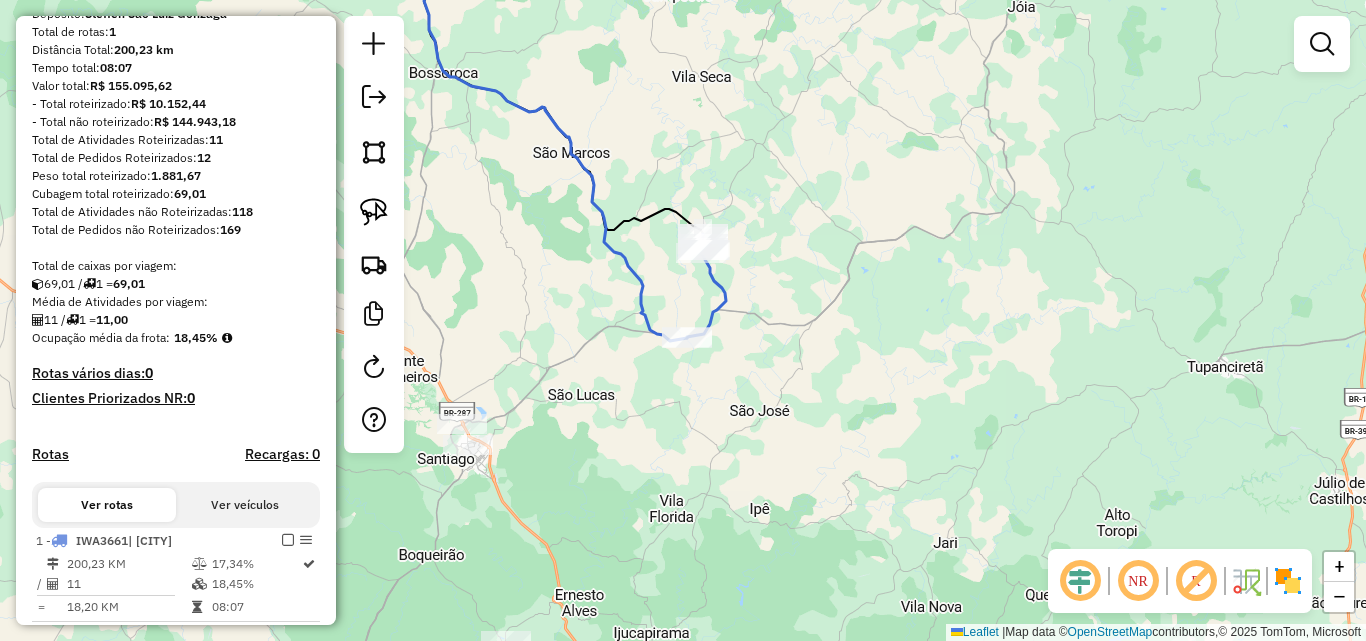scroll, scrollTop: 300, scrollLeft: 0, axis: vertical 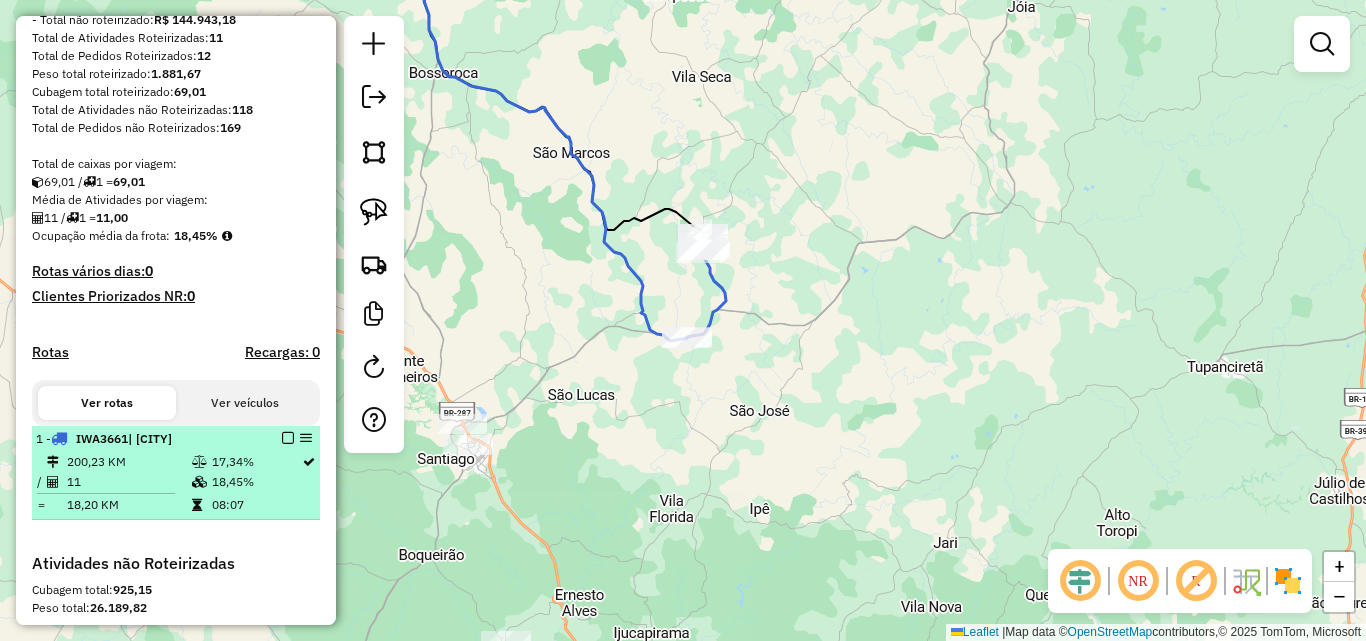 click at bounding box center (288, 438) 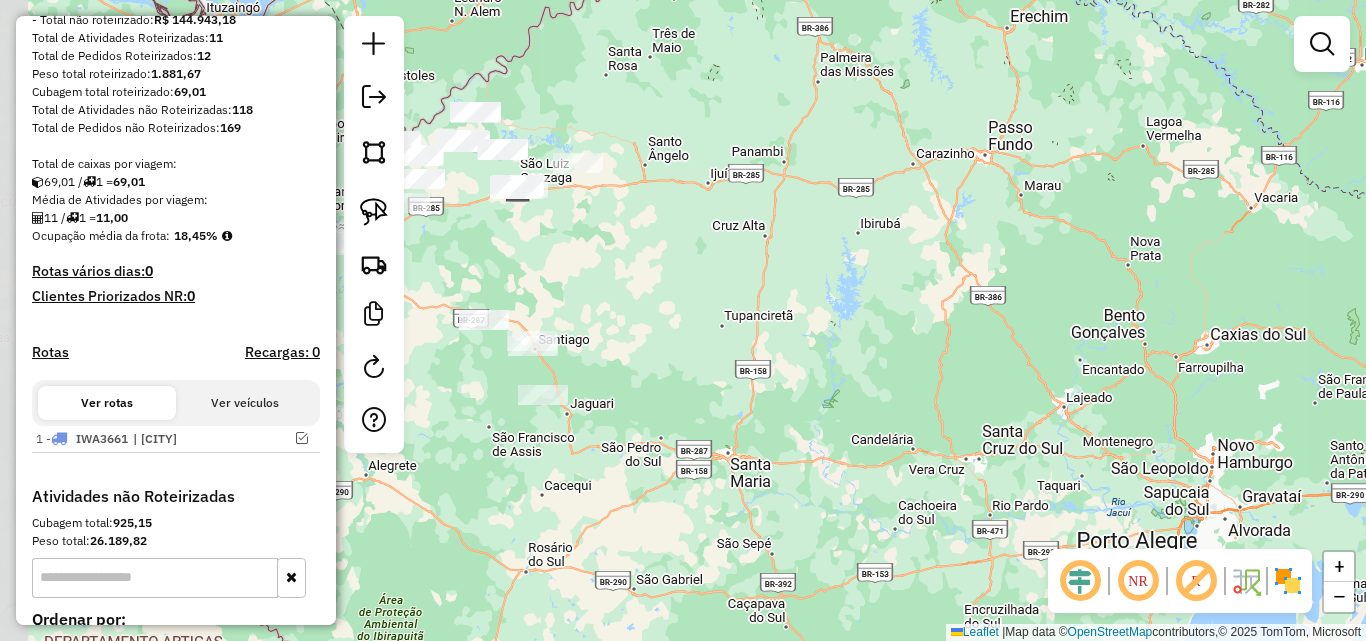 drag, startPoint x: 665, startPoint y: 348, endPoint x: 775, endPoint y: 365, distance: 111.305885 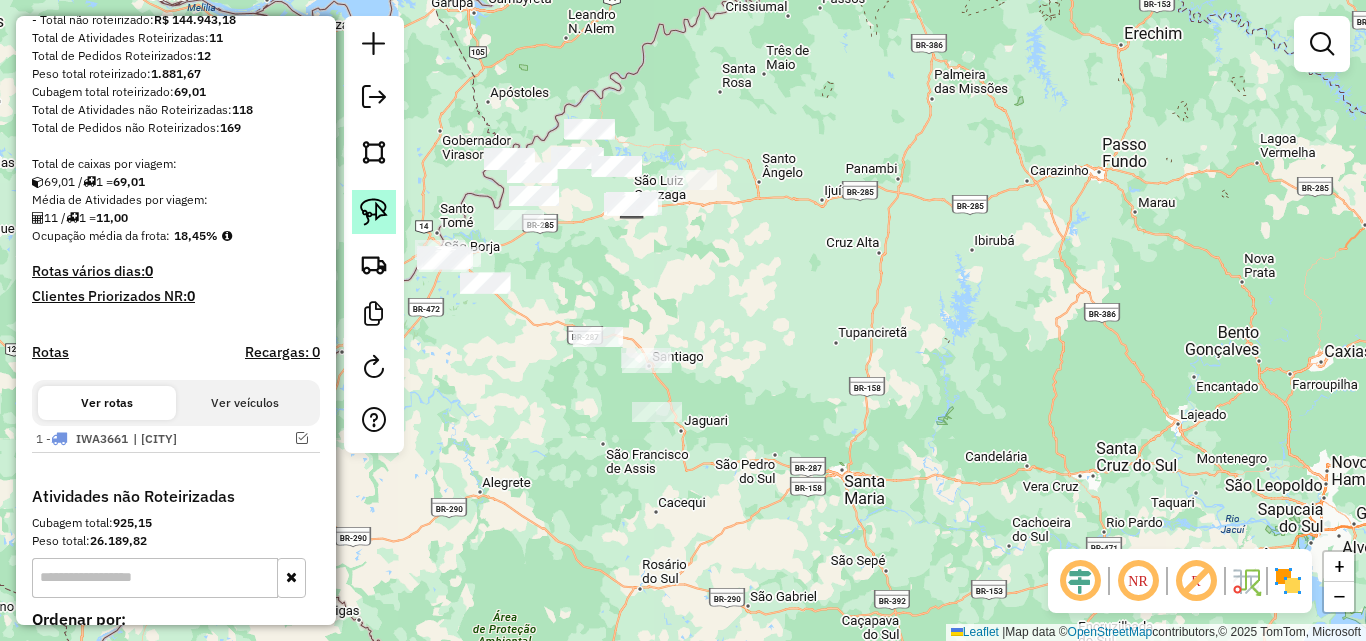 click 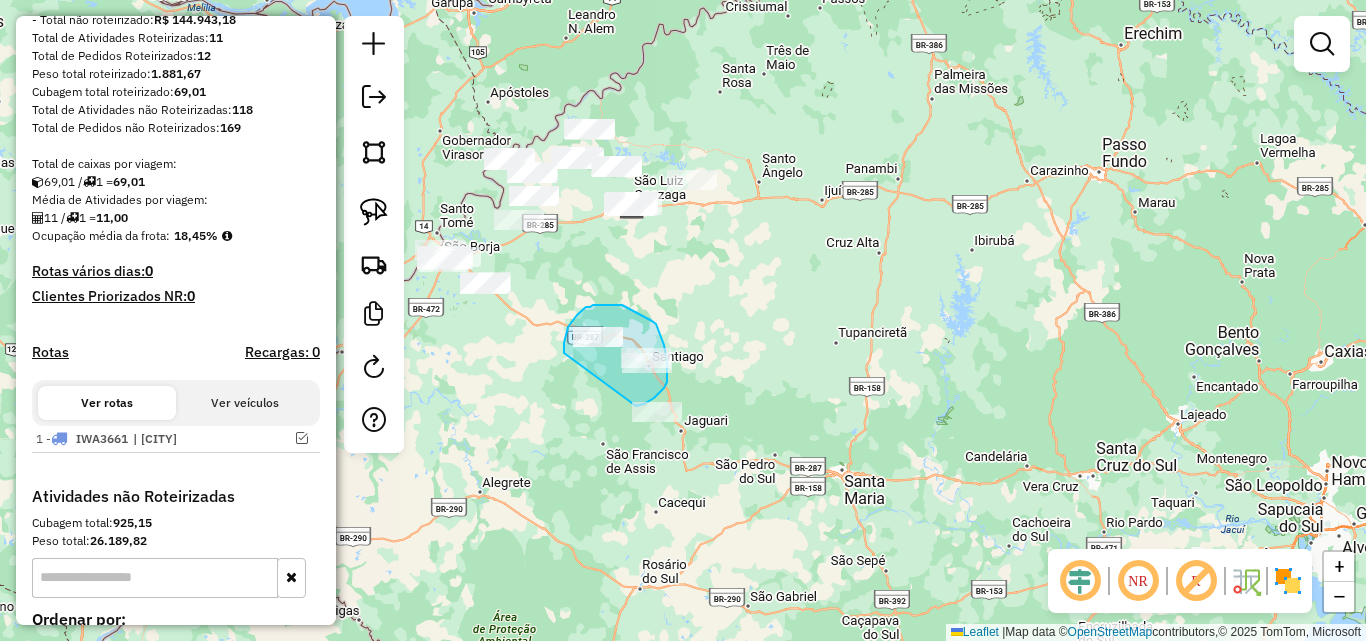 click on "Janela de atendimento Grade de atendimento Capacidade Transportadoras Veículos Cliente Pedidos  Rotas Selecione os dias de semana para filtrar as janelas de atendimento  Seg   Ter   Qua   Qui   Sex   Sáb   Dom  Informe o período da janela de atendimento: De: Até:  Filtrar exatamente a janela do cliente  Considerar janela de atendimento padrão  Selecione os dias de semana para filtrar as grades de atendimento  Seg   Ter   Qua   Qui   Sex   Sáb   Dom   Considerar clientes sem dia de atendimento cadastrado  Clientes fora do dia de atendimento selecionado Filtrar as atividades entre os valores definidos abaixo:  Peso mínimo:   Peso máximo:   Cubagem mínima:   Cubagem máxima:   De:   Até:  Filtrar as atividades entre o tempo de atendimento definido abaixo:  De:   Até:   Considerar capacidade total dos clientes não roteirizados Transportadora: Selecione um ou mais itens Tipo de veículo: Selecione um ou mais itens Veículo: Selecione um ou mais itens Motorista: Selecione um ou mais itens Nome: Rótulo:" 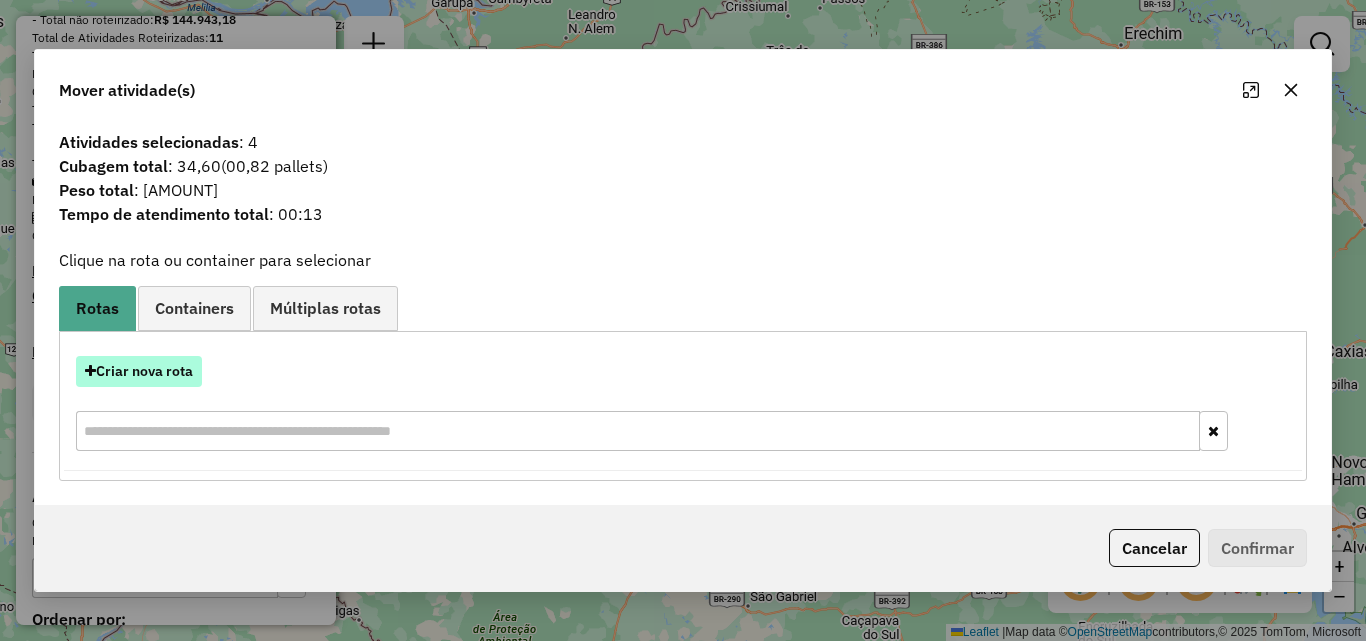 click on "Criar nova rota" at bounding box center (139, 371) 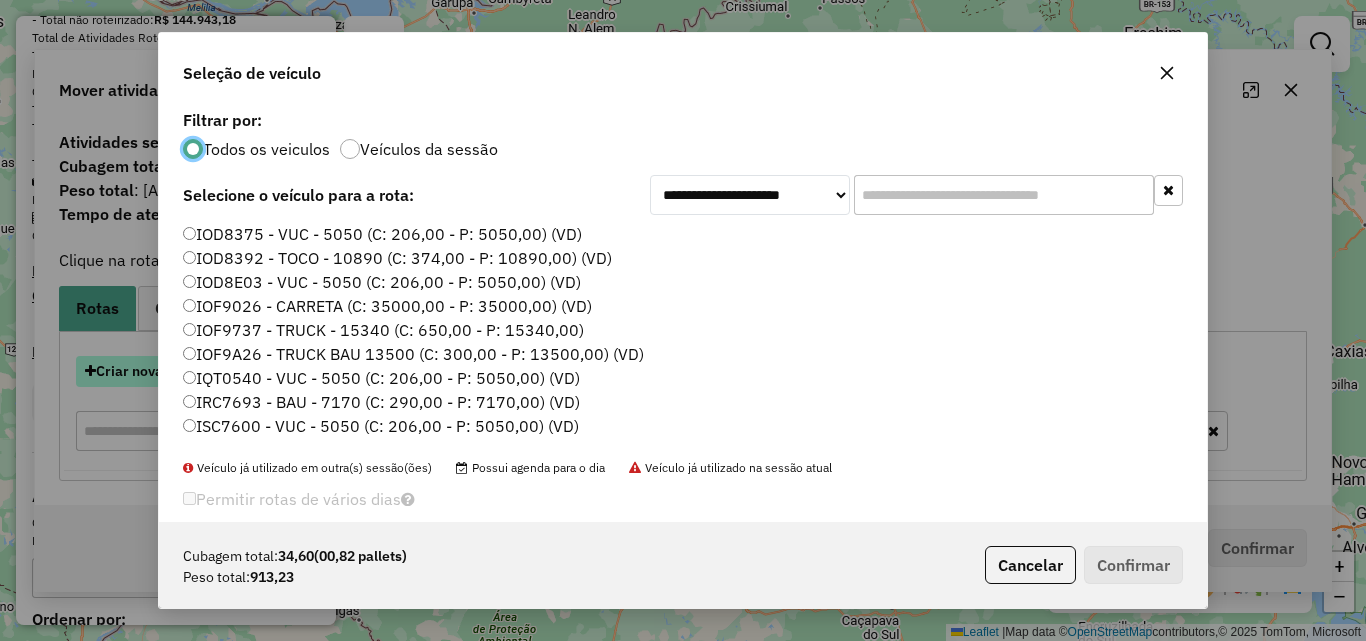 scroll, scrollTop: 11, scrollLeft: 6, axis: both 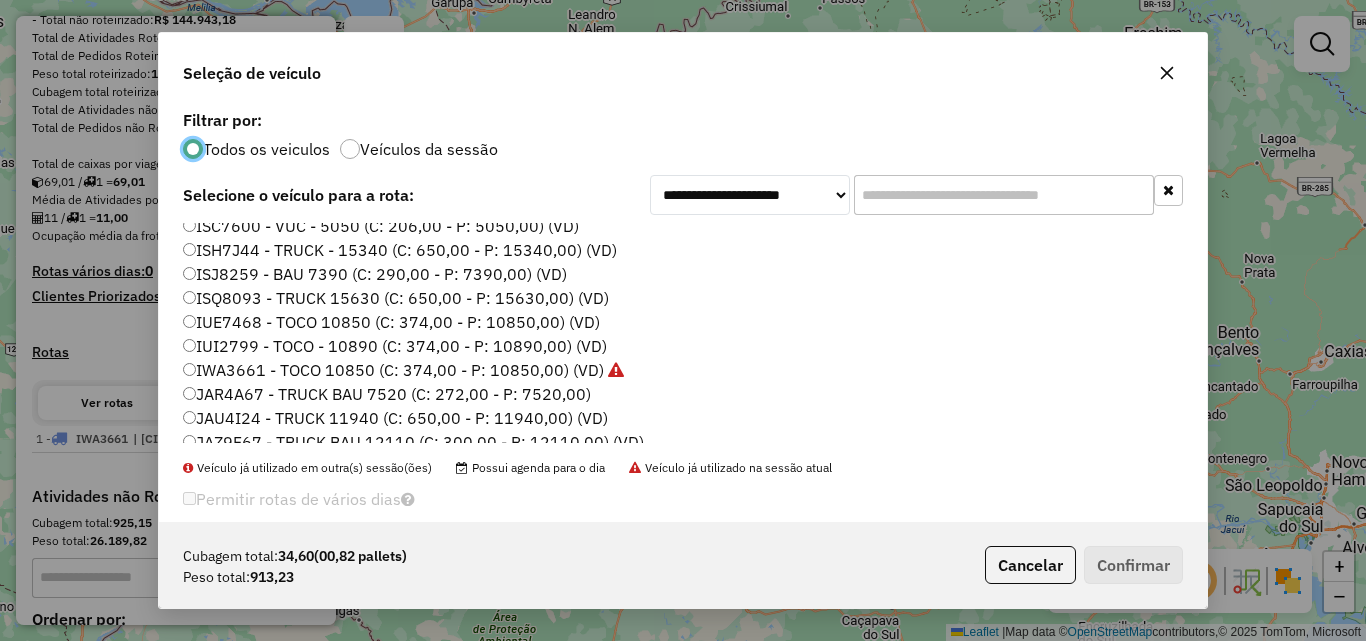 click on "ISJ8259 - BAU 7390 (C: 290,00 - P: 7390,00) (VD)" 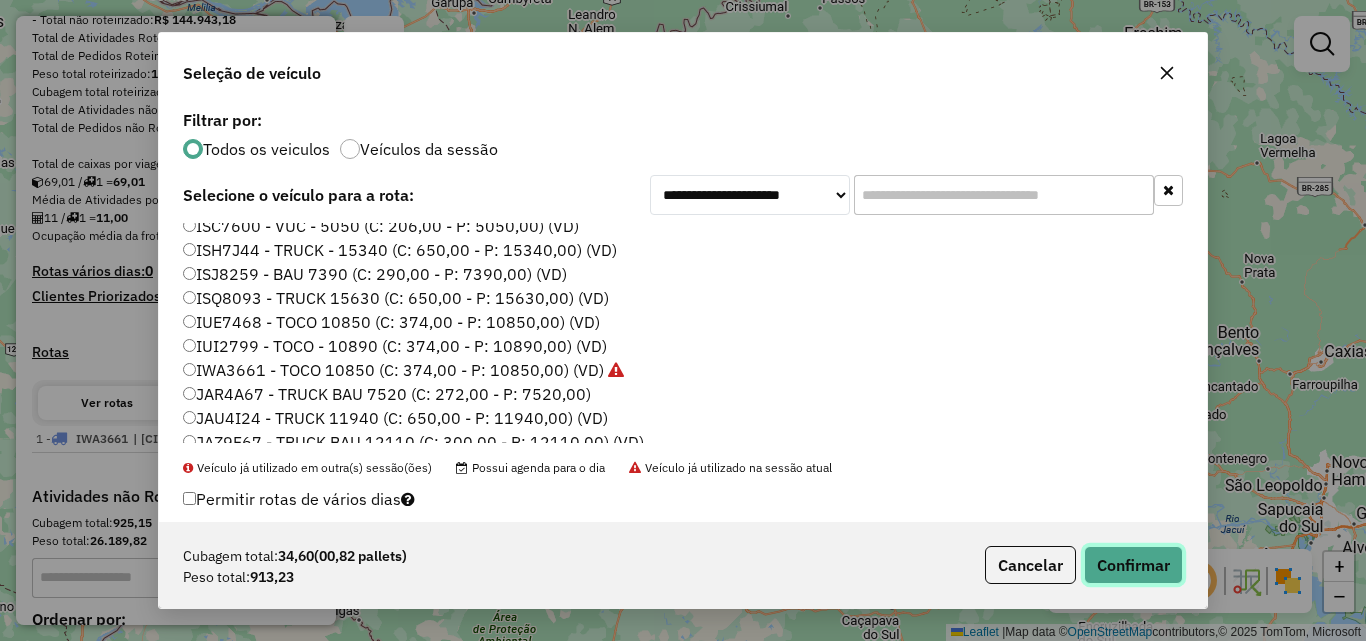 click on "Confirmar" 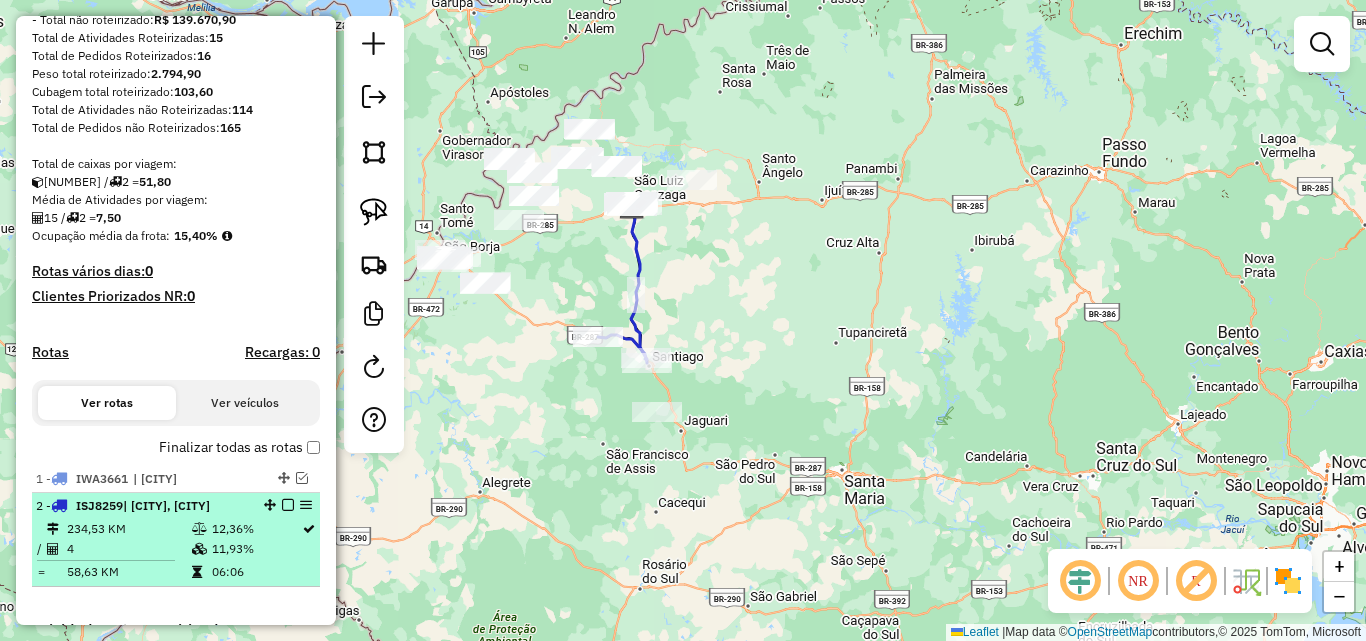click at bounding box center [288, 505] 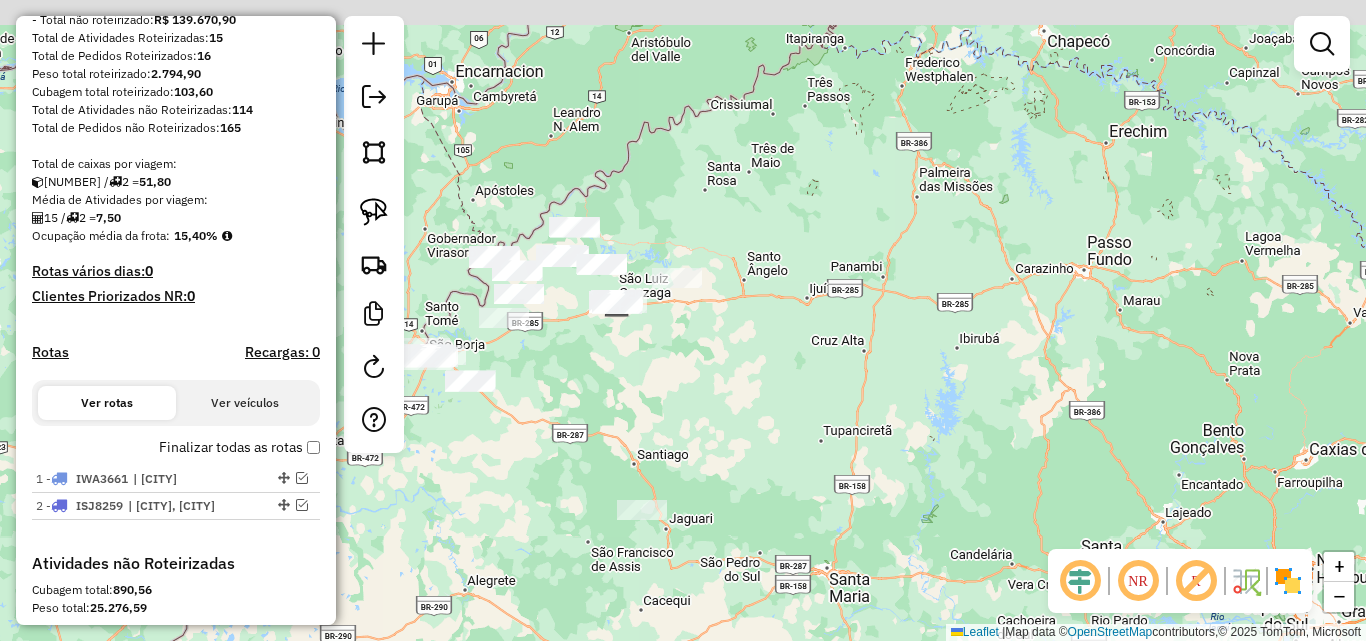 drag, startPoint x: 597, startPoint y: 396, endPoint x: 545, endPoint y: 496, distance: 112.71202 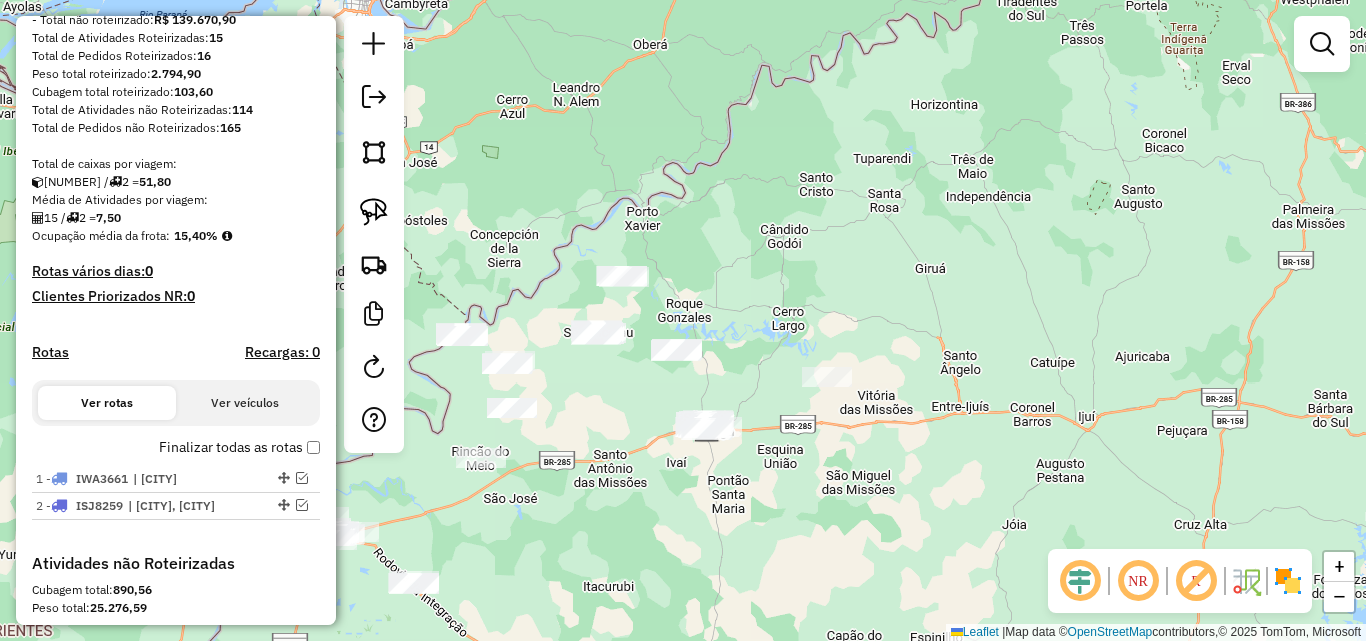 drag, startPoint x: 686, startPoint y: 400, endPoint x: 700, endPoint y: 397, distance: 14.3178215 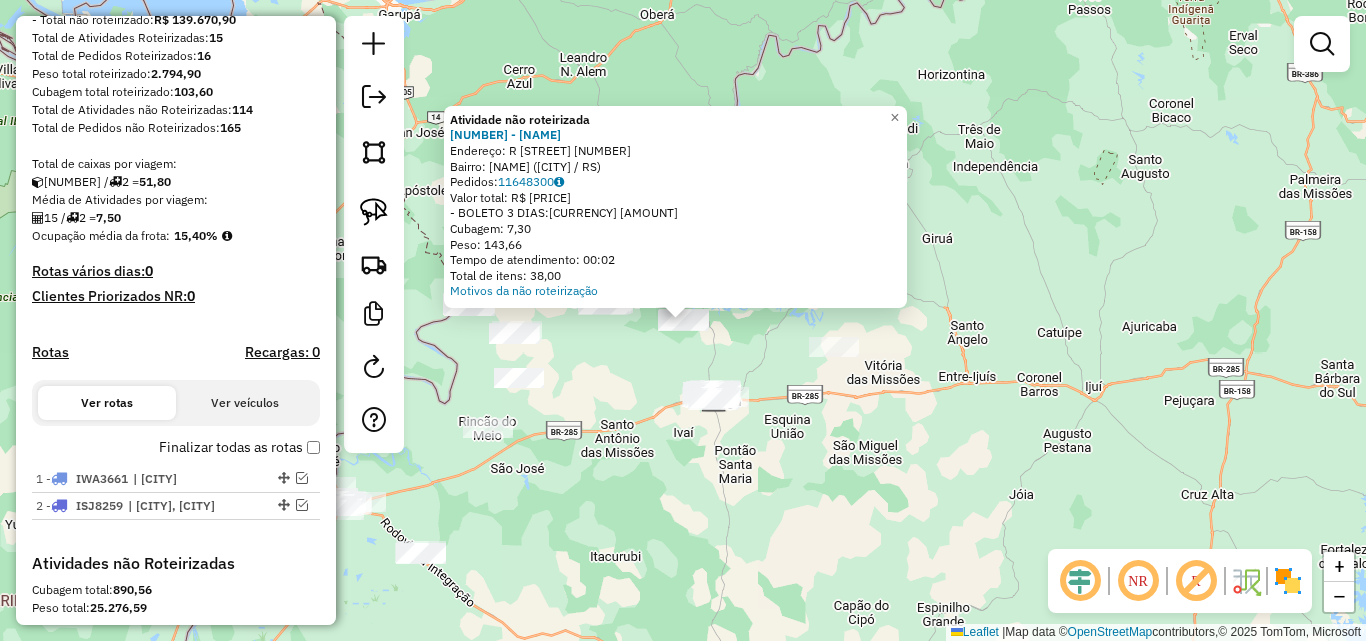 click on "Atividade não roteirizada 11961 - [FIRST] [LAST] Endereço: R [NAME] [NUMBER] Bairro: [NAME] ([CITY] / RS) Pedidos: 11648300 Valor total: R$ 1.049,81 - BOLETO 3 DIAS: R$ 1.049,81 Cubagem: 7,30 Peso: 143,66 Tempo de atendimento: 00:02 Total de itens: 38,00 Motivos da não roteirização × Janela de atendimento Grade de atendimento Capacidade Transportadoras Veículos Cliente Pedidos Rotas Selecione os dias de semana para filtrar as janelas de atendimento Seg Ter Qua Qui Sex Sáb Dom Informe o período da janela de atendimento: De: Até: Filtrar exatamente a janela do cliente Considerar janela de atendimento padrão Selecione os dias de semana para filtrar as grades de atendimento Seg Ter Qua Qui Sex Sáb Dom Considerar clientes sem dia de atendimento cadastrado Clientes fora do dia de atendimento selecionado Filtrar as atividades entre os valores definidos abaixo: Peso mínimo: Peso máximo: Cubagem mínima: De:" 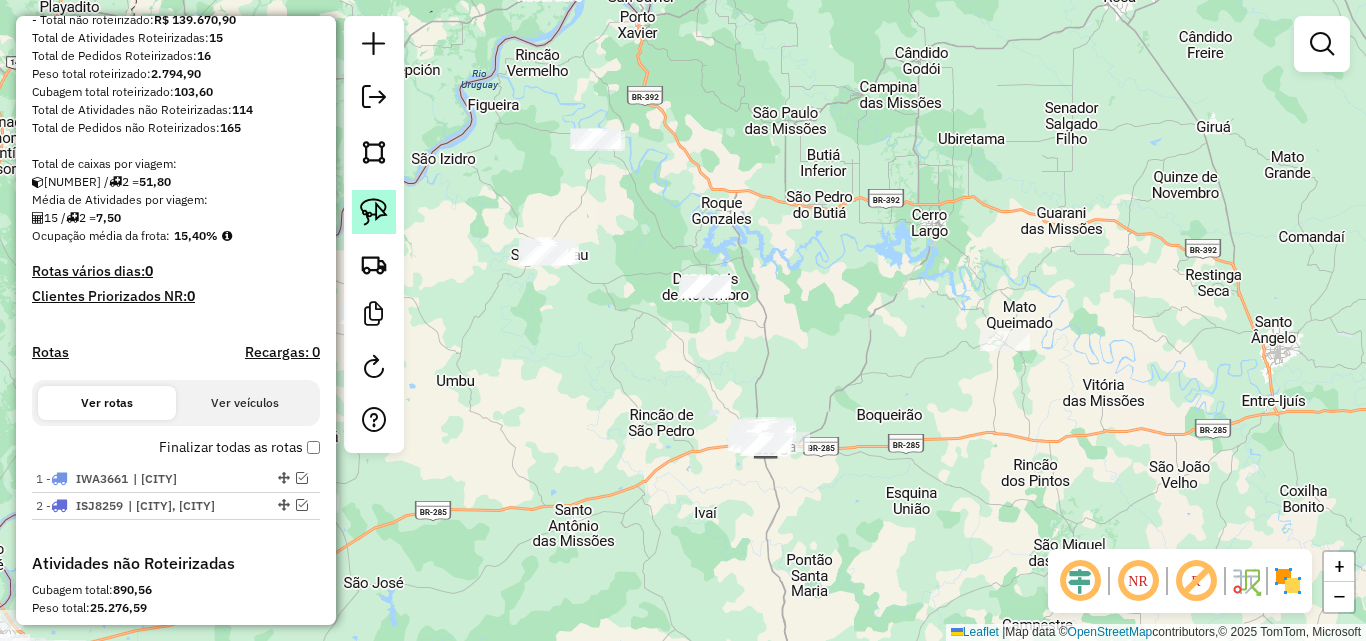 click 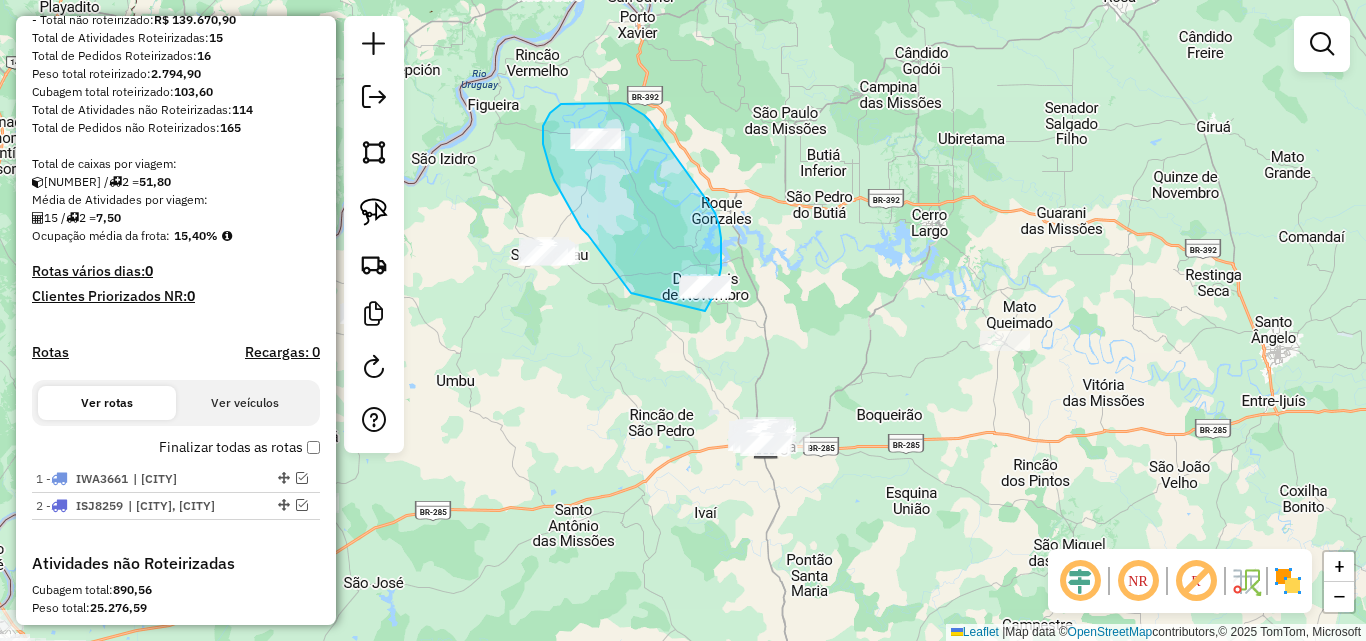 drag, startPoint x: 581, startPoint y: 228, endPoint x: 705, endPoint y: 311, distance: 149.21461 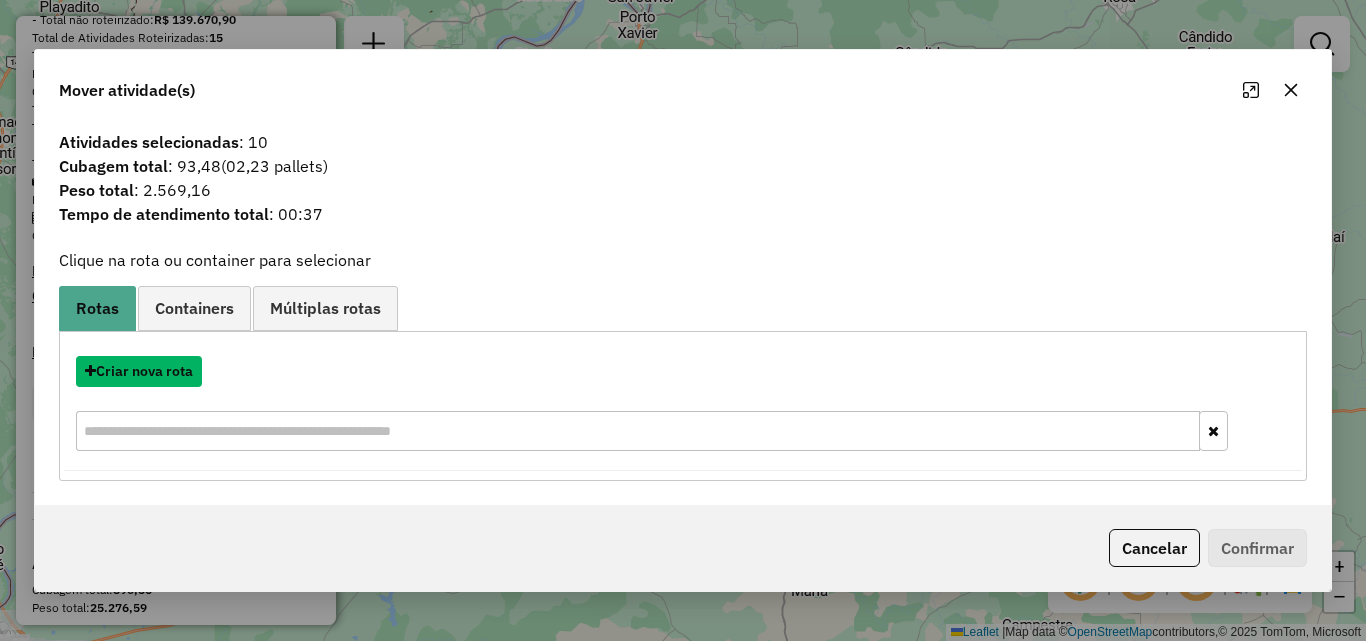click on "Criar nova rota" at bounding box center (139, 371) 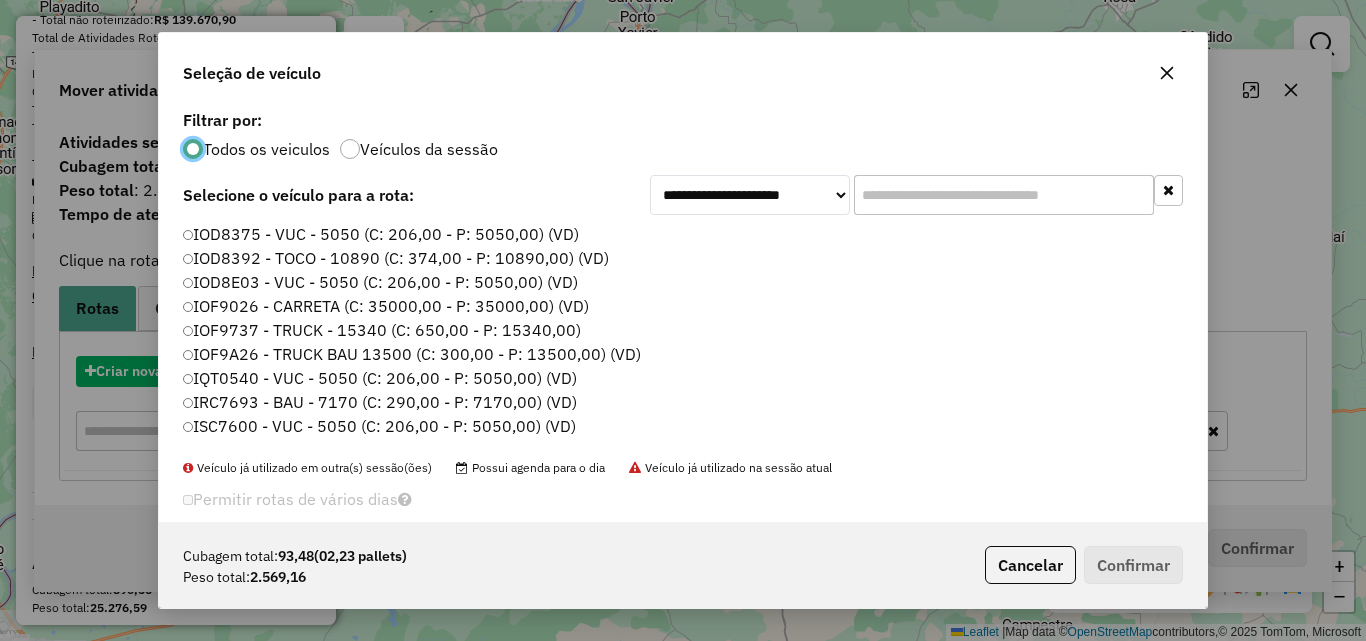 scroll, scrollTop: 11, scrollLeft: 6, axis: both 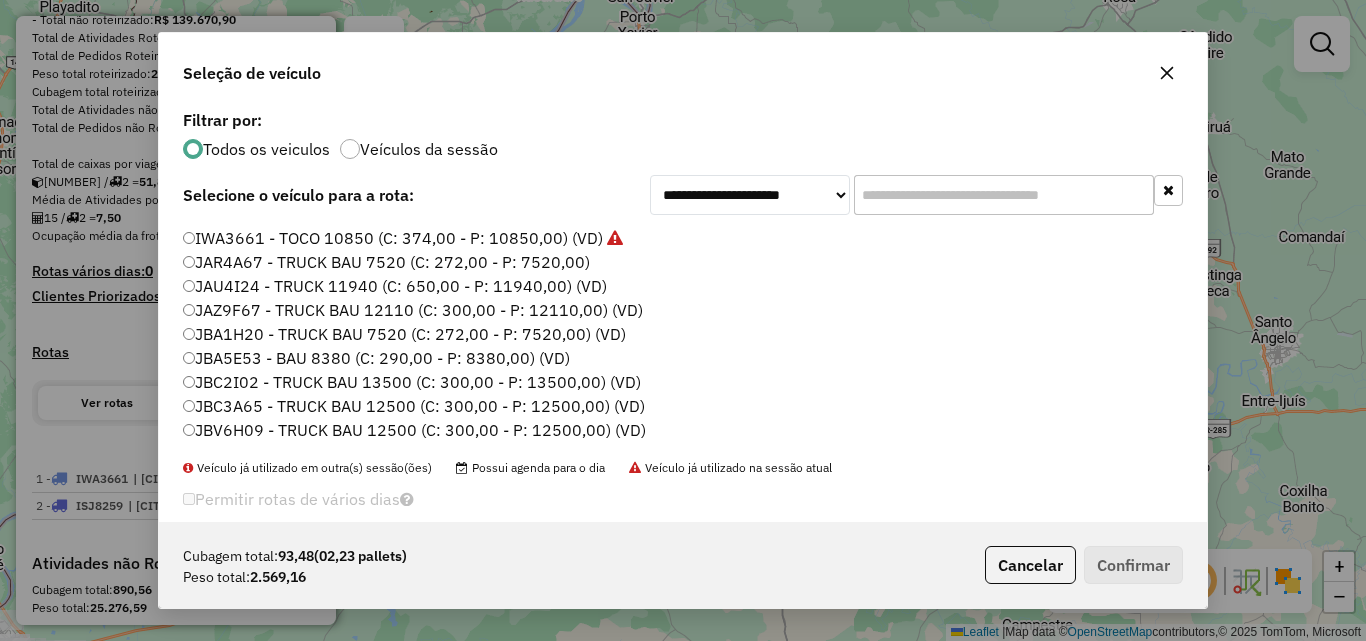 click on "JAZ9F67 - TRUCK BAU 12110 (C: 300,00 - P: 12110,00) (VD)" 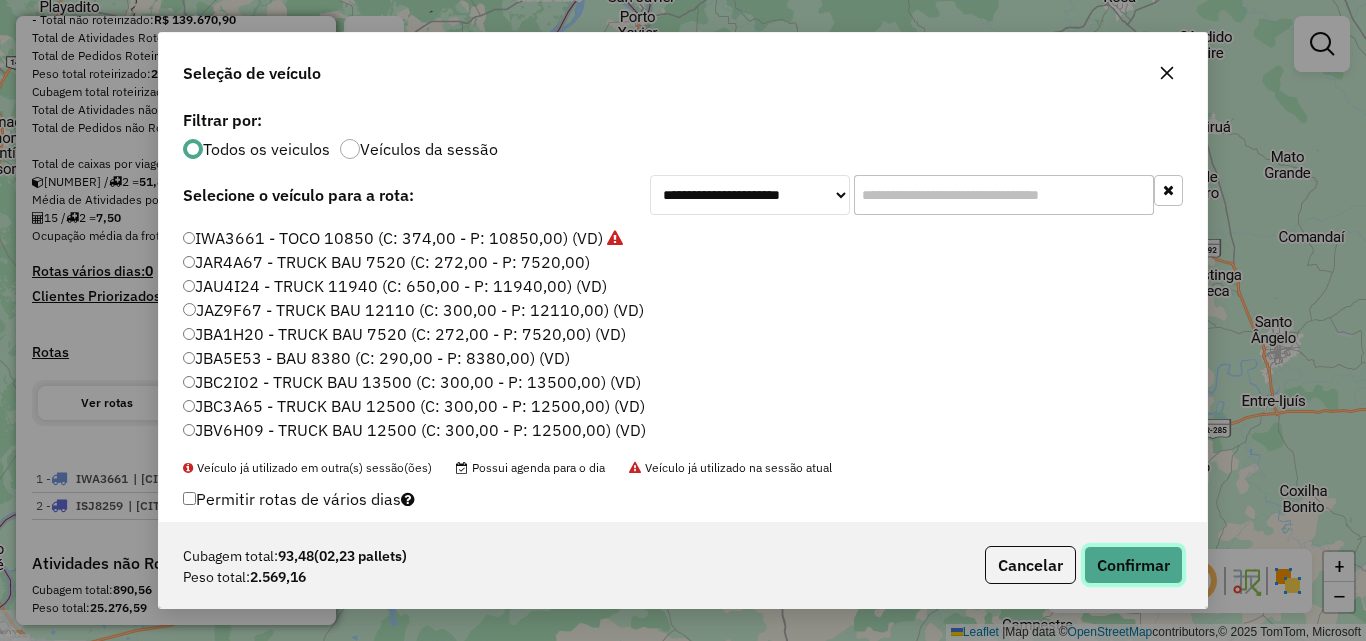 click on "Confirmar" 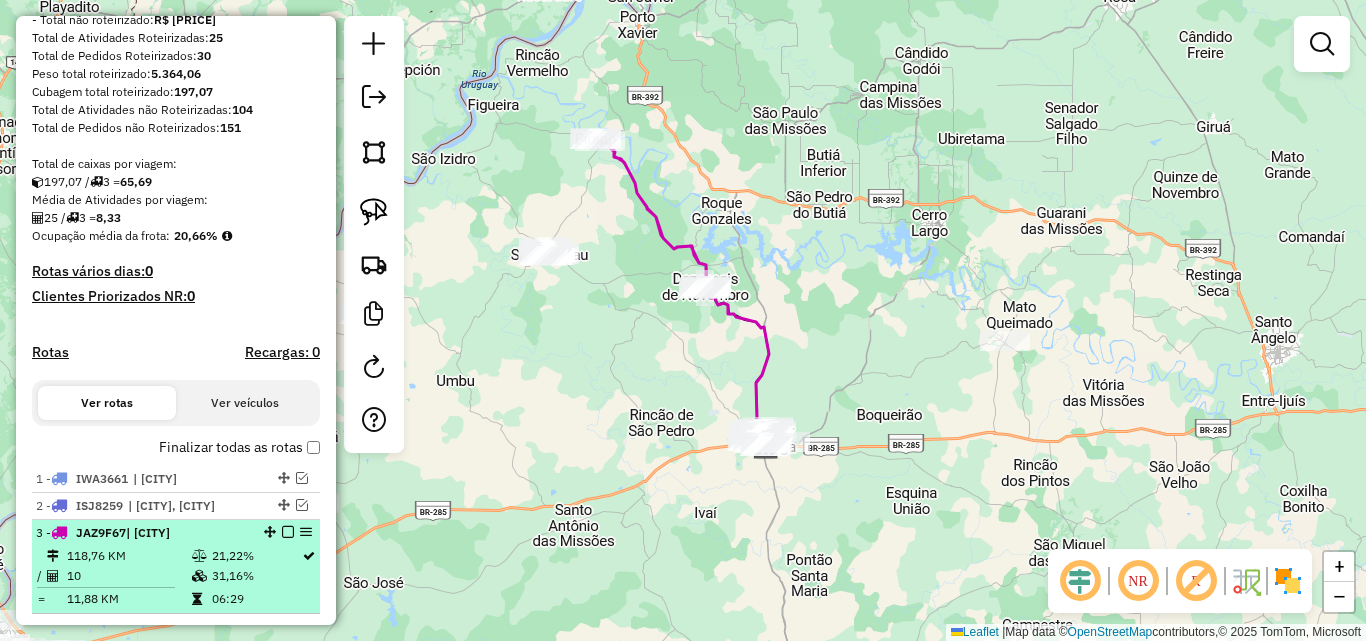 click at bounding box center [288, 532] 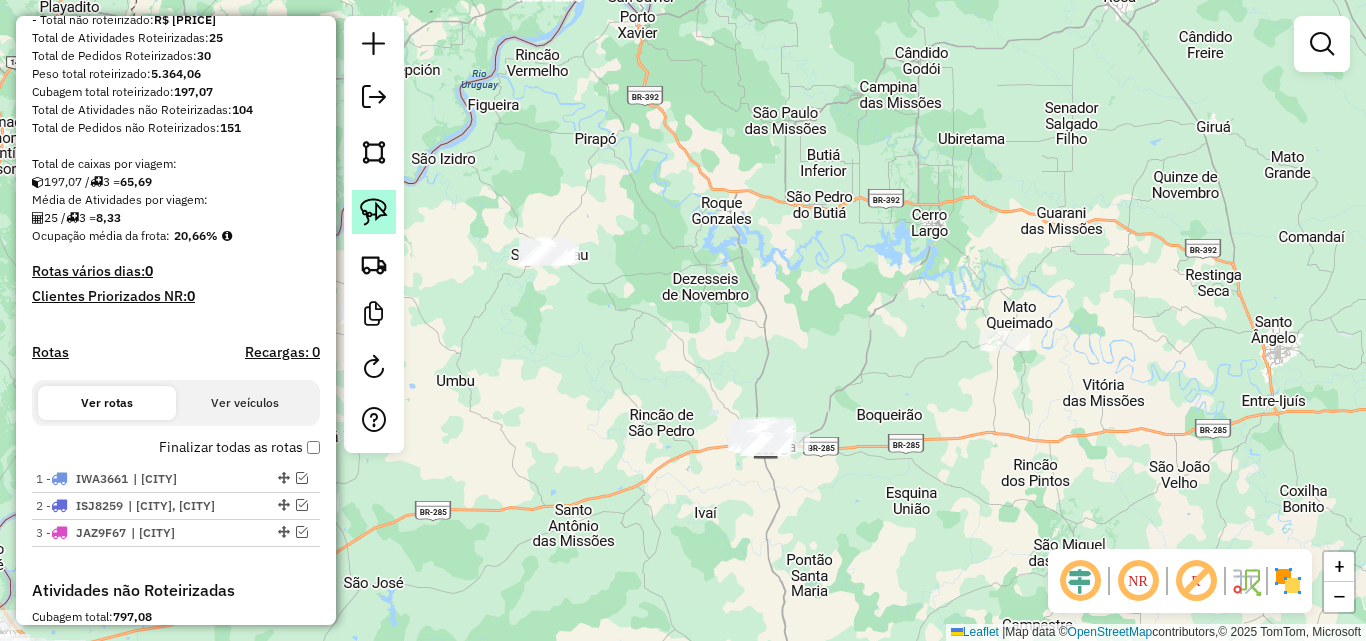 click 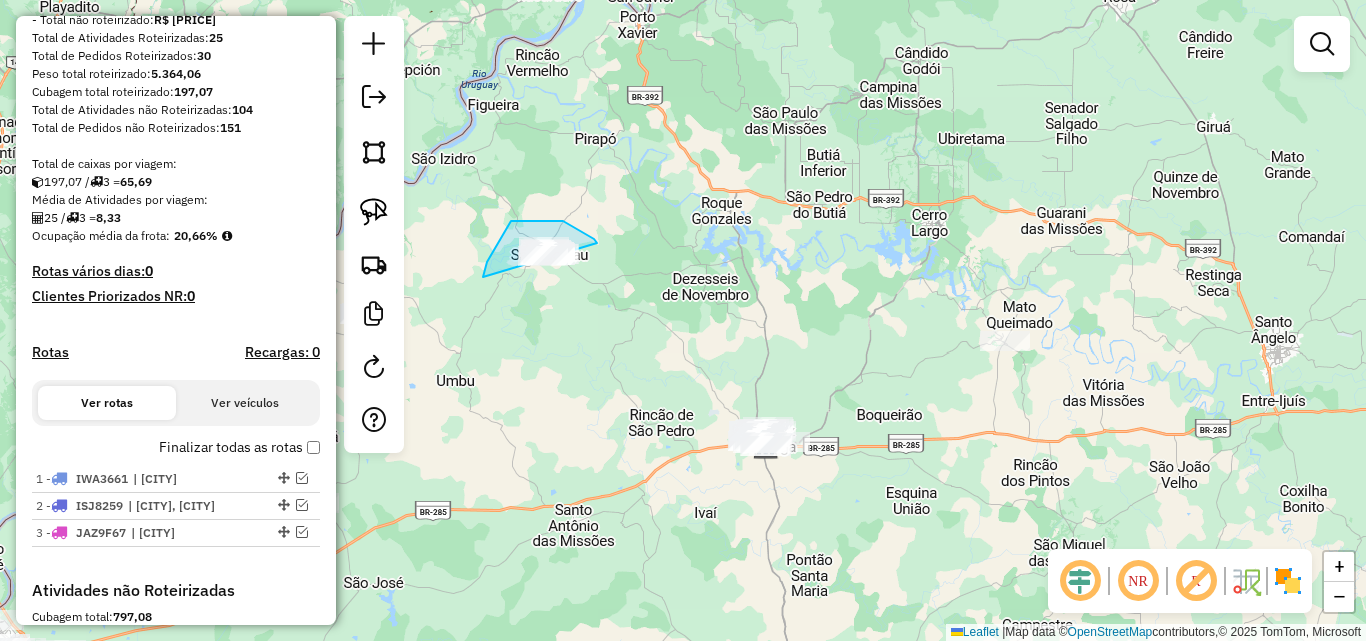 drag, startPoint x: 485, startPoint y: 269, endPoint x: 603, endPoint y: 295, distance: 120.83046 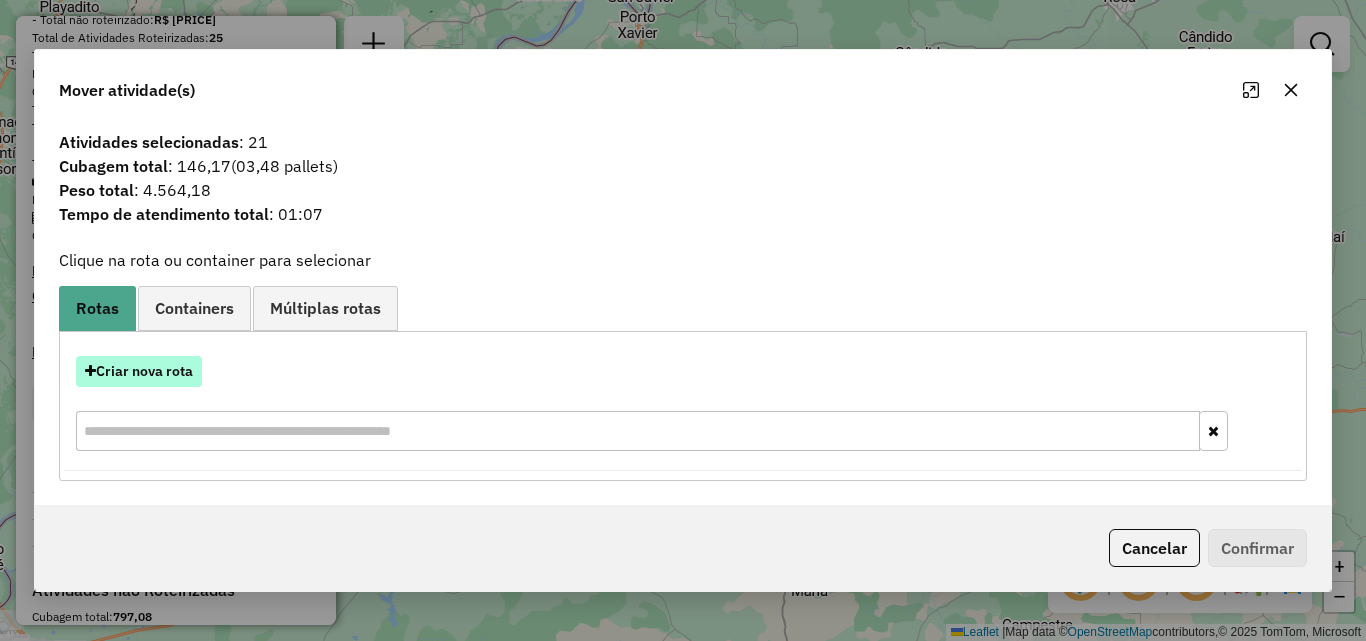 click on "Criar nova rota" at bounding box center (139, 371) 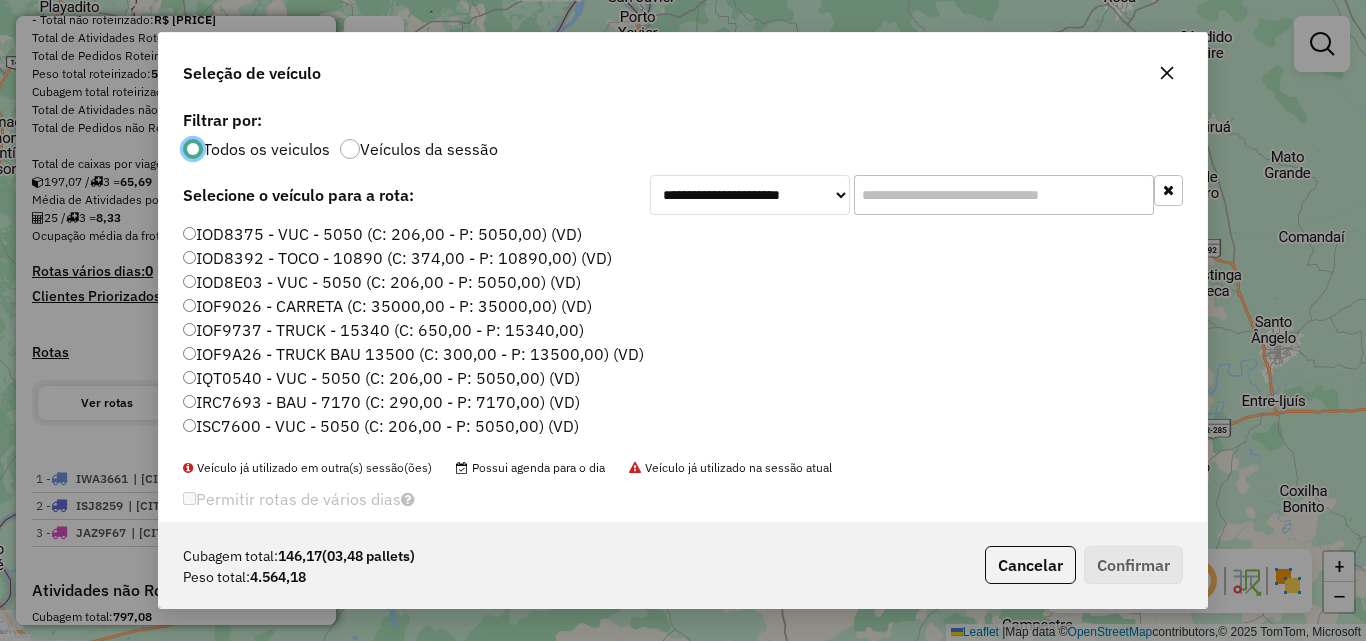 scroll, scrollTop: 11, scrollLeft: 6, axis: both 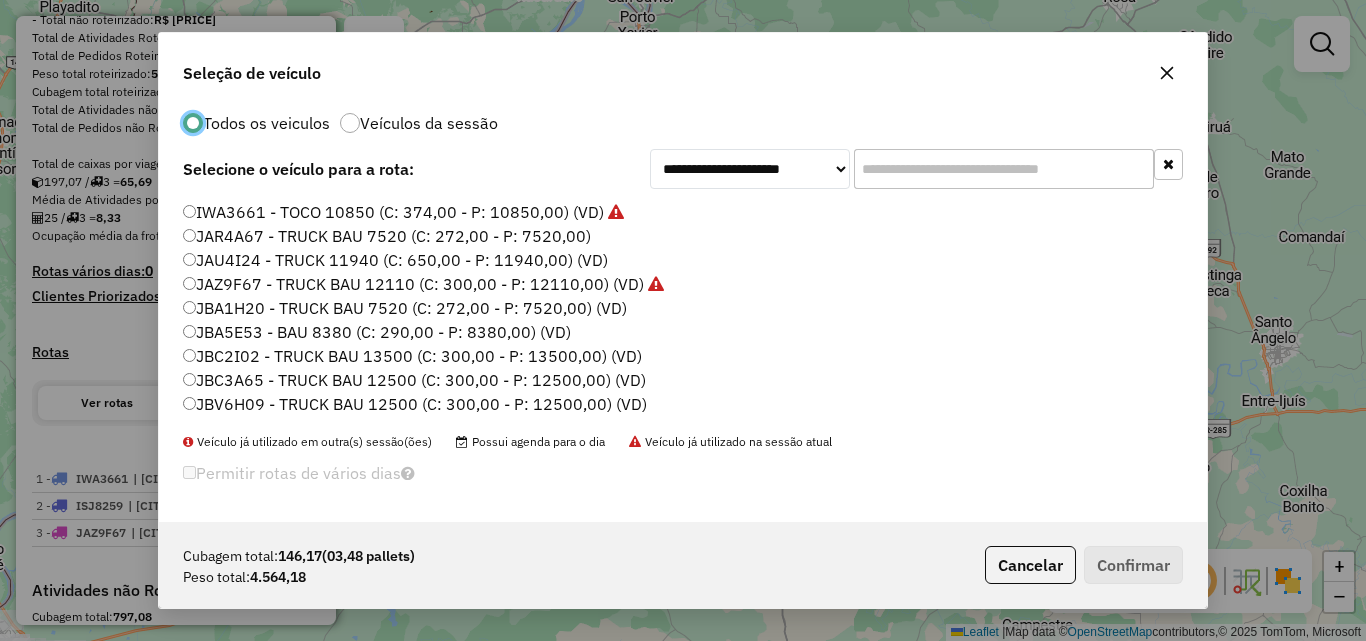 click on "JBC3A65 - TRUCK BAU 12500 (C: 300,00 - P: 12500,00) (VD)" 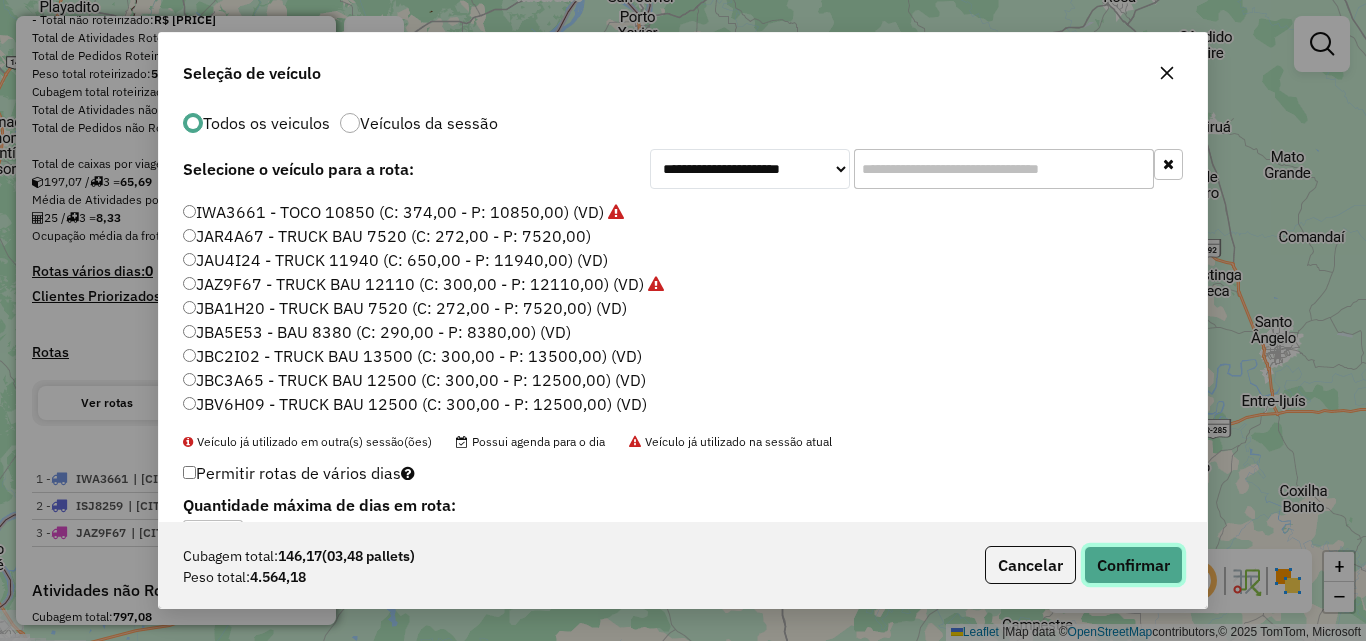 click on "Confirmar" 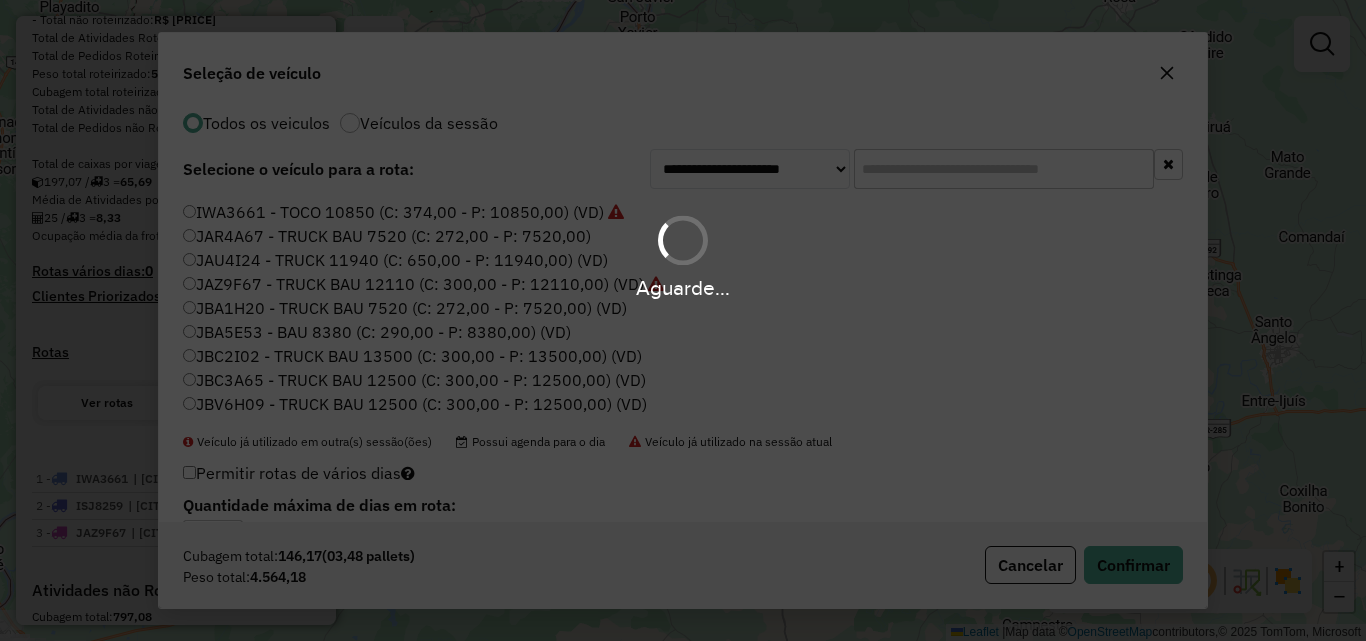 scroll, scrollTop: 0, scrollLeft: 0, axis: both 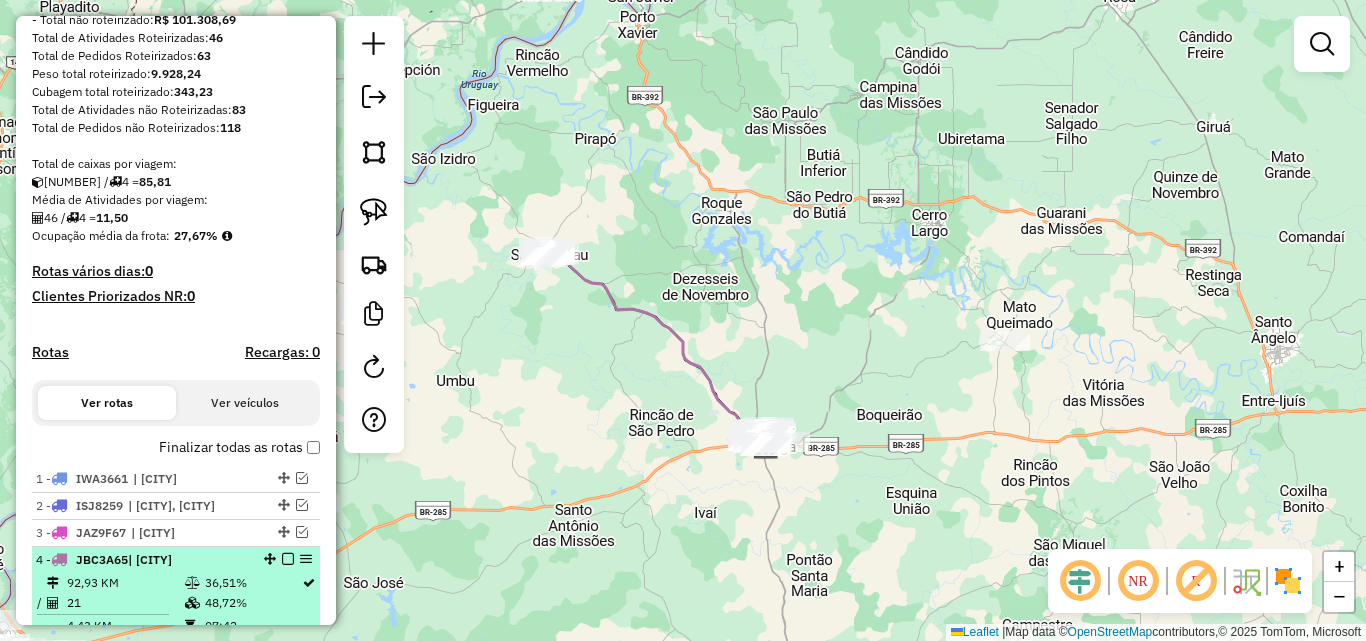 click at bounding box center [288, 559] 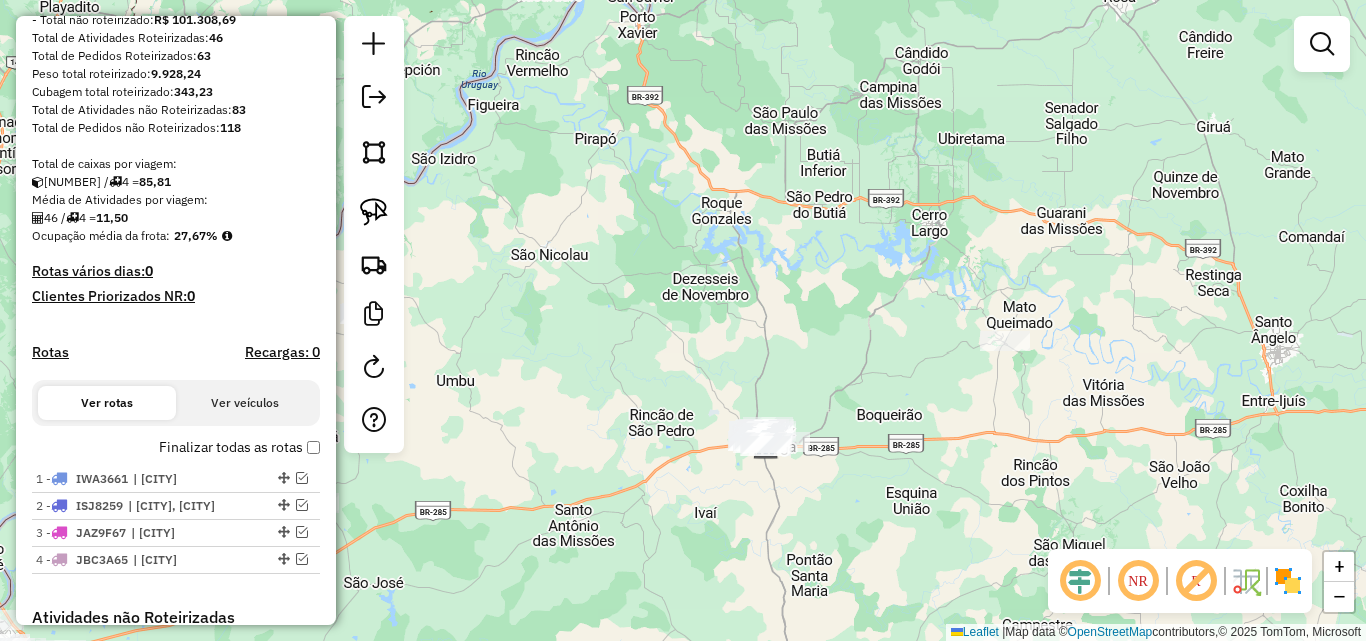 click on "Janela de atendimento Grade de atendimento Capacidade Transportadoras Veículos Cliente Pedidos  Rotas Selecione os dias de semana para filtrar as janelas de atendimento  Seg   Ter   Qua   Qui   Sex   Sáb   Dom  Informe o período da janela de atendimento: De: Até:  Filtrar exatamente a janela do cliente  Considerar janela de atendimento padrão  Selecione os dias de semana para filtrar as grades de atendimento  Seg   Ter   Qua   Qui   Sex   Sáb   Dom   Considerar clientes sem dia de atendimento cadastrado  Clientes fora do dia de atendimento selecionado Filtrar as atividades entre os valores definidos abaixo:  Peso mínimo:   Peso máximo:   Cubagem mínima:   Cubagem máxima:   De:   Até:  Filtrar as atividades entre o tempo de atendimento definido abaixo:  De:   Até:   Considerar capacidade total dos clientes não roteirizados Transportadora: Selecione um ou mais itens Tipo de veículo: Selecione um ou mais itens Veículo: Selecione um ou mais itens Motorista: Selecione um ou mais itens Nome: Rótulo:" 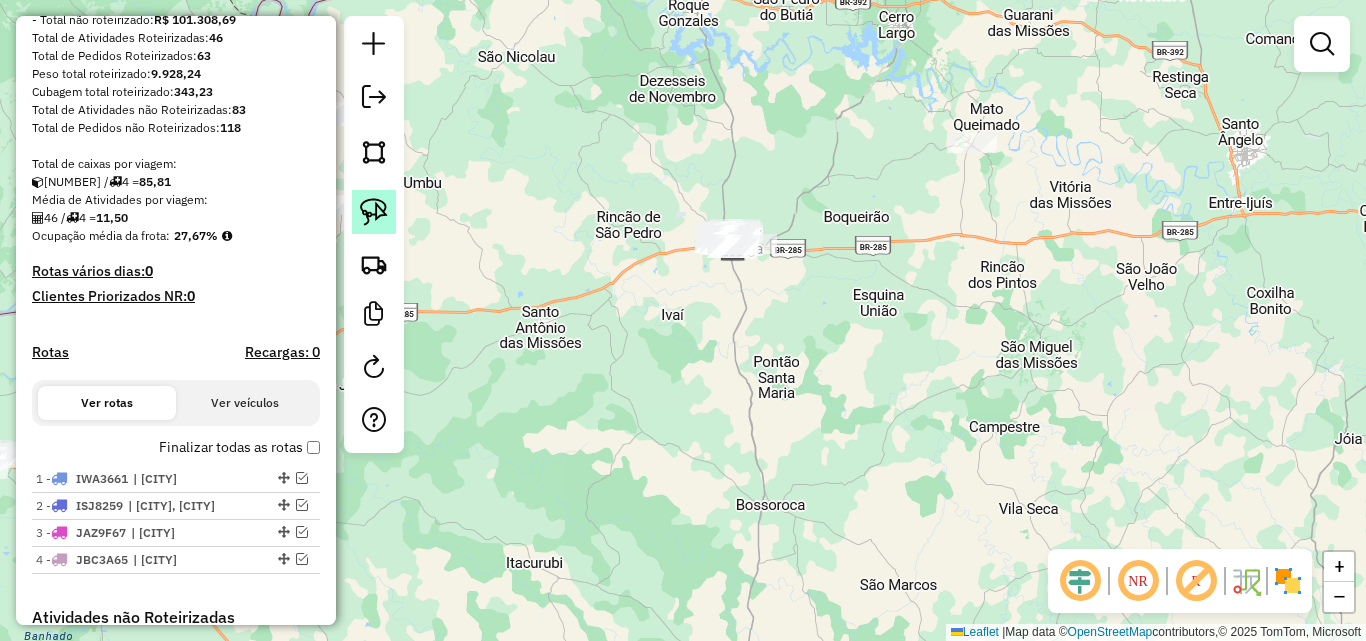 click 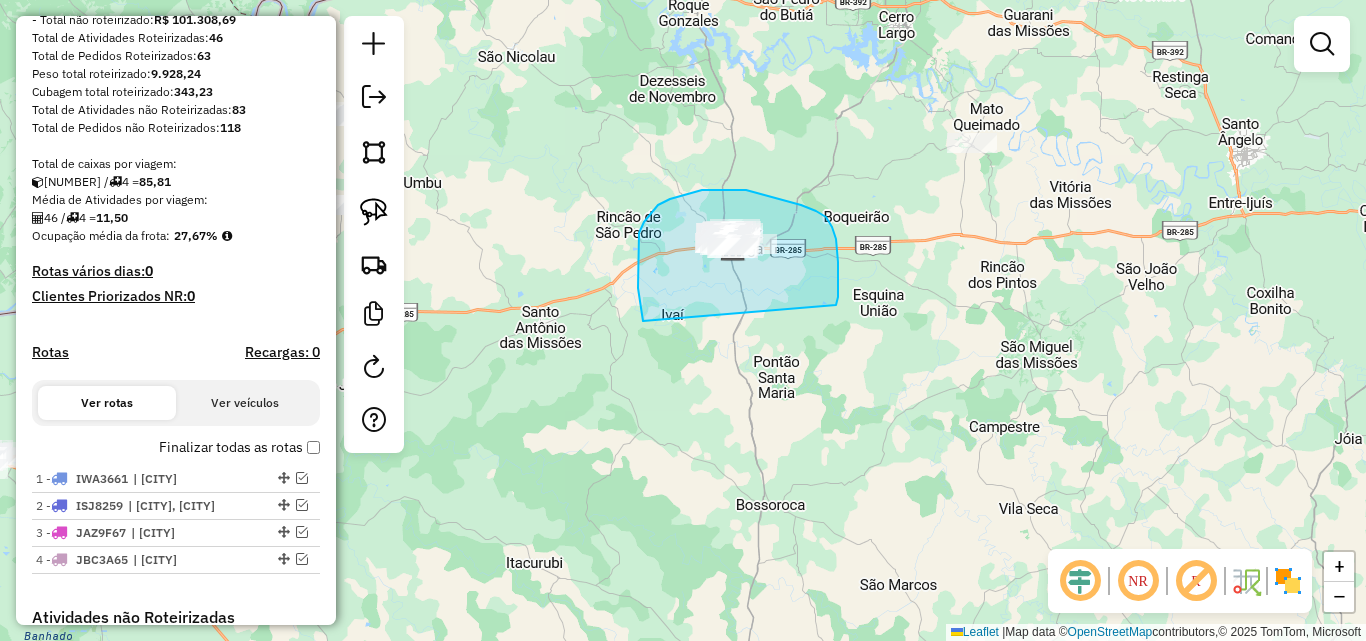 drag, startPoint x: 640, startPoint y: 305, endPoint x: 836, endPoint y: 305, distance: 196 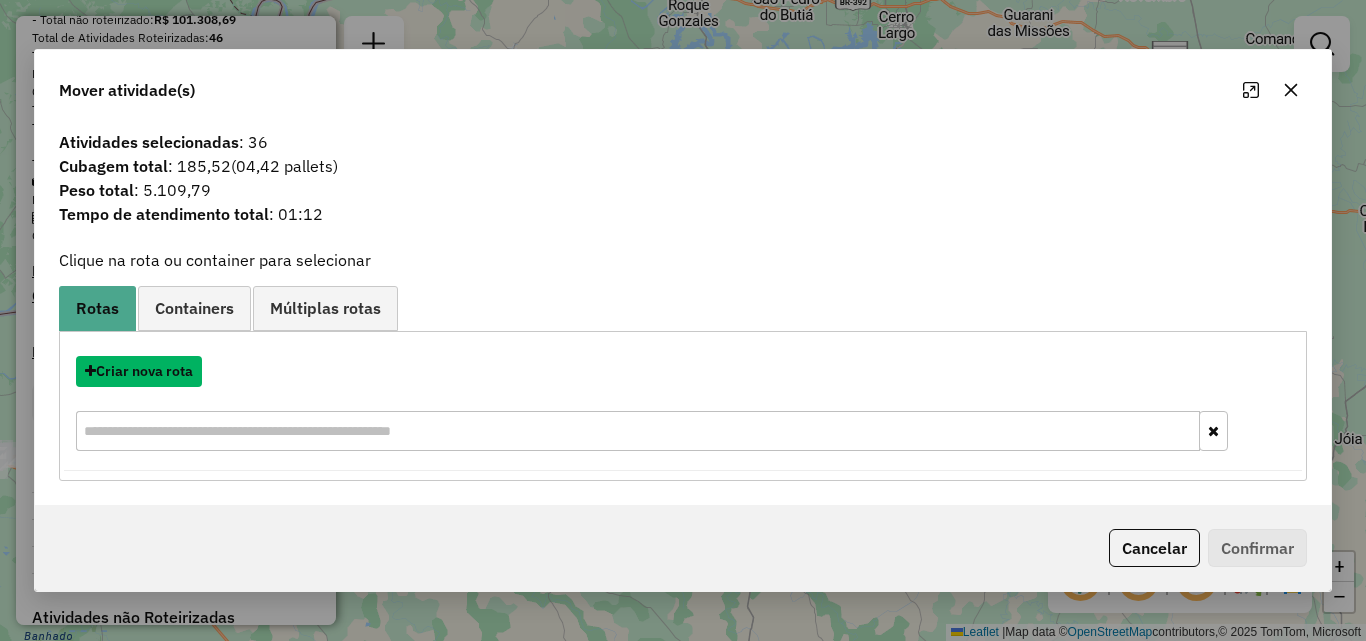 click on "Criar nova rota" at bounding box center [139, 371] 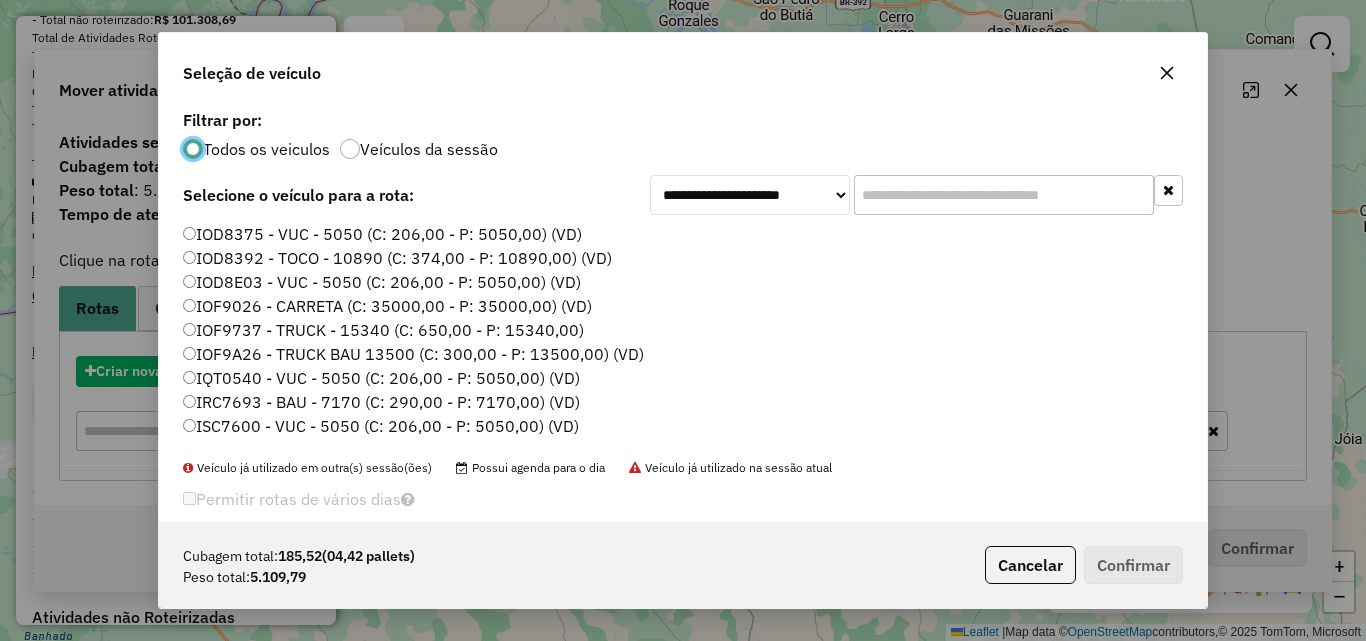 scroll, scrollTop: 11, scrollLeft: 6, axis: both 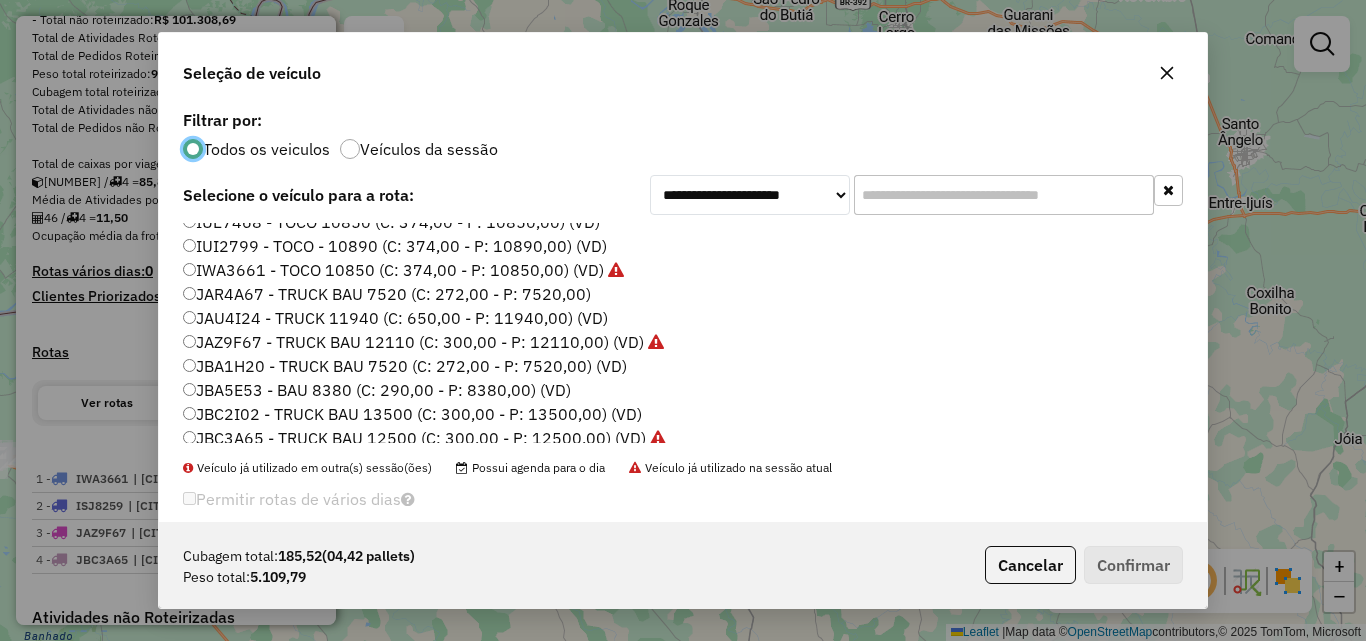 click on "JBA5E53 - BAU 8380 (C: 290,00 - P: 8380,00) (VD)" 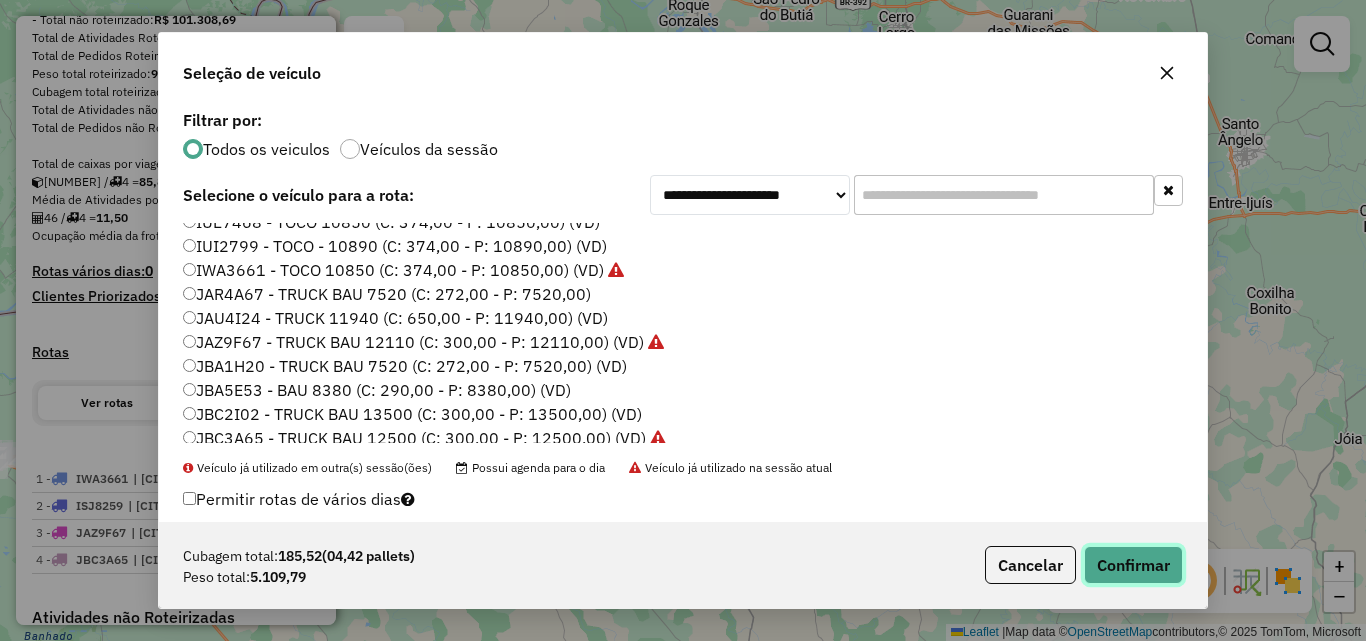 click on "Confirmar" 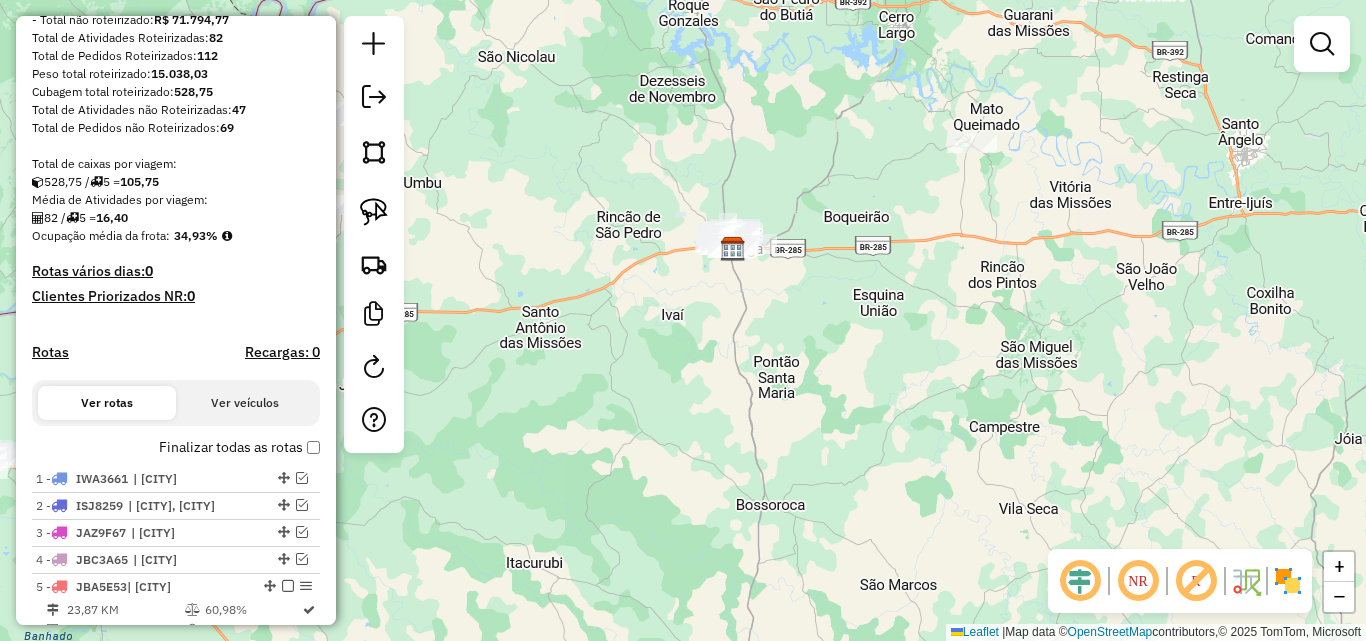 scroll, scrollTop: 600, scrollLeft: 0, axis: vertical 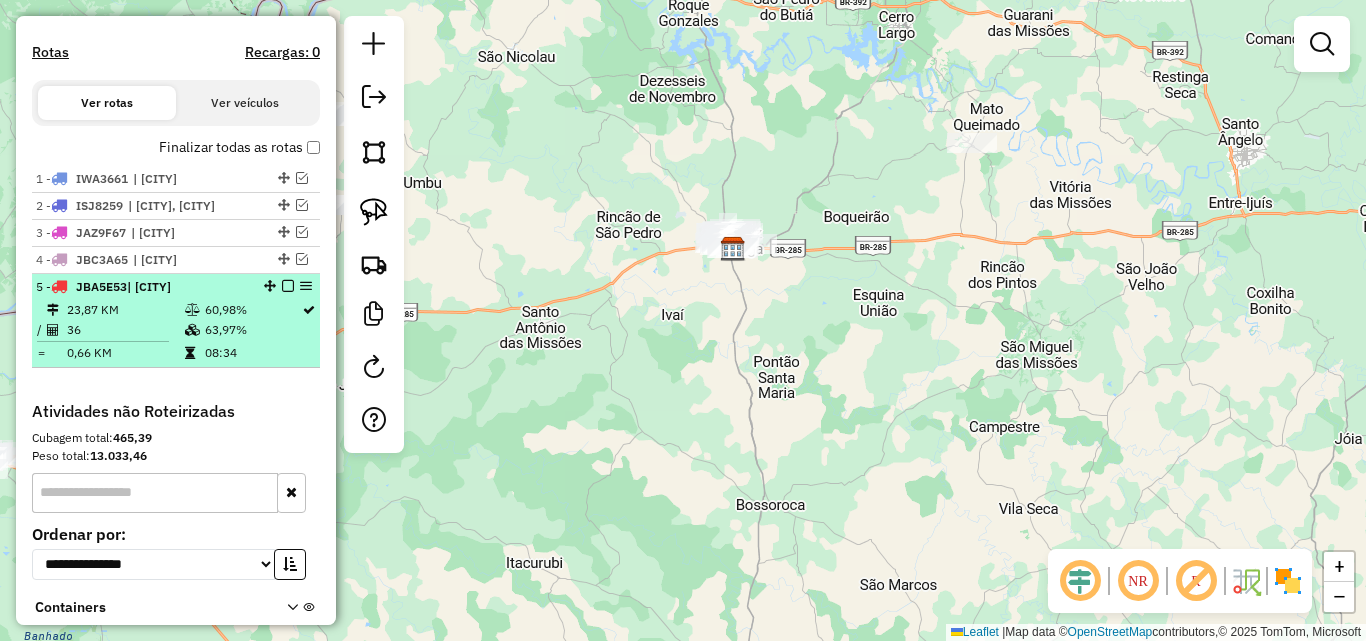 click on "| [CITY]" at bounding box center [149, 286] 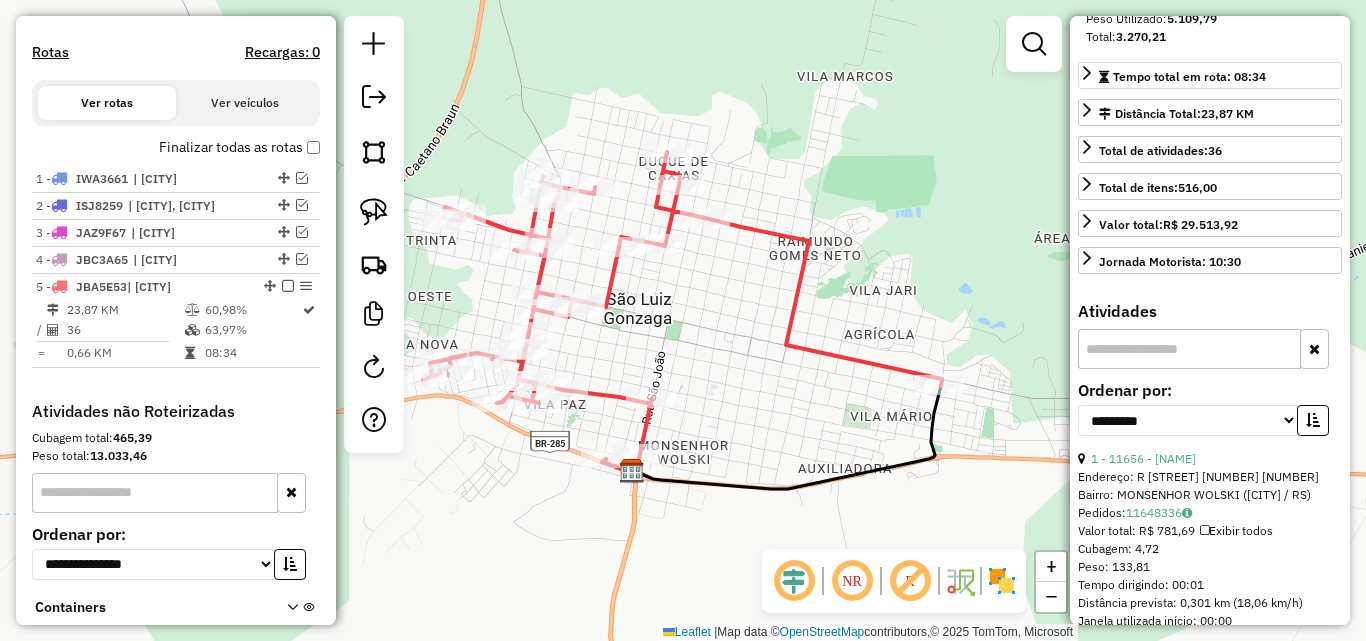 scroll, scrollTop: 400, scrollLeft: 0, axis: vertical 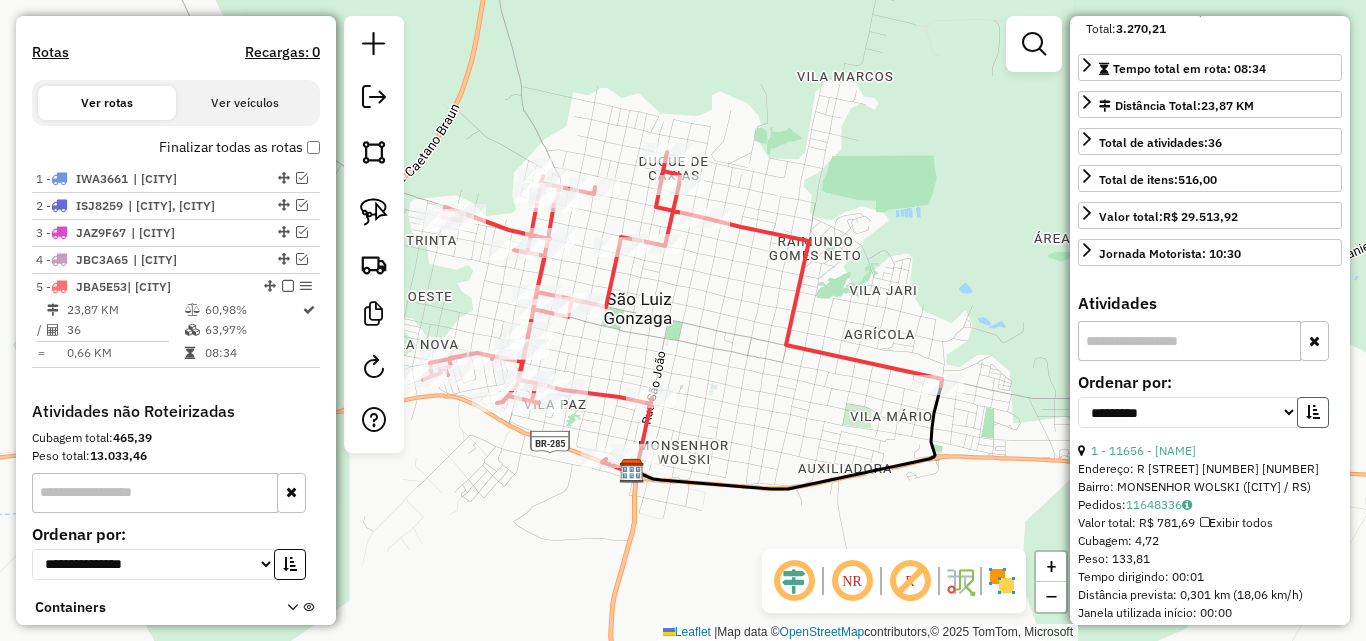 click at bounding box center [1313, 412] 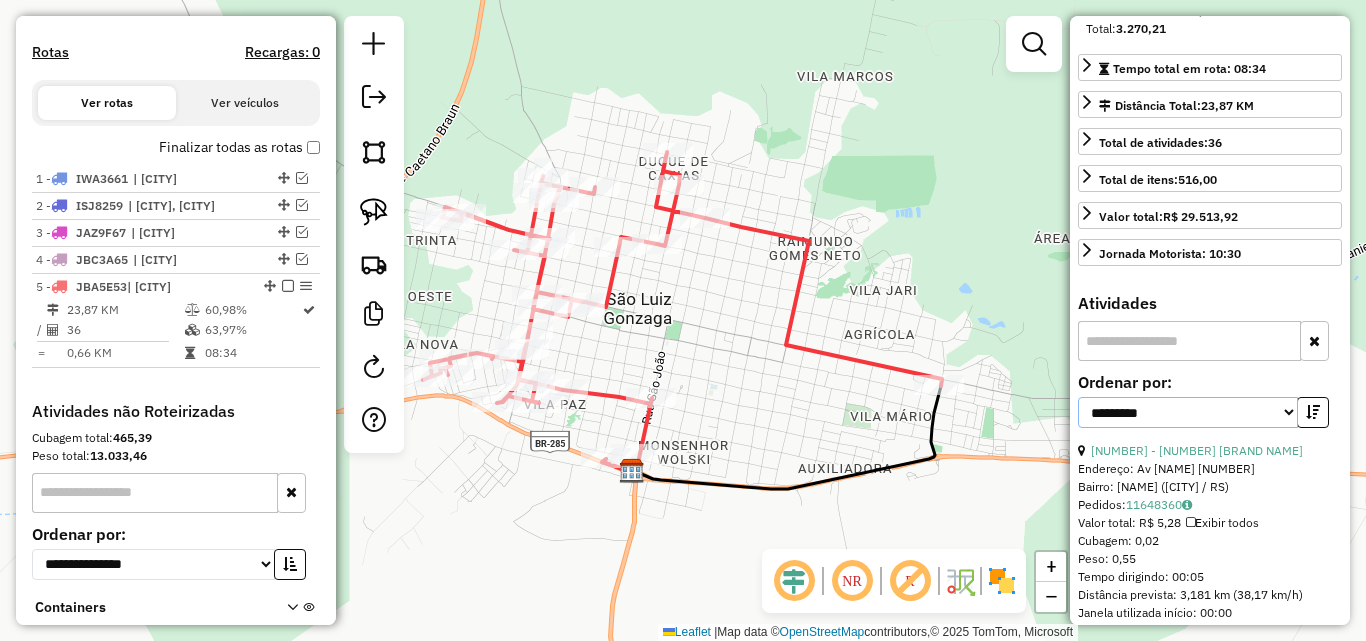 click on "**********" at bounding box center (1188, 412) 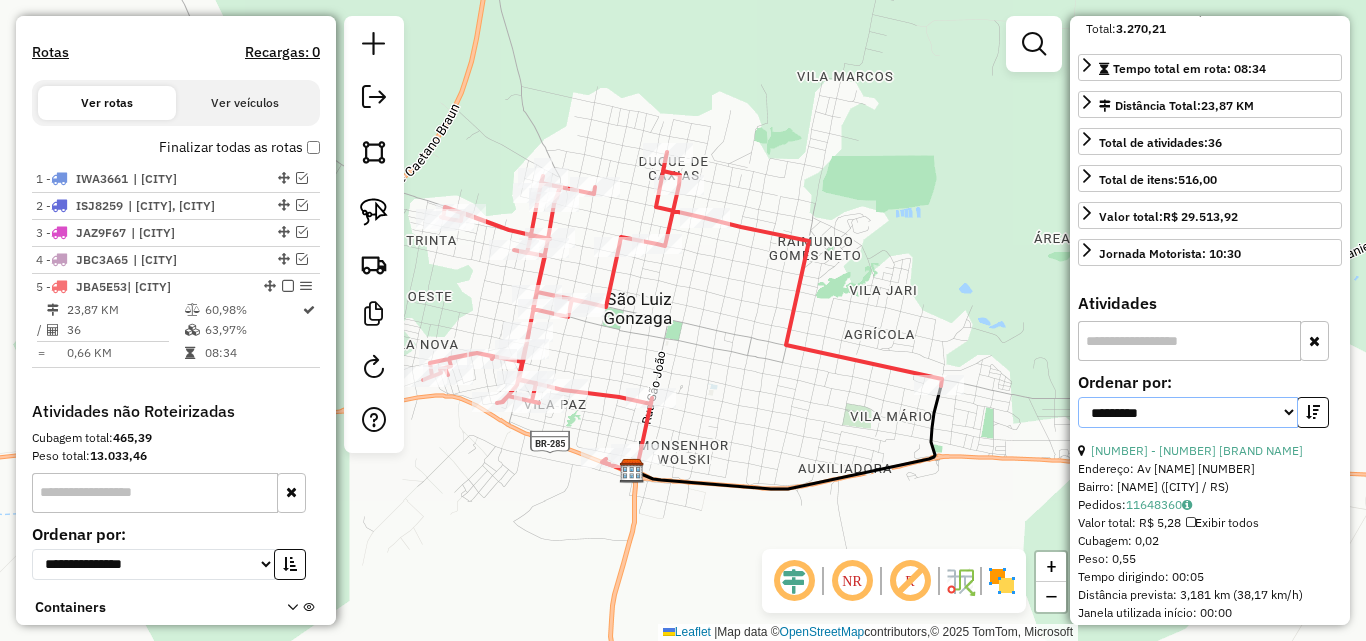 select on "*********" 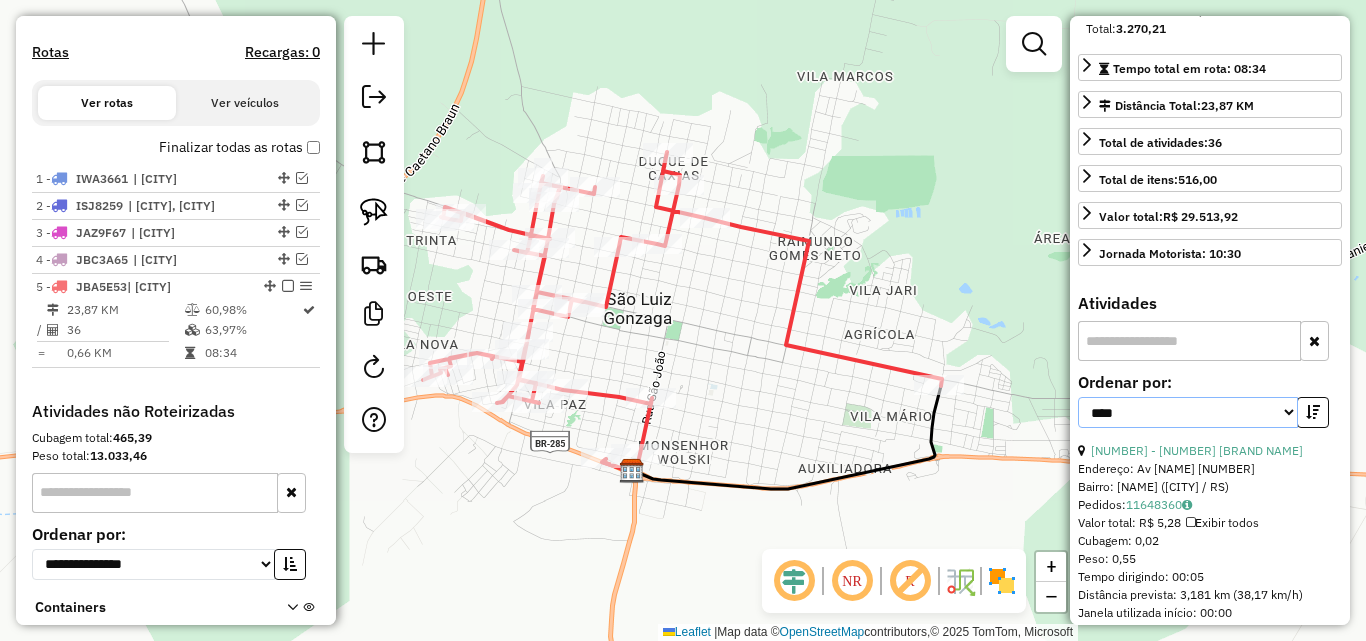 click on "**********" at bounding box center [1188, 412] 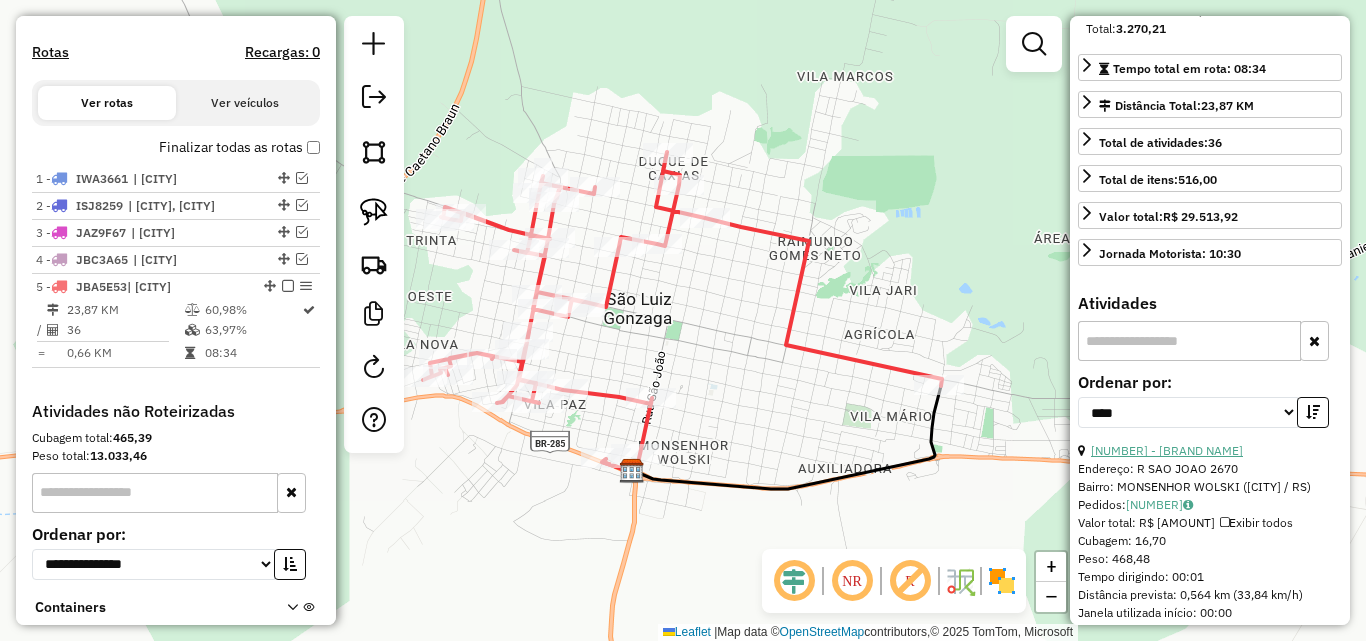 click on "[NUMBER] - [BRAND NAME]" at bounding box center [1167, 450] 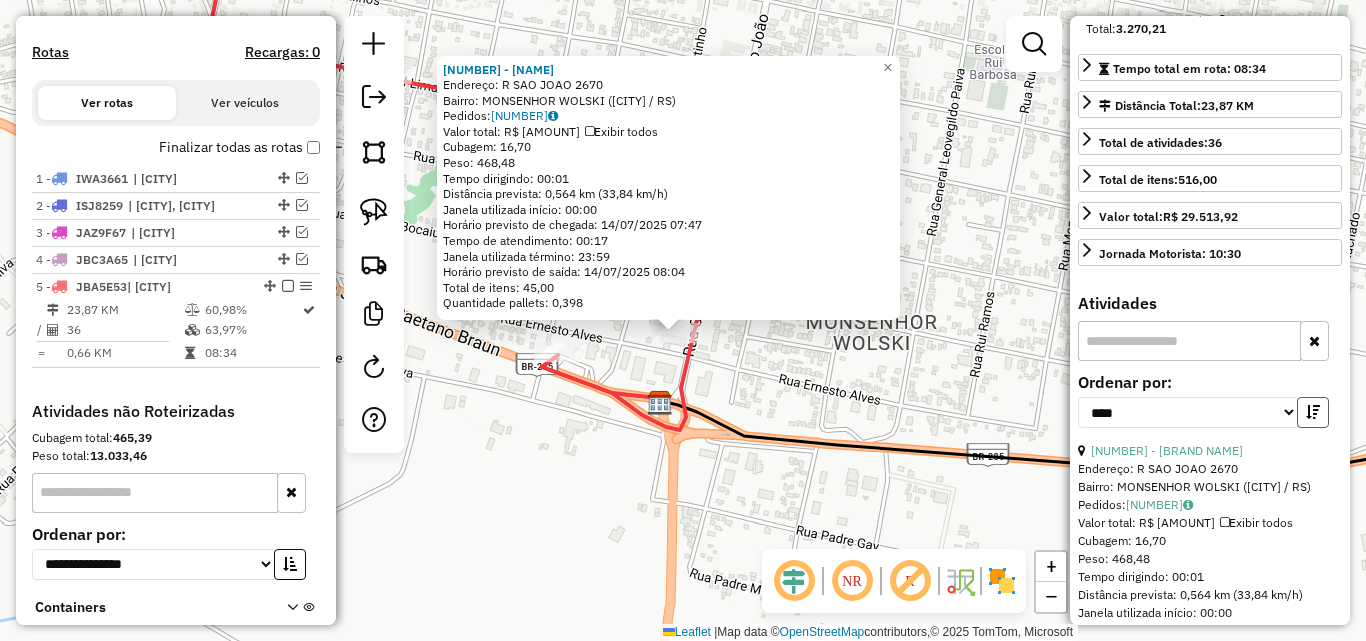 click at bounding box center [1313, 412] 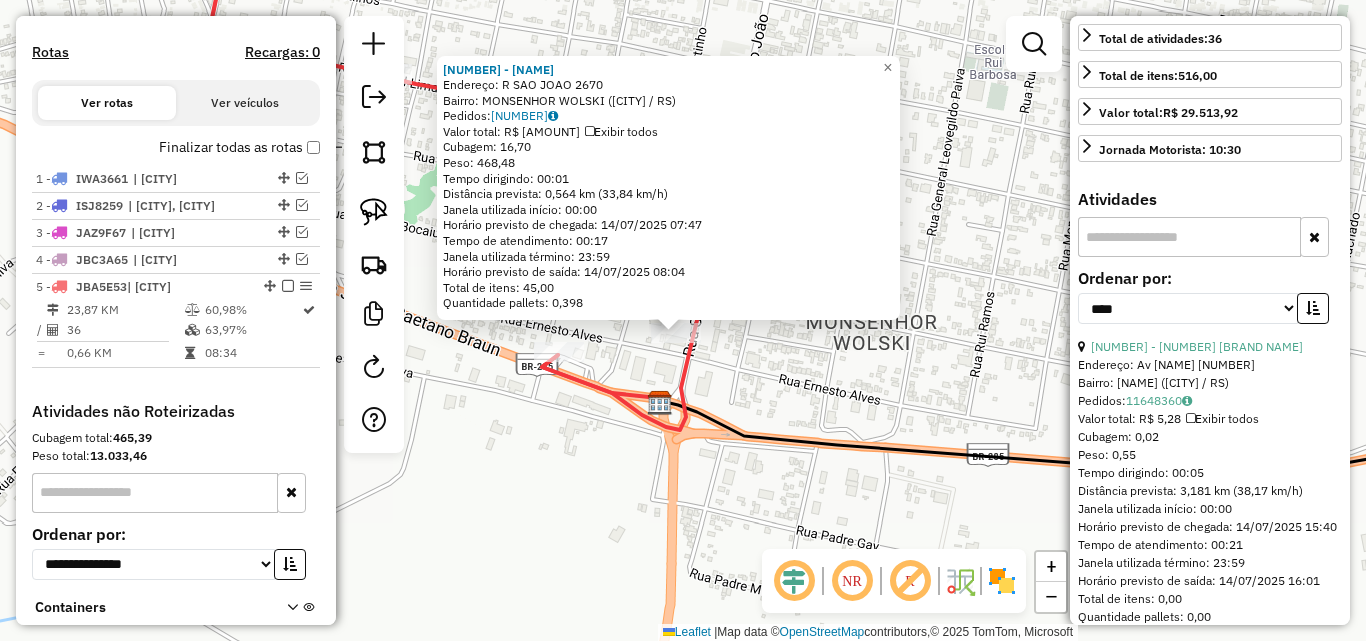 scroll, scrollTop: 500, scrollLeft: 0, axis: vertical 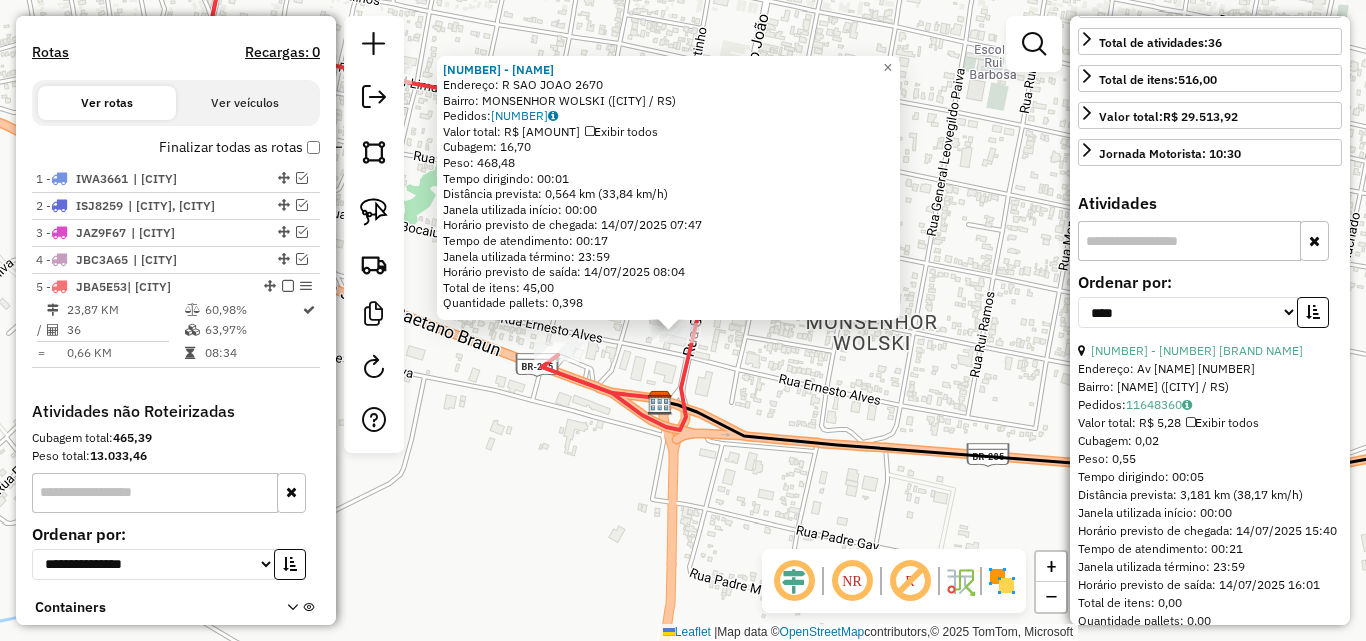 click on "[NUMBER] - [BRAND NAME]  Endereço: R   SAO JOAO                      [NUMBER]   Bairro: MONSENHOR WOLSKI ([CITY] / RS)   Pedidos:  [NUMBER]   Valor total: R$ [PRICE]   Exibir todos   Cubagem: [NUMBER]  Peso: [NUMBER]  Tempo dirigindo: [TIME]   Distância prevista: [NUMBER] km ([NUMBER] km/h)   Janela utilizada início: [TIME]   Horário previsto de chegada: [DATE] [TIME]   Tempo de atendimento: [TIME]   Janela utilizada término: [TIME]   Horário previsto de saída: [DATE] [TIME]   Total de itens: [NUMBER]   Quantidade pallets: [NUMBER]  × Janela de atendimento Grade de atendimento Capacidade Transportadoras Veículos Cliente Pedidos  Rotas Selecione os dias de semana para filtrar as janelas de atendimento  Seg   Ter   Qua   Qui   Sex   Sáb   Dom  Informe o período da janela de atendimento: De: [TIME] Até: [TIME]  Filtrar exatamente a janela do cliente  Considerar janela de atendimento padrão  Selecione os dias de semana para filtrar as grades de atendimento  Seg   Ter   Qua   Qui   Sex   Sáb   Dom   Peso mínimo:  De:" 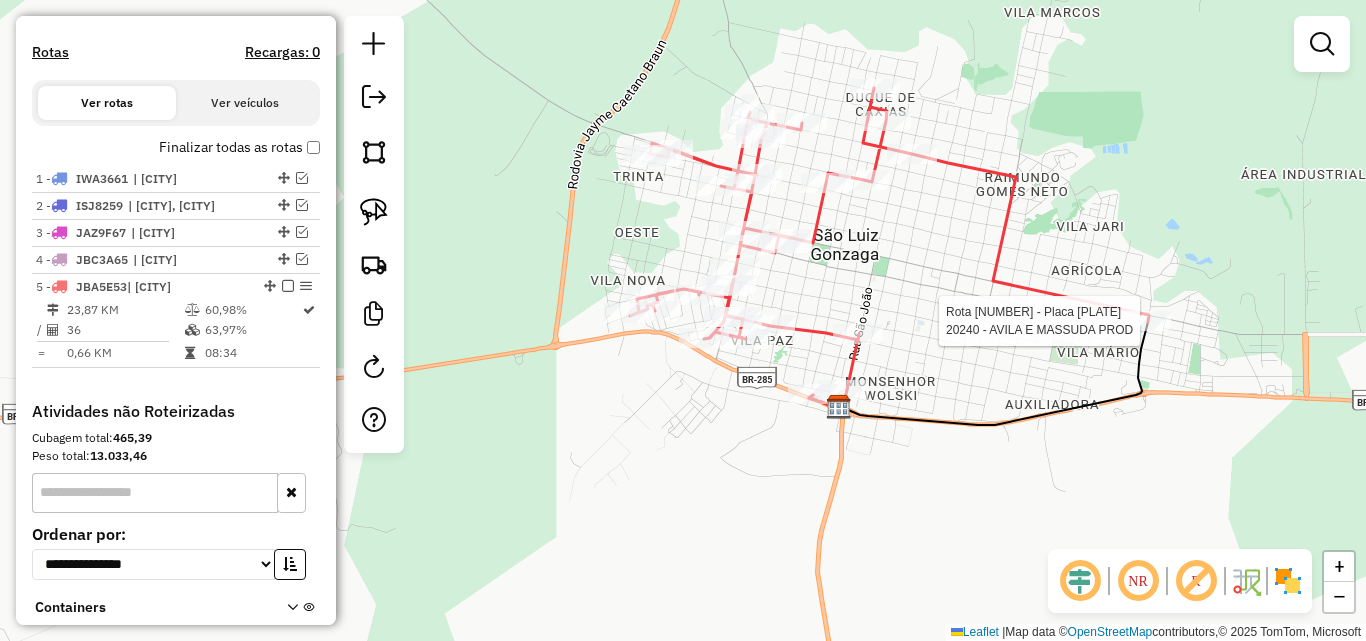select on "*********" 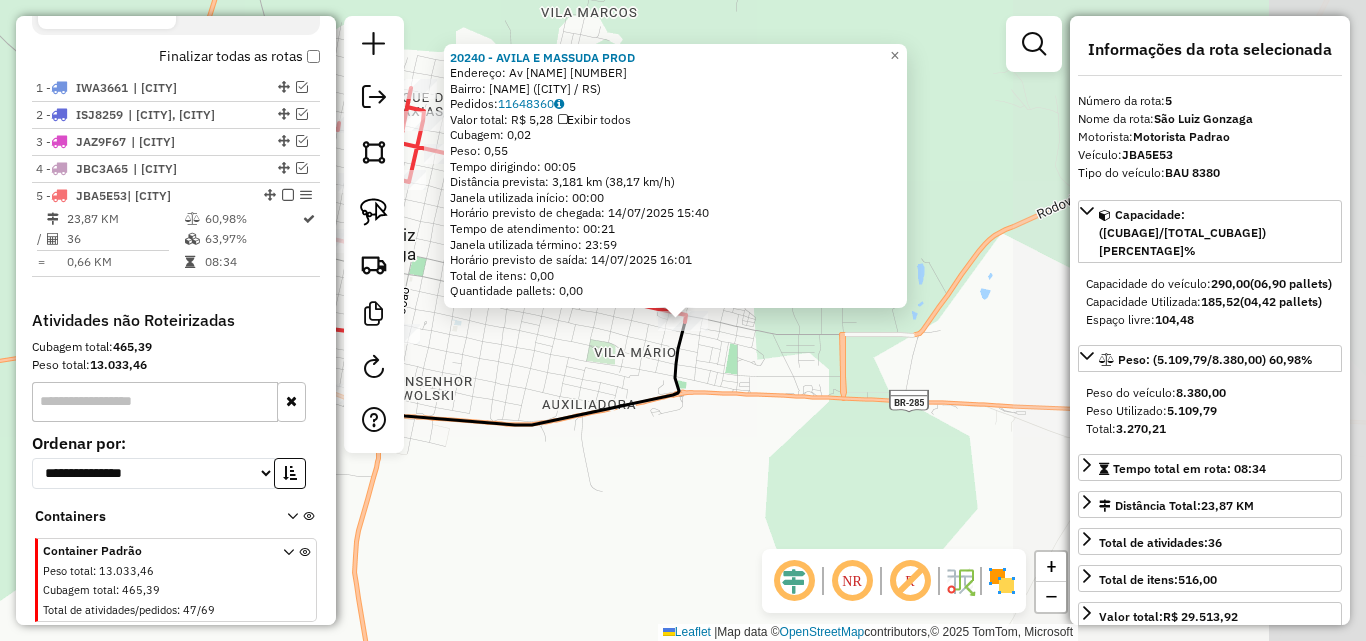 scroll, scrollTop: 736, scrollLeft: 0, axis: vertical 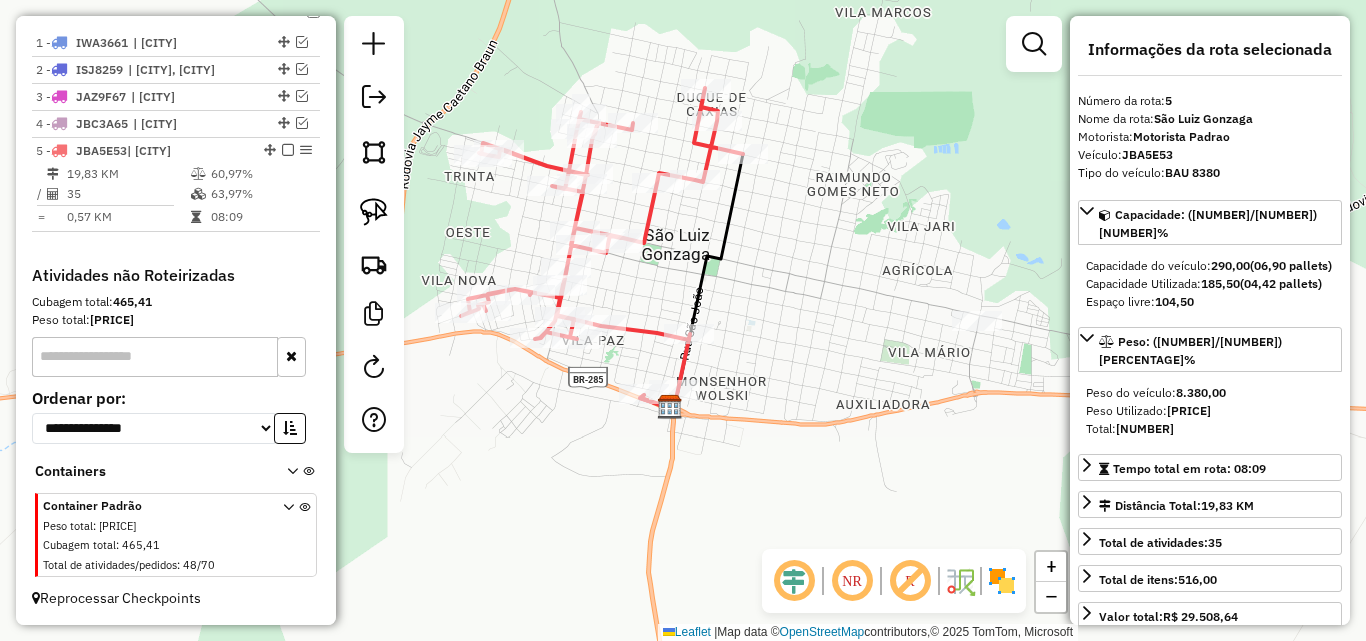 drag, startPoint x: 763, startPoint y: 348, endPoint x: 870, endPoint y: 348, distance: 107 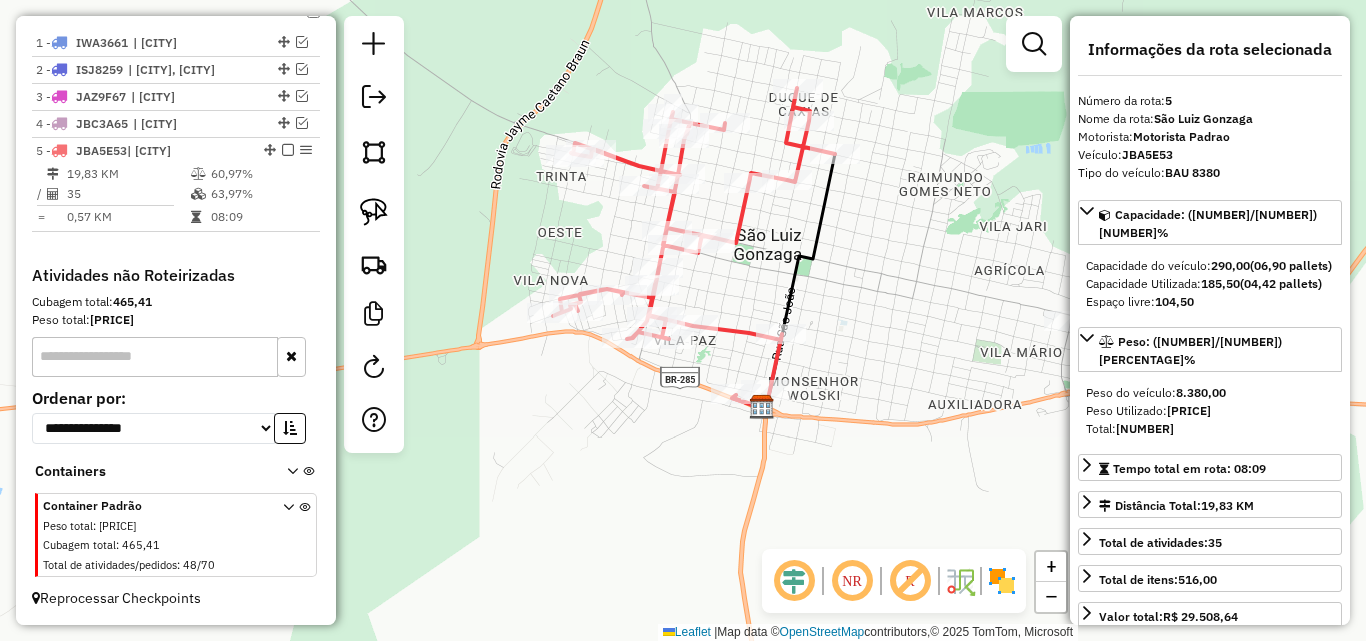 drag, startPoint x: 827, startPoint y: 354, endPoint x: 919, endPoint y: 354, distance: 92 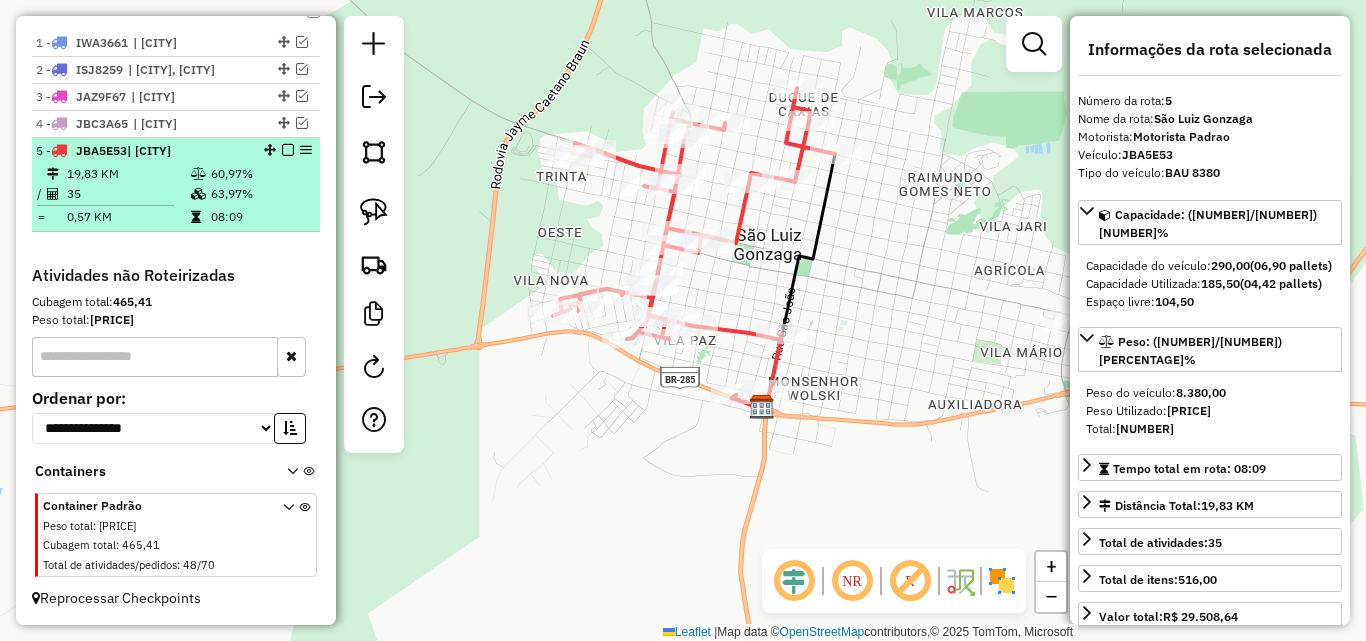click at bounding box center [288, 150] 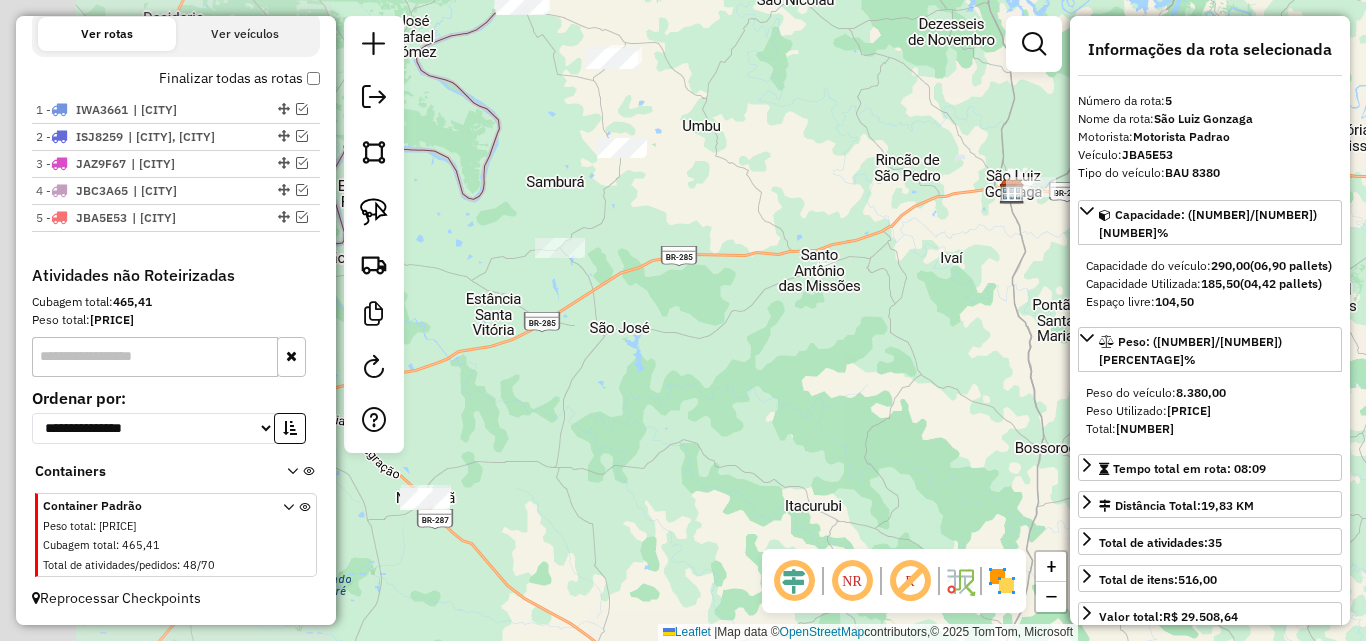 drag, startPoint x: 512, startPoint y: 345, endPoint x: 843, endPoint y: 331, distance: 331.29593 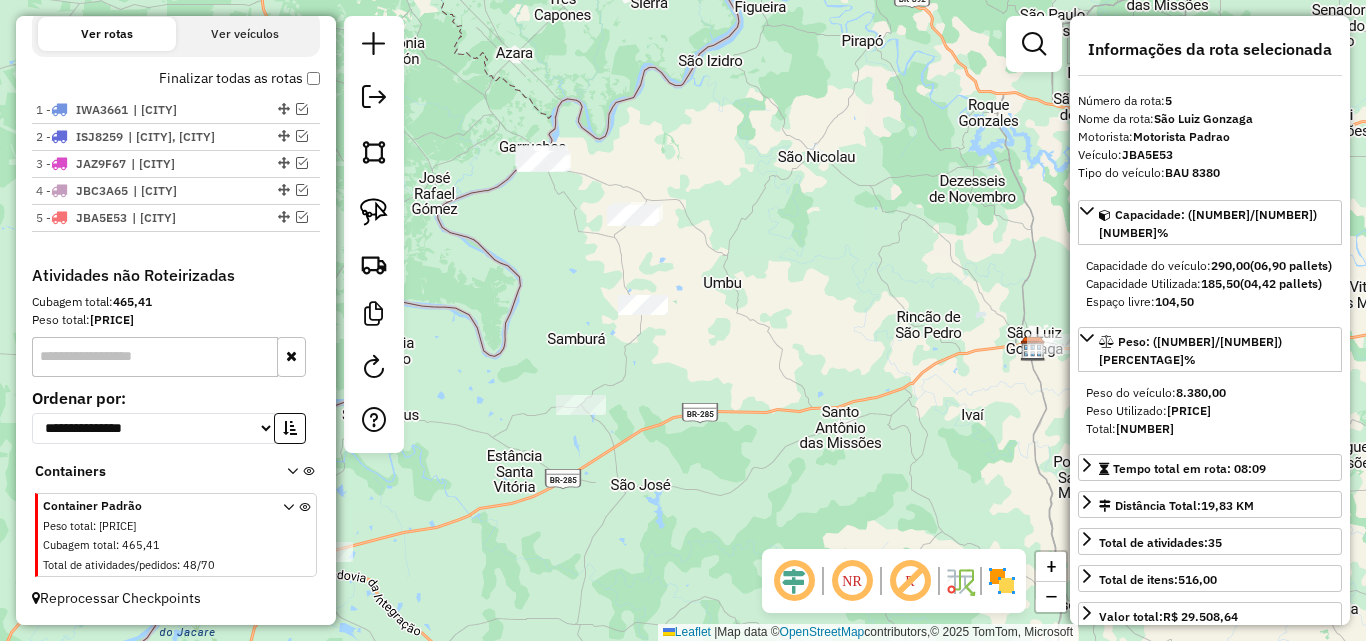 drag, startPoint x: 628, startPoint y: 526, endPoint x: 648, endPoint y: 524, distance: 20.09975 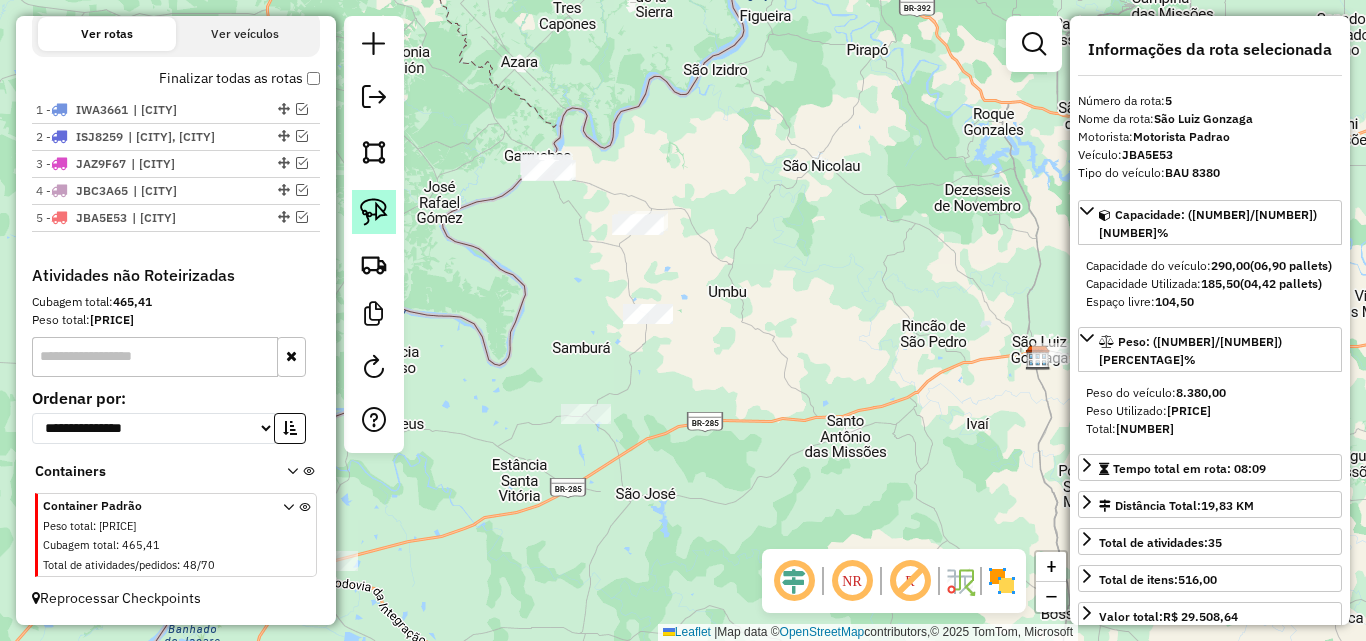 click 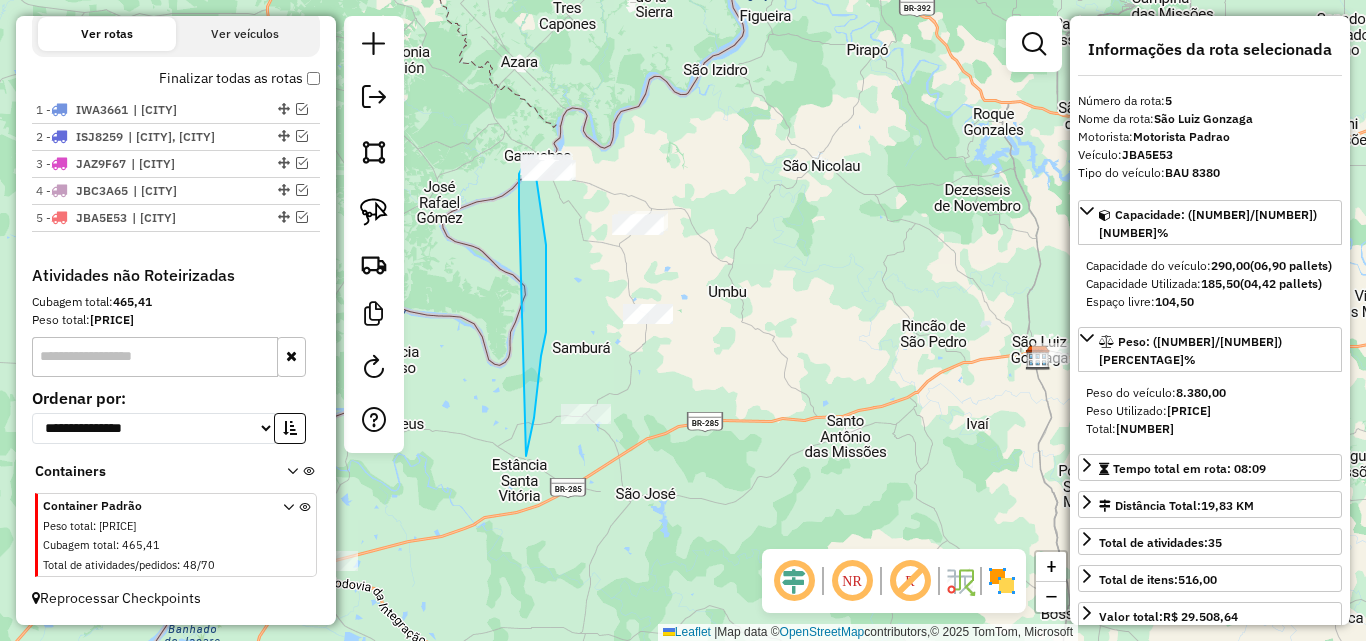 drag, startPoint x: 528, startPoint y: 449, endPoint x: 519, endPoint y: 208, distance: 241.16798 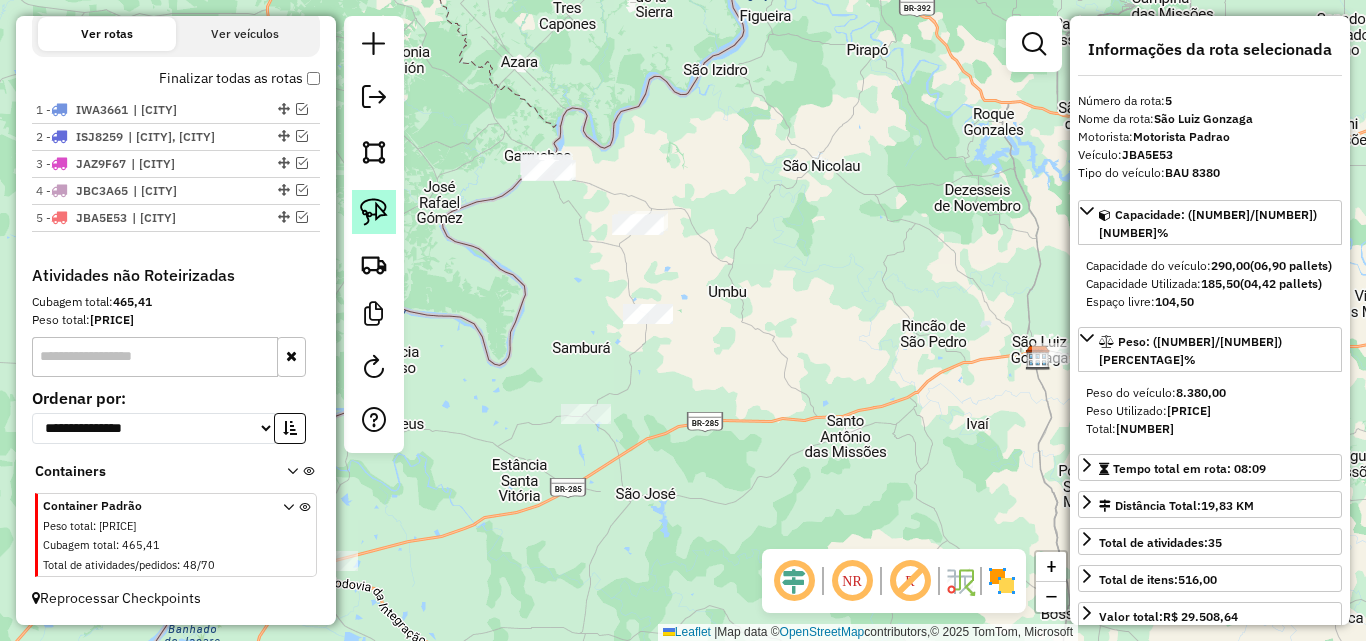 click 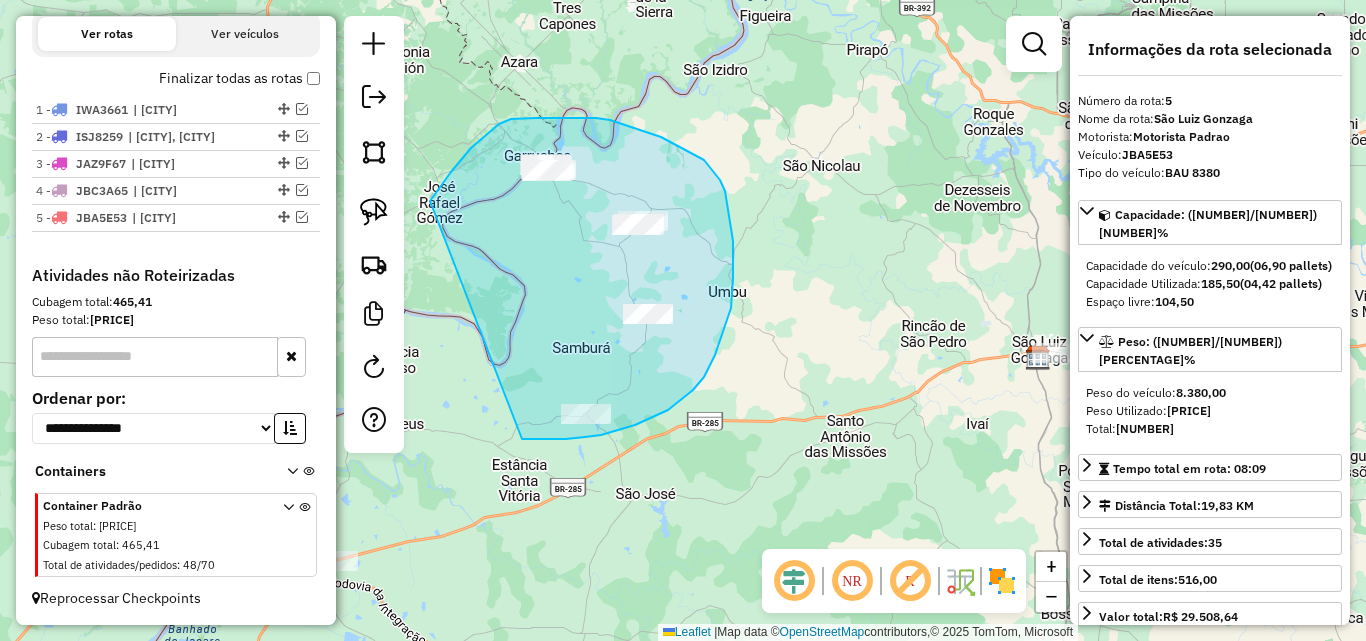drag, startPoint x: 480, startPoint y: 139, endPoint x: 497, endPoint y: 431, distance: 292.49445 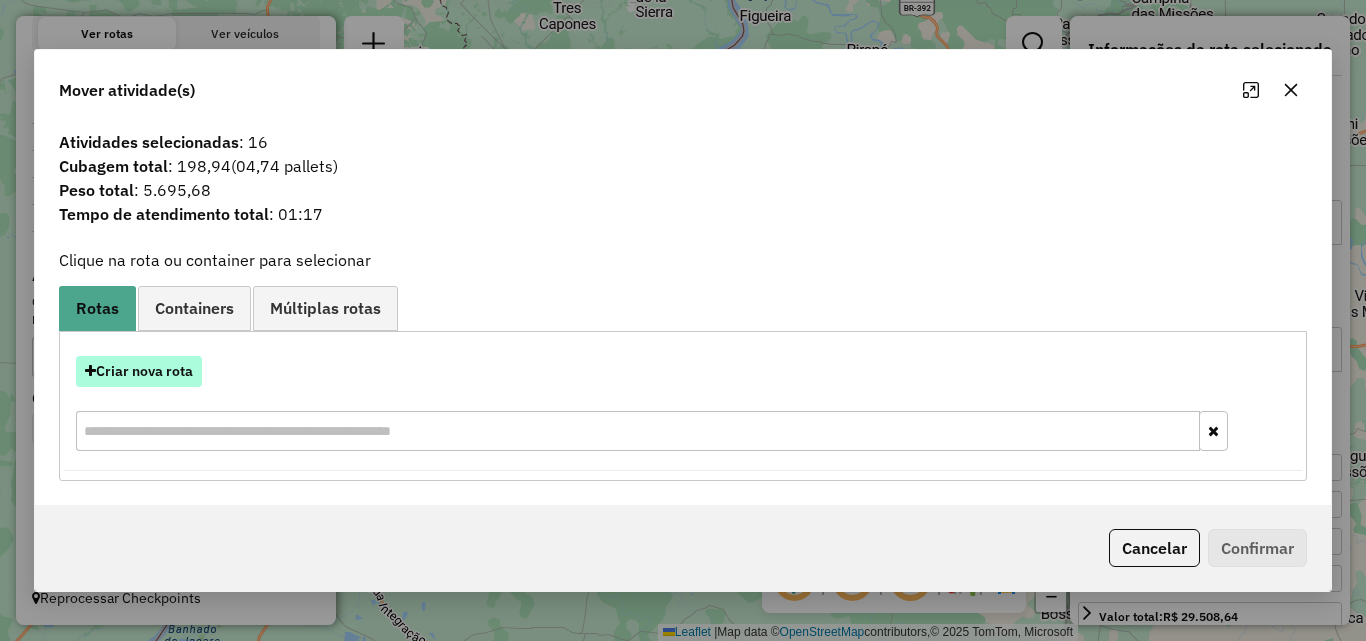 click on "Criar nova rota" at bounding box center [139, 371] 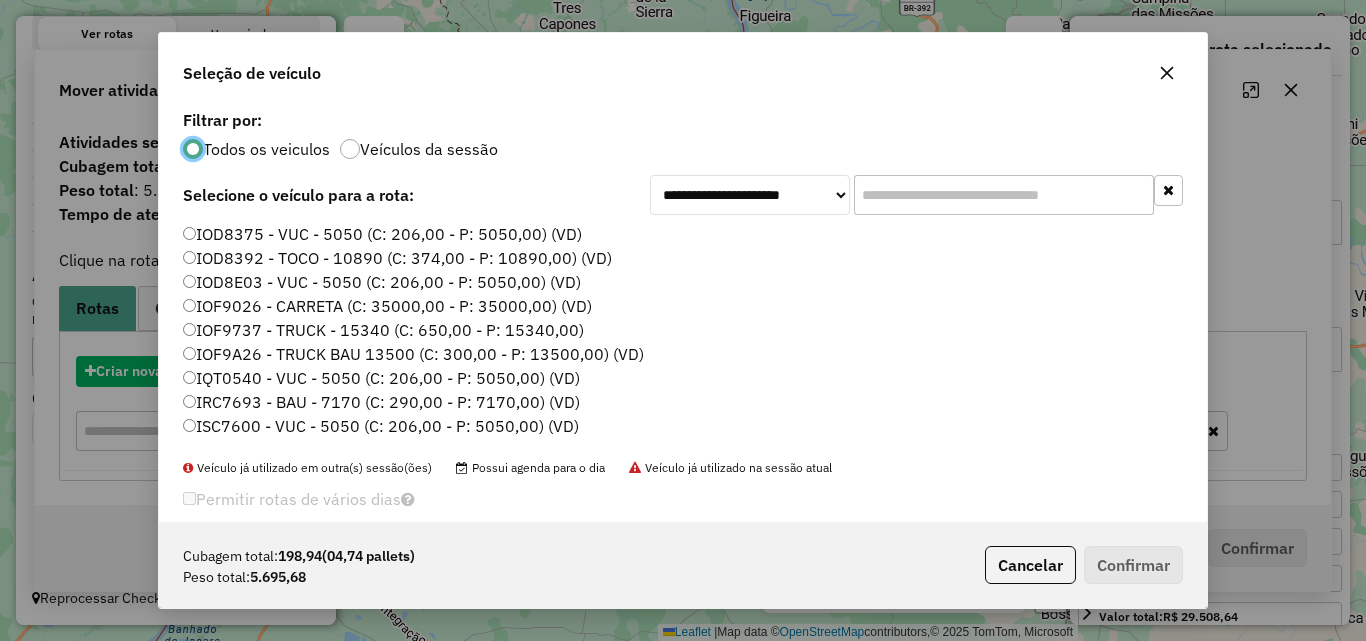 scroll, scrollTop: 11, scrollLeft: 6, axis: both 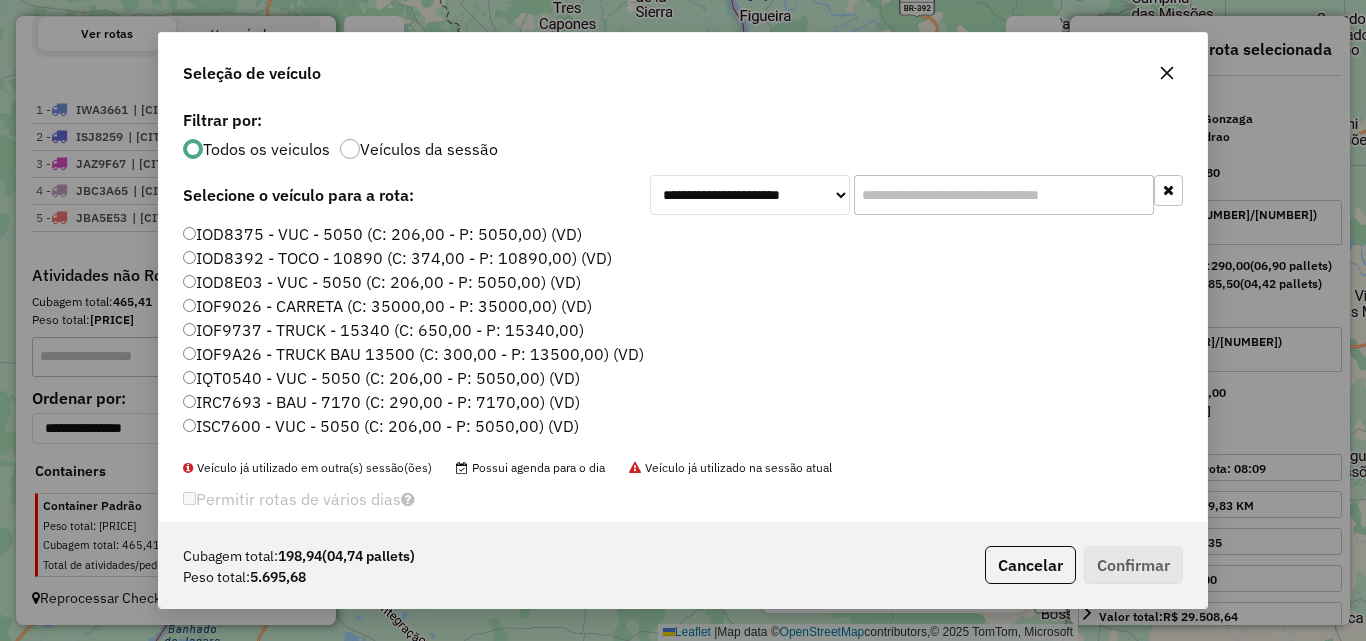 click on "IOD8392 - TOCO - 10890 (C: 374,00 - P: 10890,00) (VD)" 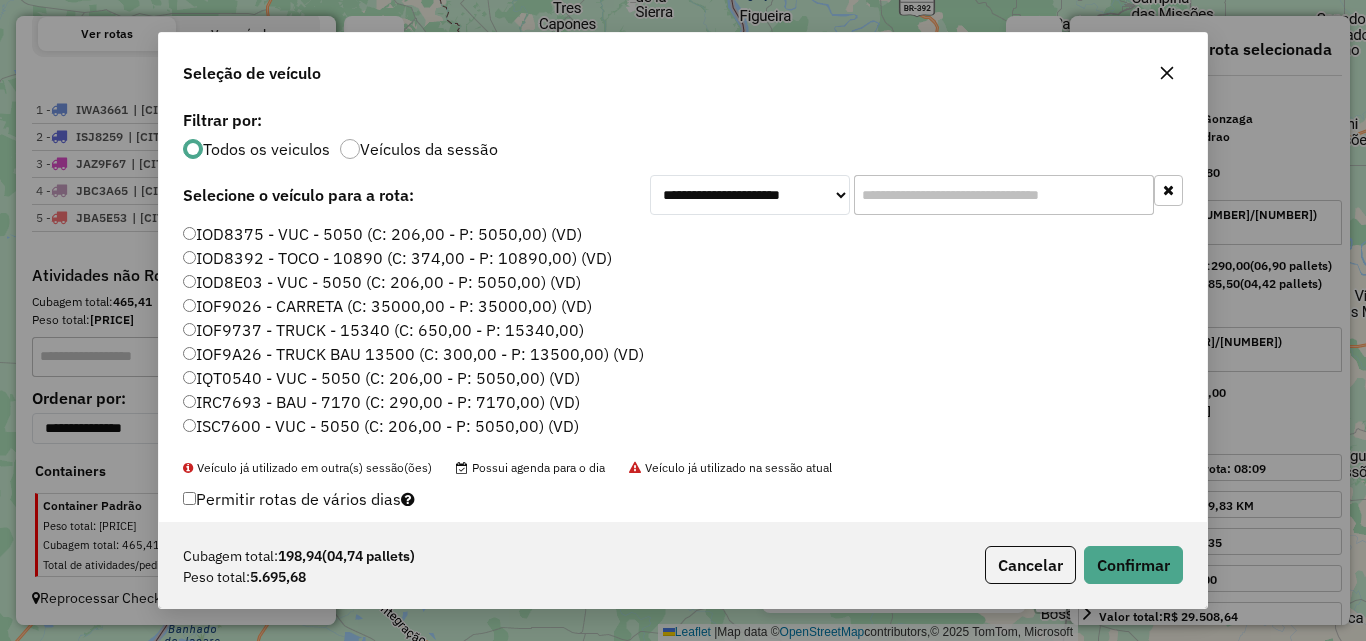 click on "IRC7693 - BAU - 7170 (C: 290,00 - P: 7170,00) (VD)" 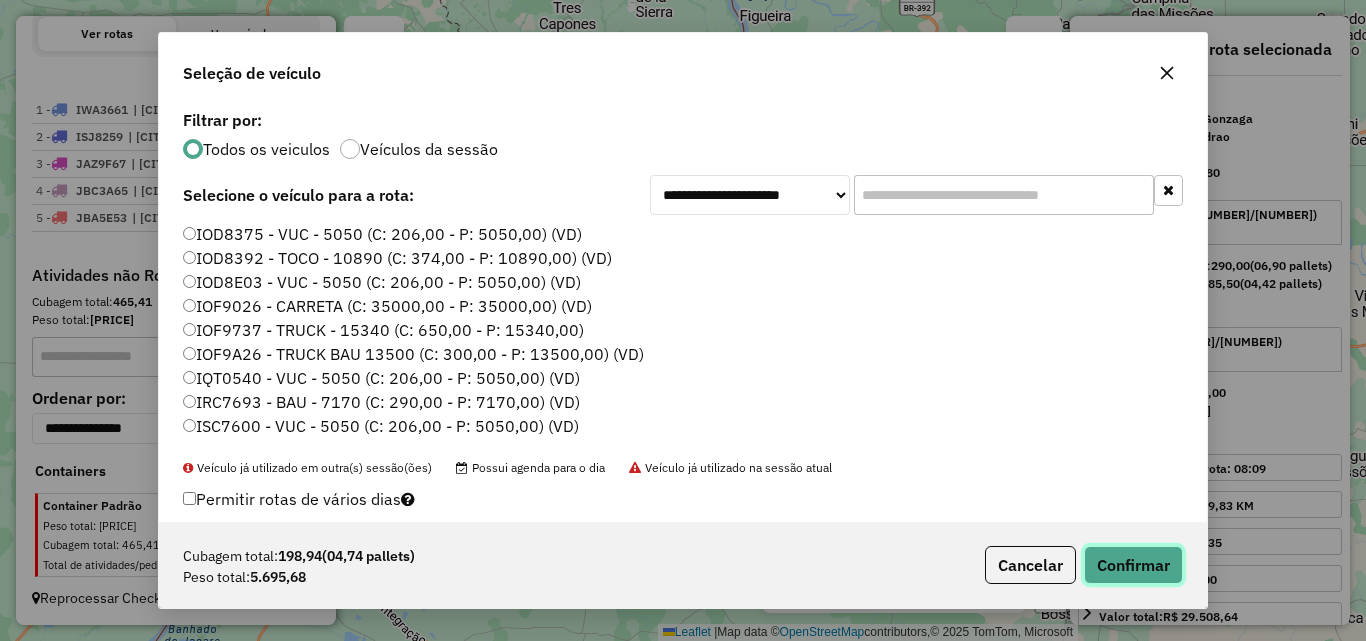 click on "Confirmar" 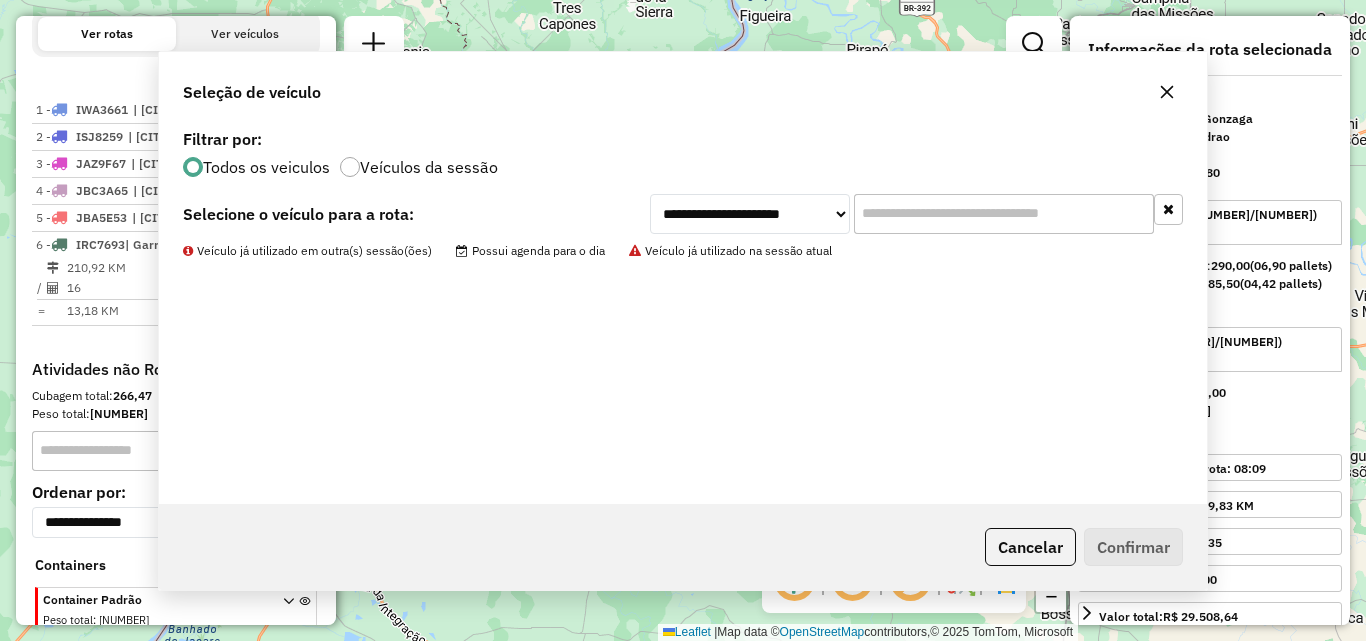 scroll, scrollTop: 763, scrollLeft: 0, axis: vertical 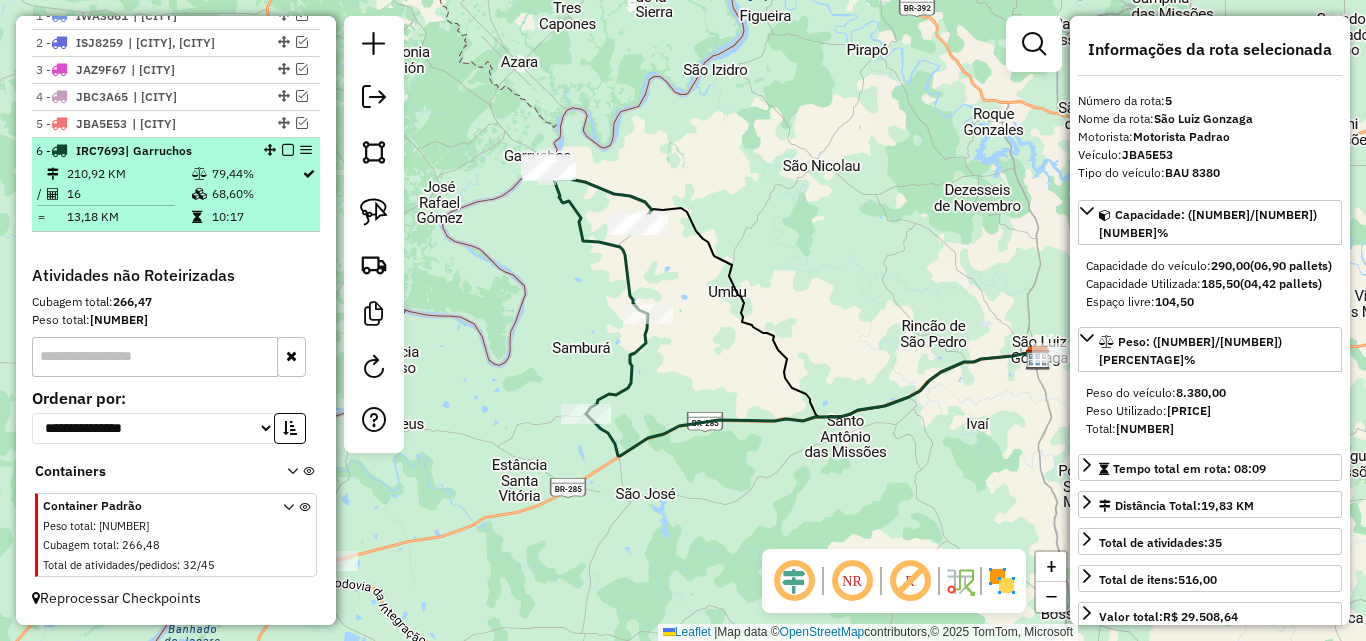 click on "16" at bounding box center [128, 194] 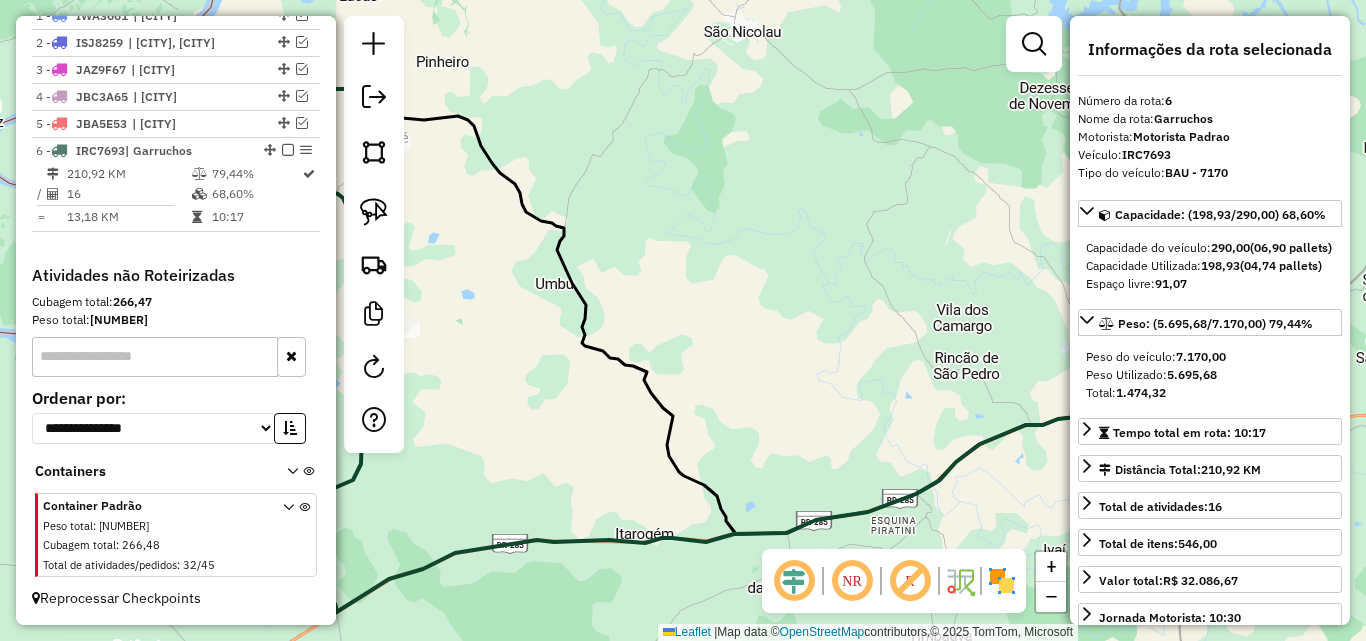 click on "Janela de atendimento Grade de atendimento Capacidade Transportadoras Veículos Cliente Pedidos  Rotas Selecione os dias de semana para filtrar as janelas de atendimento  Seg   Ter   Qua   Qui   Sex   Sáb   Dom  Informe o período da janela de atendimento: De: Até:  Filtrar exatamente a janela do cliente  Considerar janela de atendimento padrão  Selecione os dias de semana para filtrar as grades de atendimento  Seg   Ter   Qua   Qui   Sex   Sáb   Dom   Considerar clientes sem dia de atendimento cadastrado  Clientes fora do dia de atendimento selecionado Filtrar as atividades entre os valores definidos abaixo:  Peso mínimo:   Peso máximo:   Cubagem mínima:   Cubagem máxima:   De:   Até:  Filtrar as atividades entre o tempo de atendimento definido abaixo:  De:   Até:   Considerar capacidade total dos clientes não roteirizados Transportadora: Selecione um ou mais itens Tipo de veículo: Selecione um ou mais itens Veículo: Selecione um ou mais itens Motorista: Selecione um ou mais itens Nome: Rótulo:" 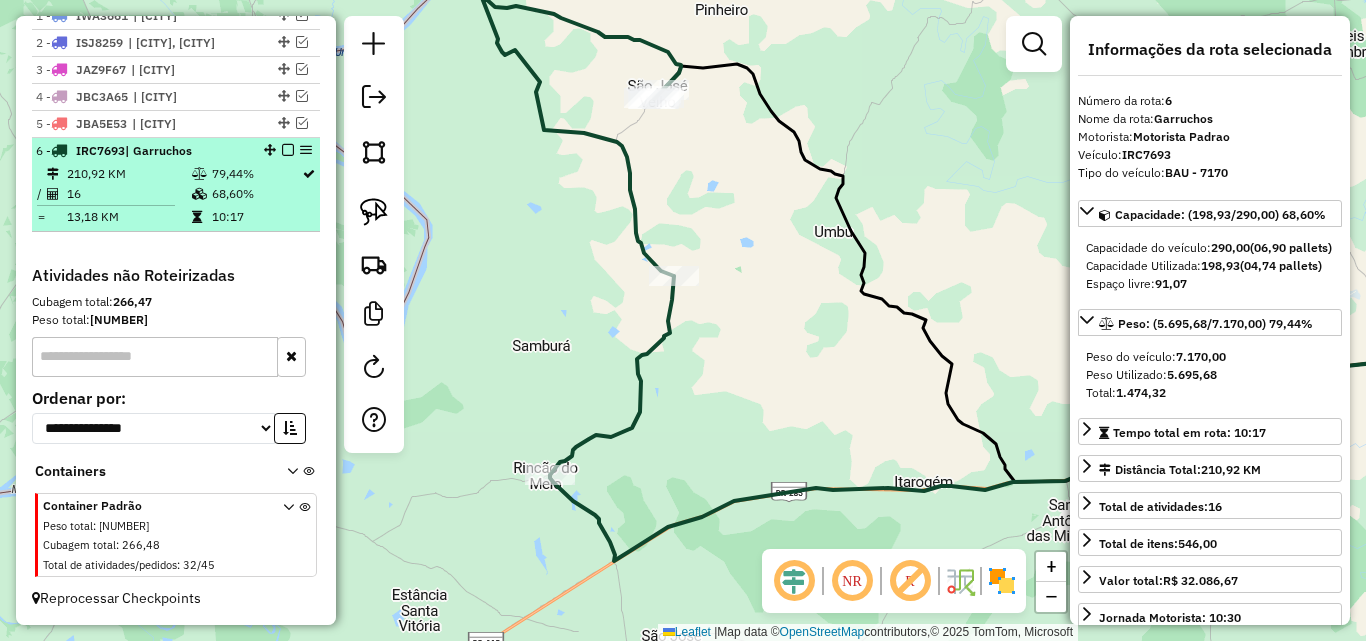 click at bounding box center (288, 150) 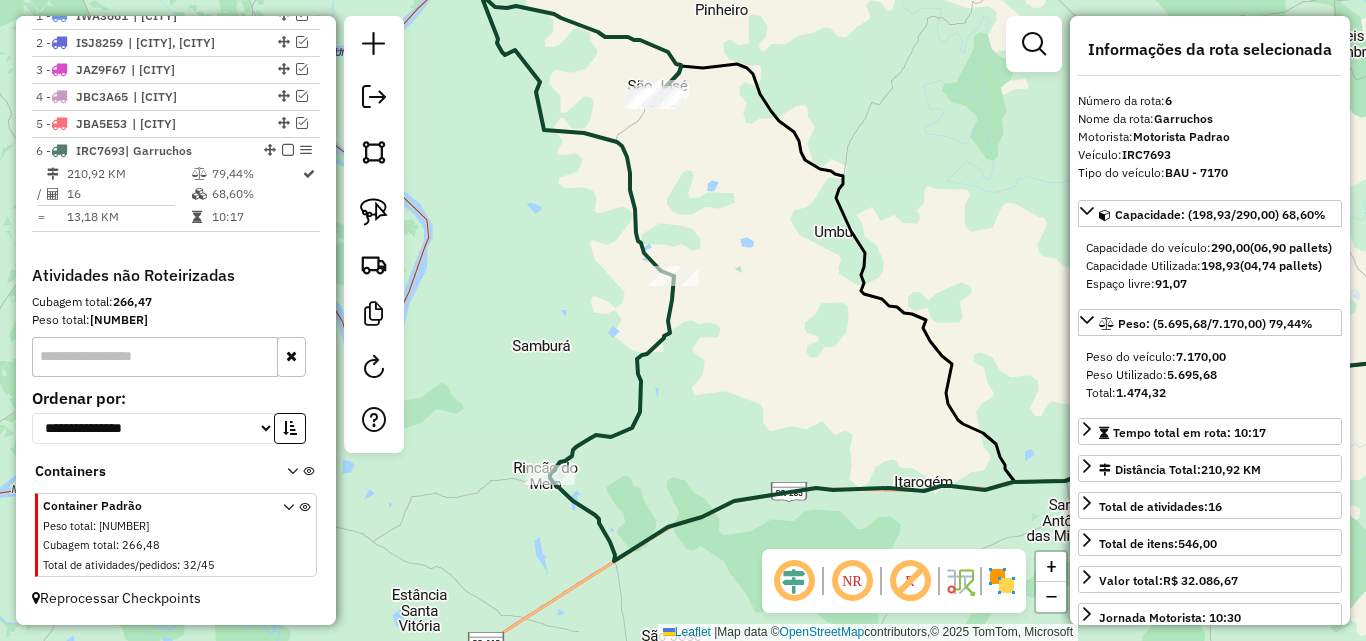 scroll, scrollTop: 696, scrollLeft: 0, axis: vertical 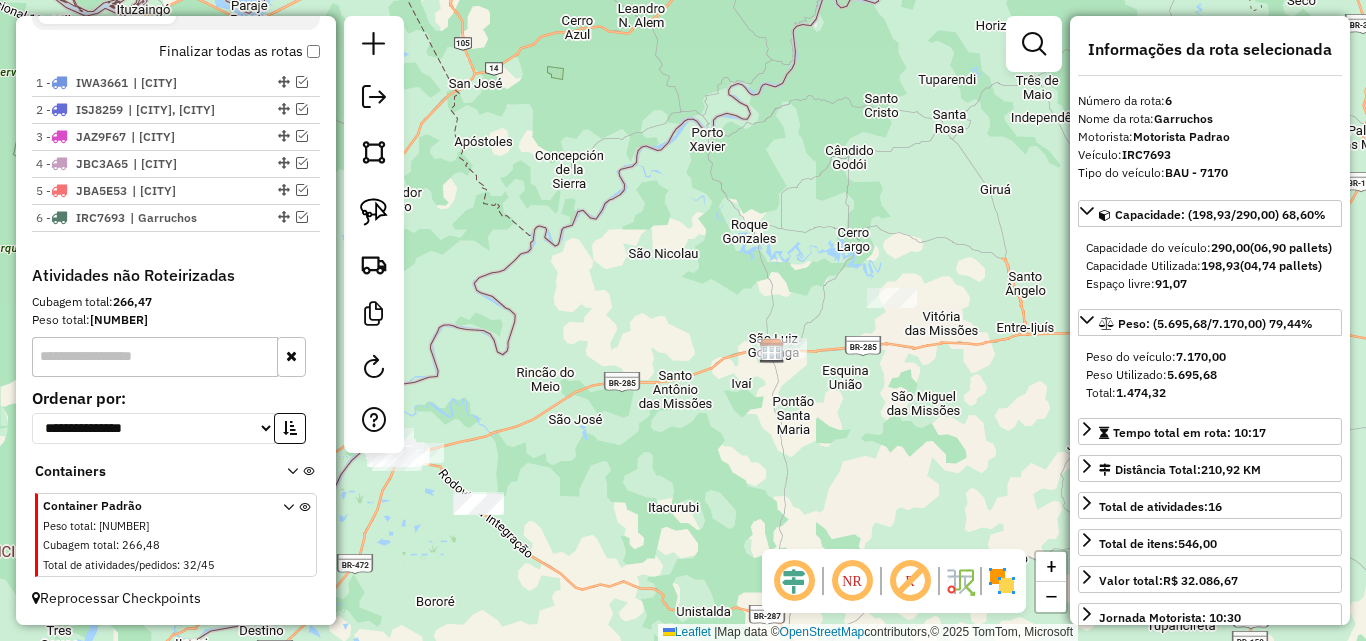 drag, startPoint x: 519, startPoint y: 478, endPoint x: 744, endPoint y: 364, distance: 252.23204 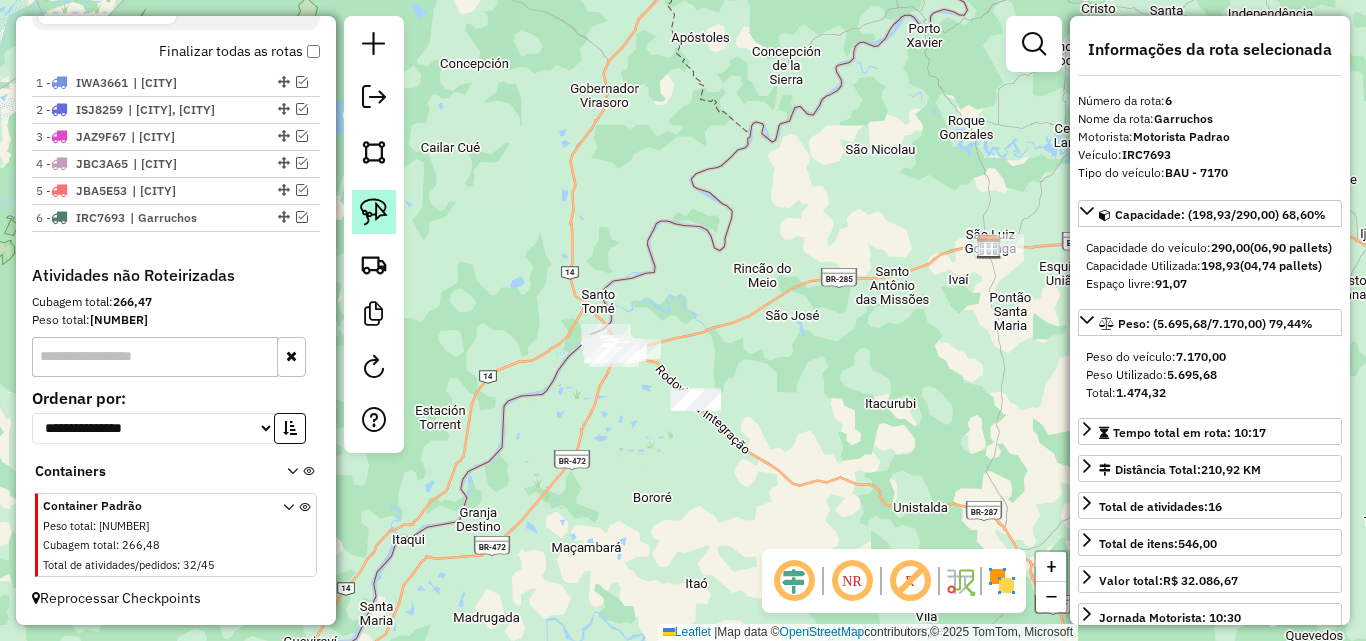 click 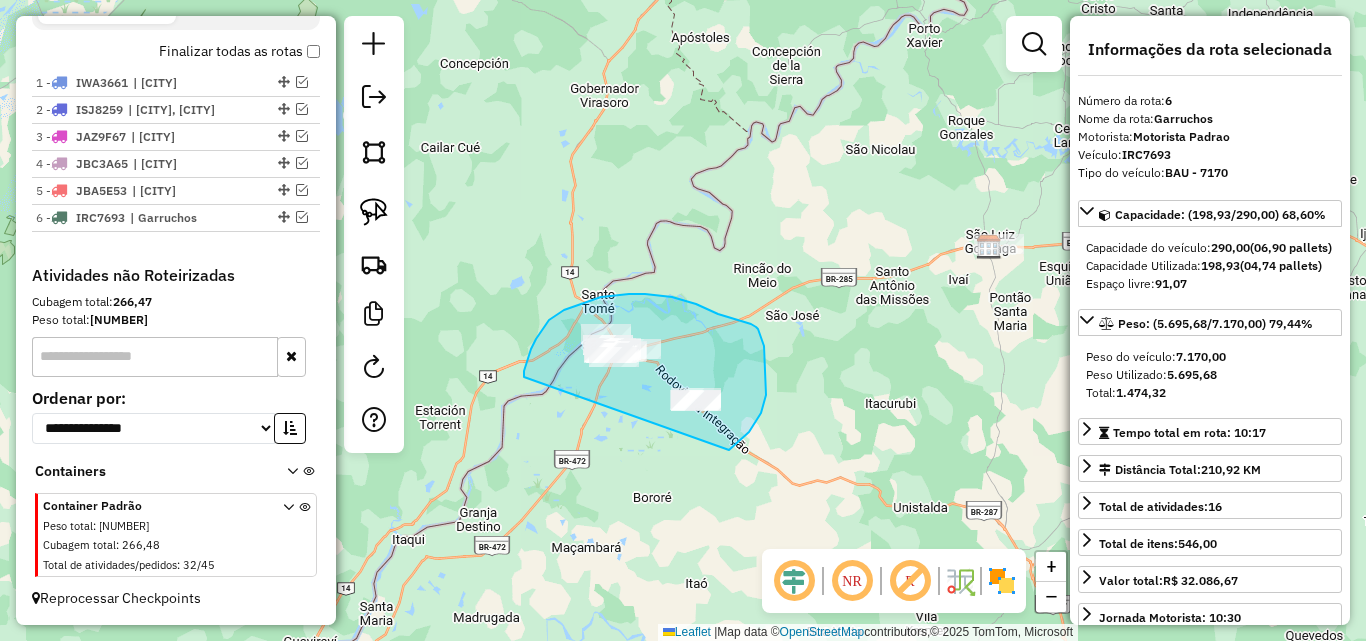 drag, startPoint x: 524, startPoint y: 377, endPoint x: 672, endPoint y: 490, distance: 186.20688 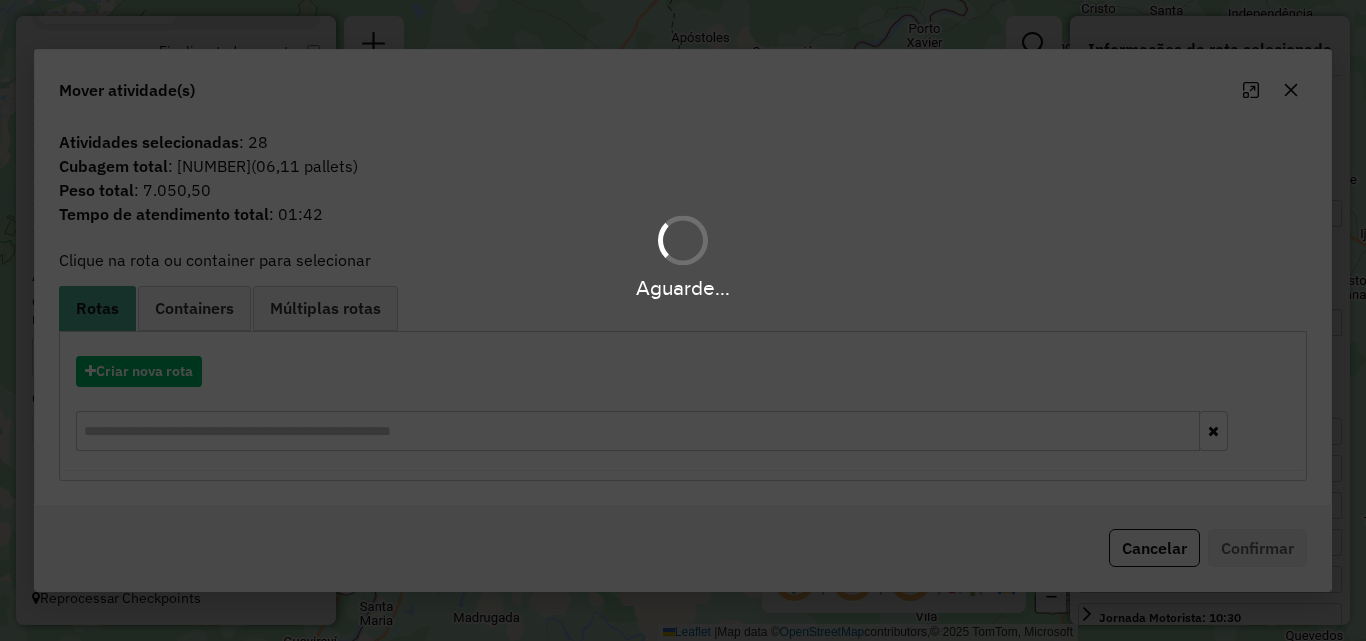 click on "Aguarde..." at bounding box center [683, 320] 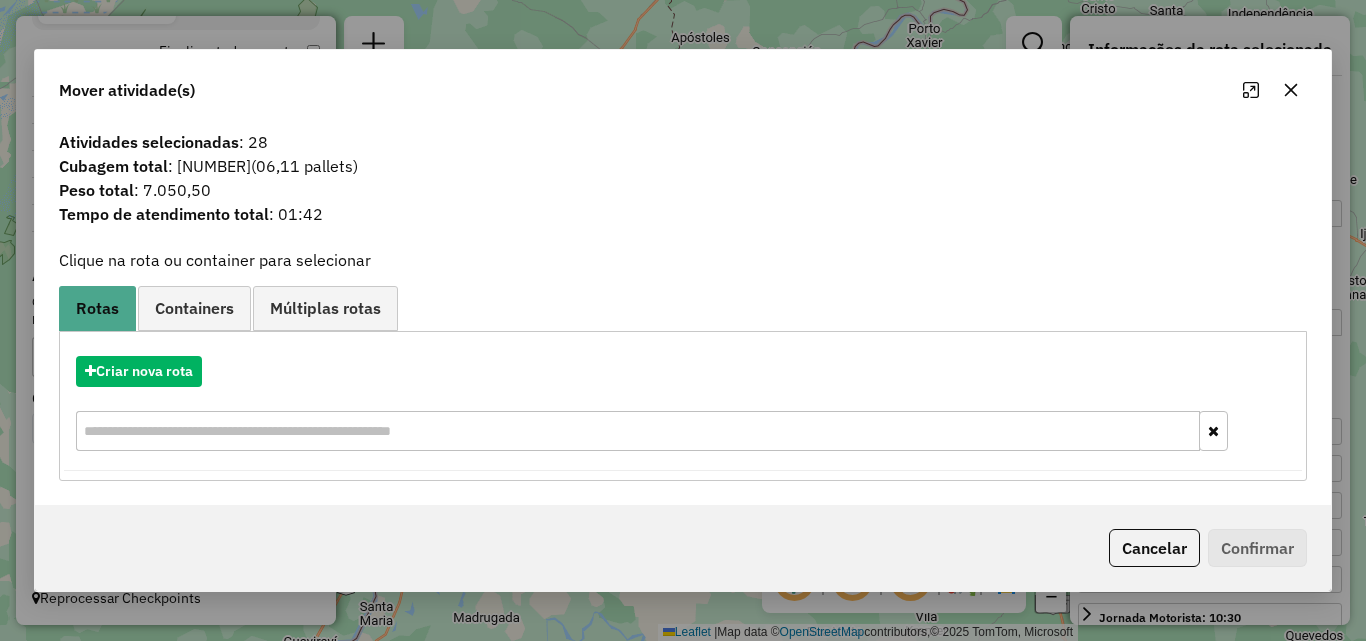 click on "Cancelar" 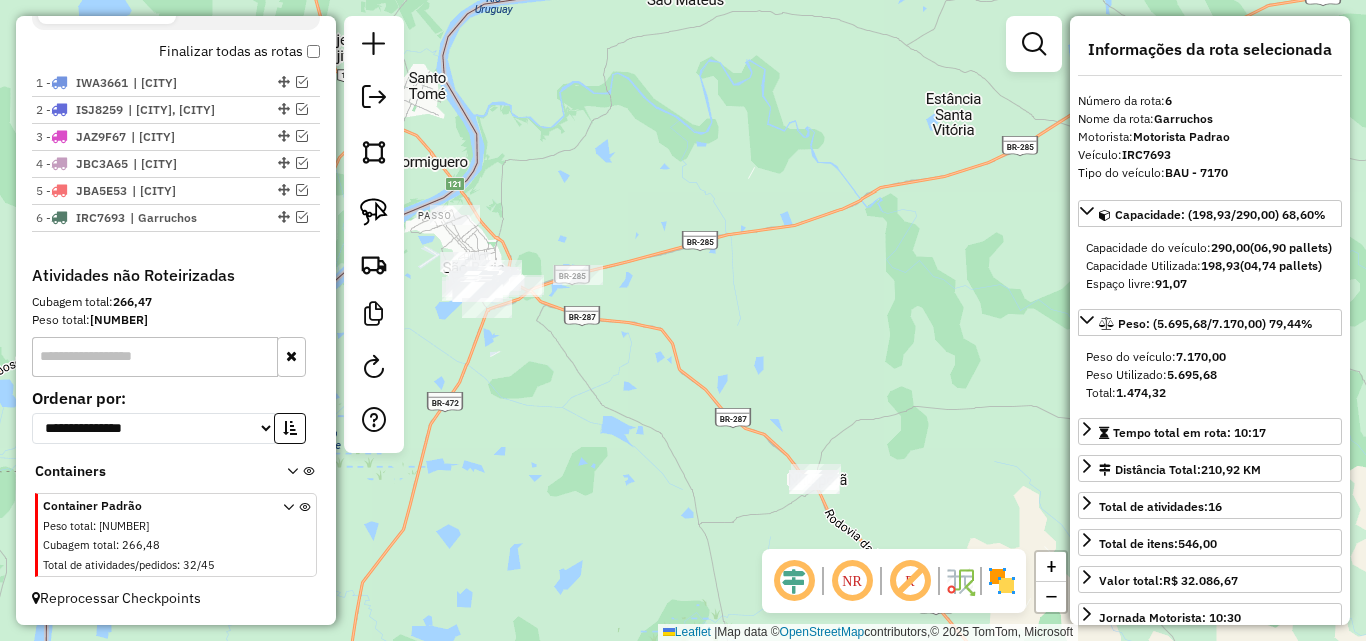 drag, startPoint x: 617, startPoint y: 364, endPoint x: 603, endPoint y: 263, distance: 101.96568 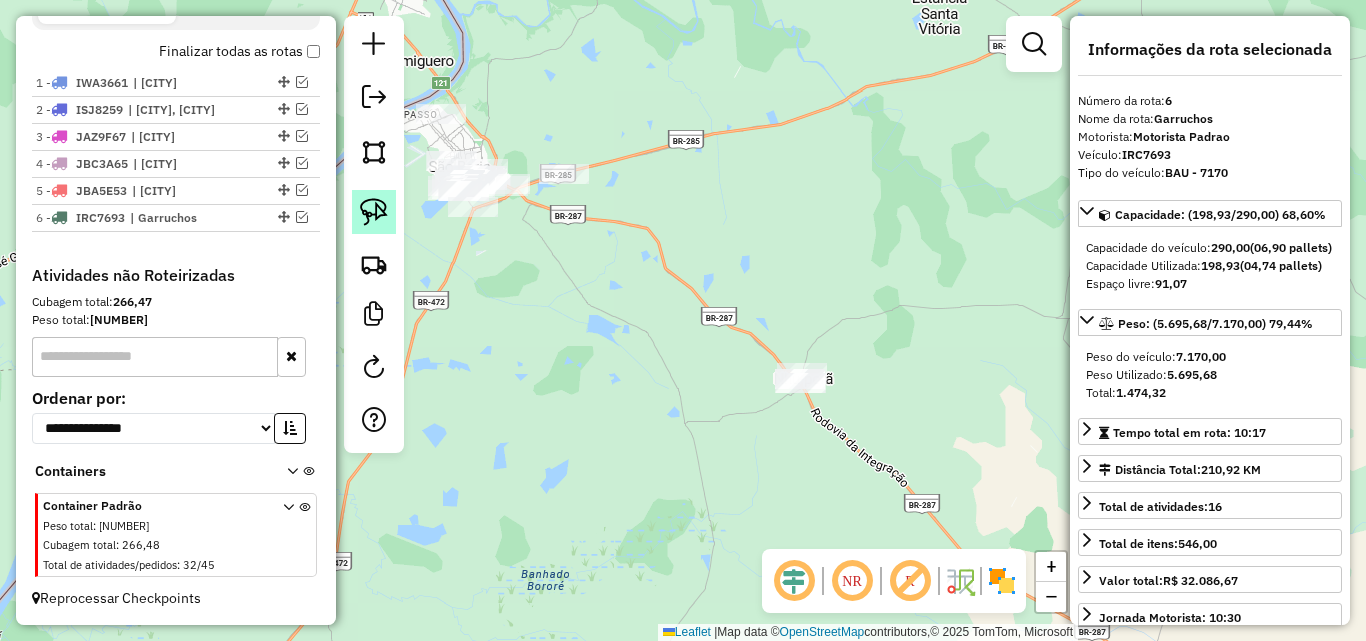 click 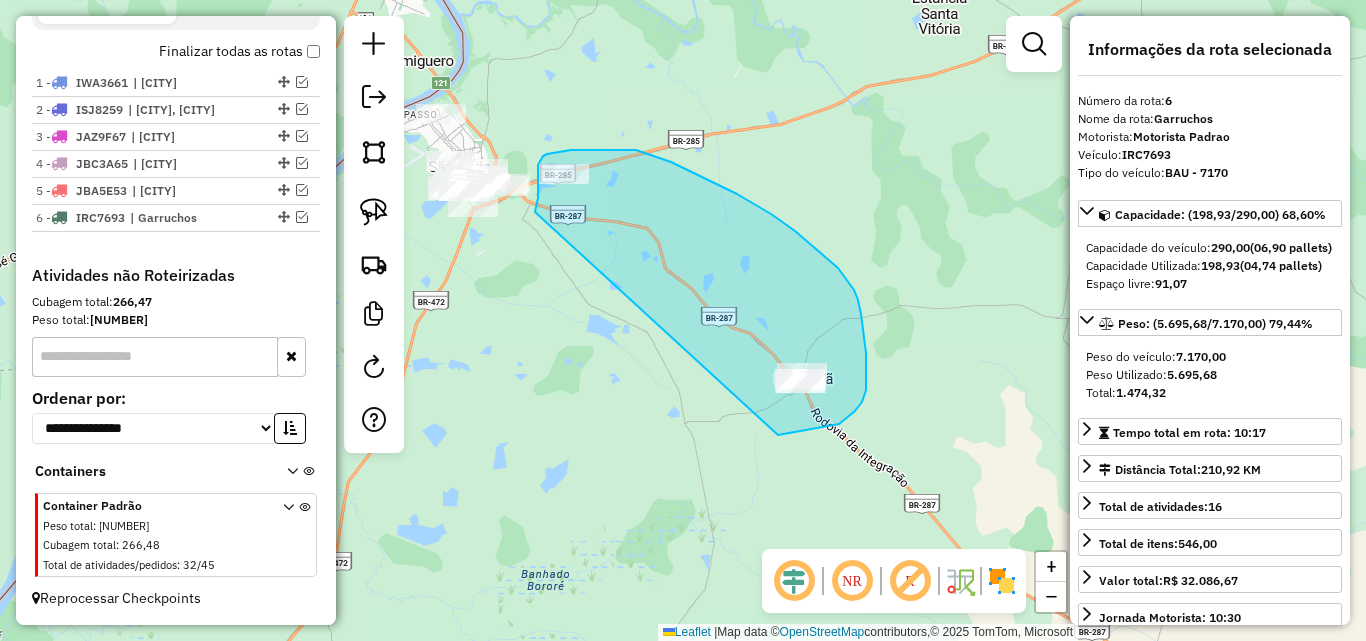 drag, startPoint x: 538, startPoint y: 198, endPoint x: 776, endPoint y: 436, distance: 336.58282 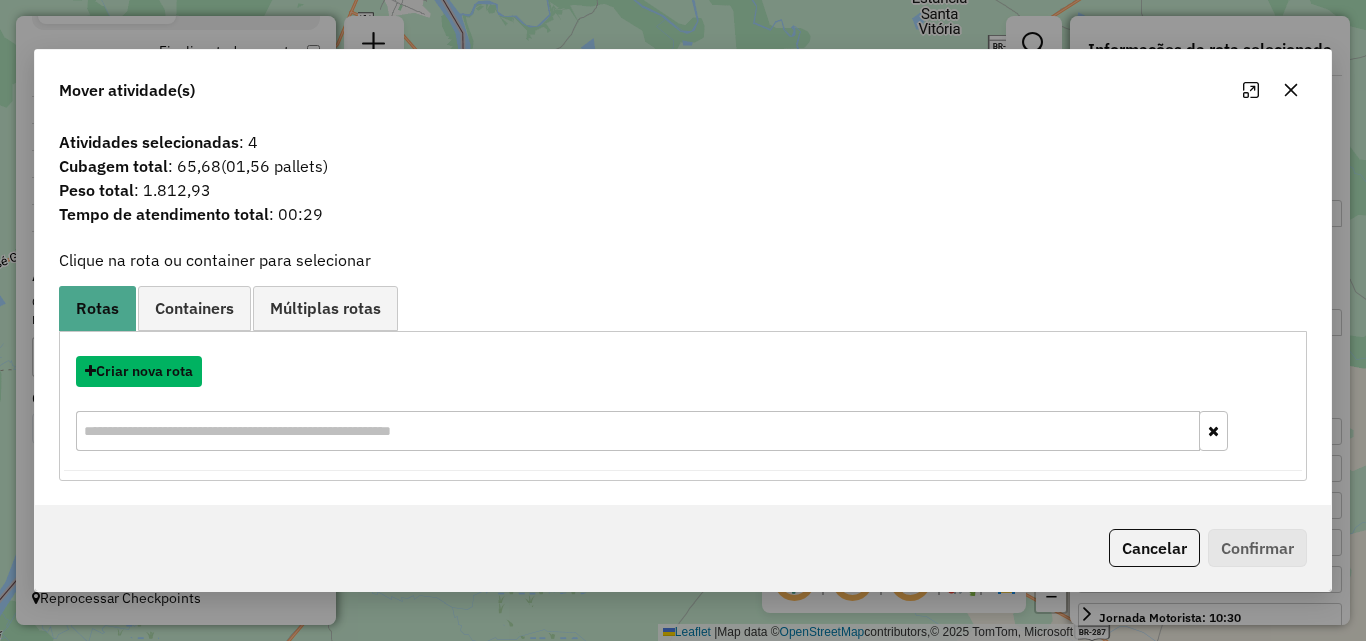 click on "Criar nova rota" at bounding box center (139, 371) 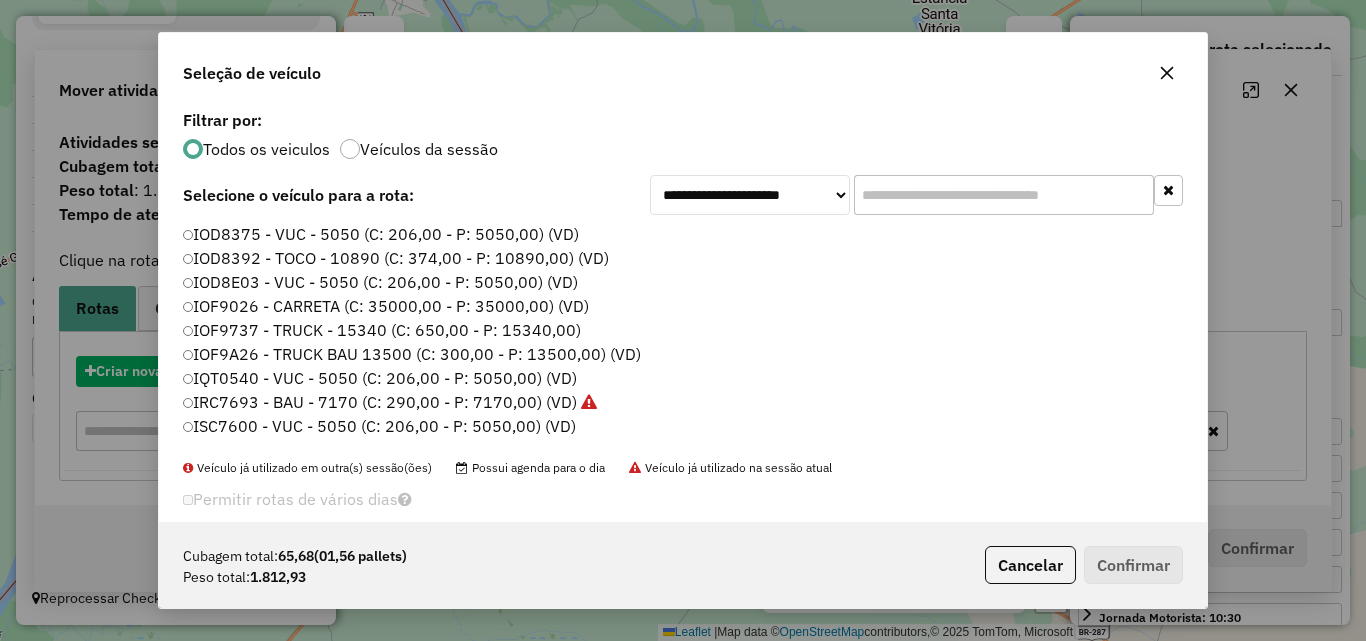 scroll, scrollTop: 11, scrollLeft: 6, axis: both 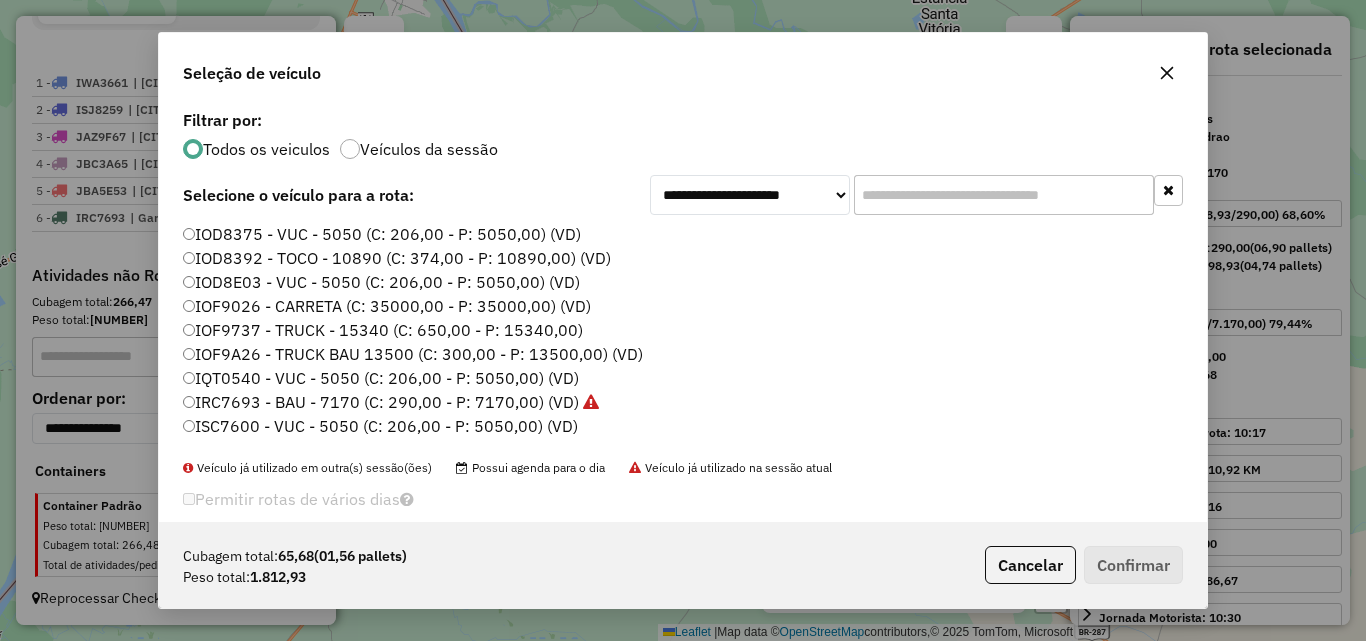 click on "IOD8375 - VUC - 5050 (C: 206,00 - P: 5050,00) (VD)" 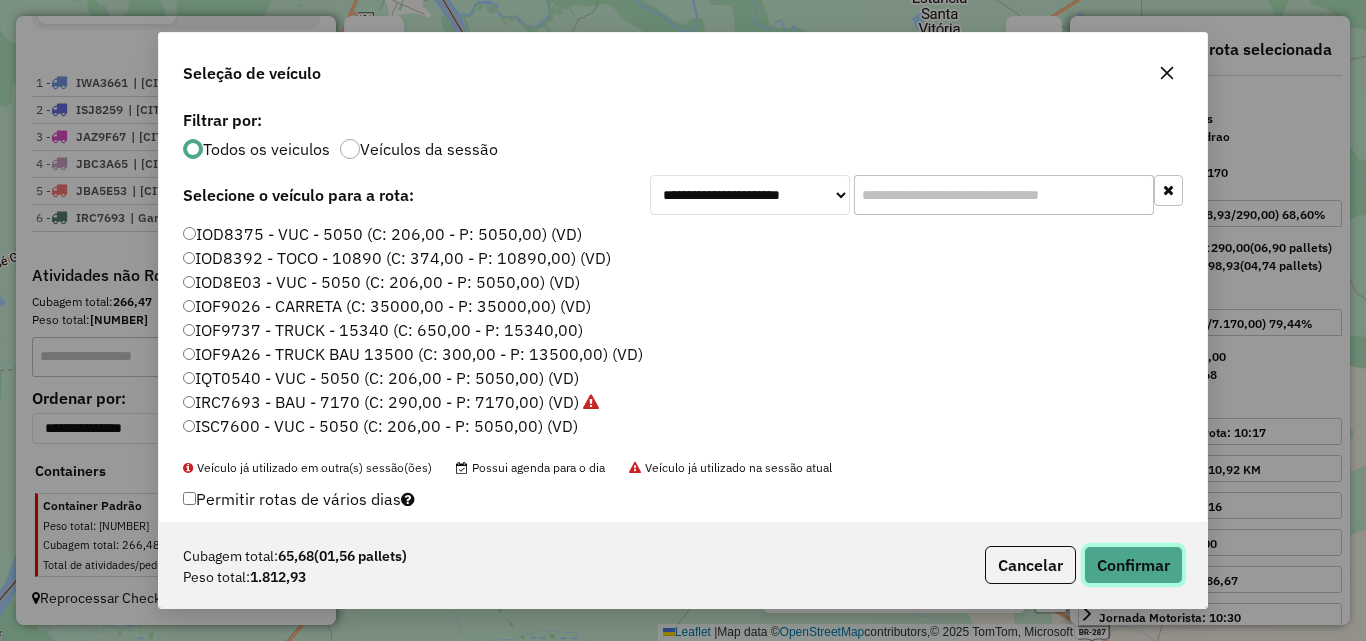 click on "Confirmar" 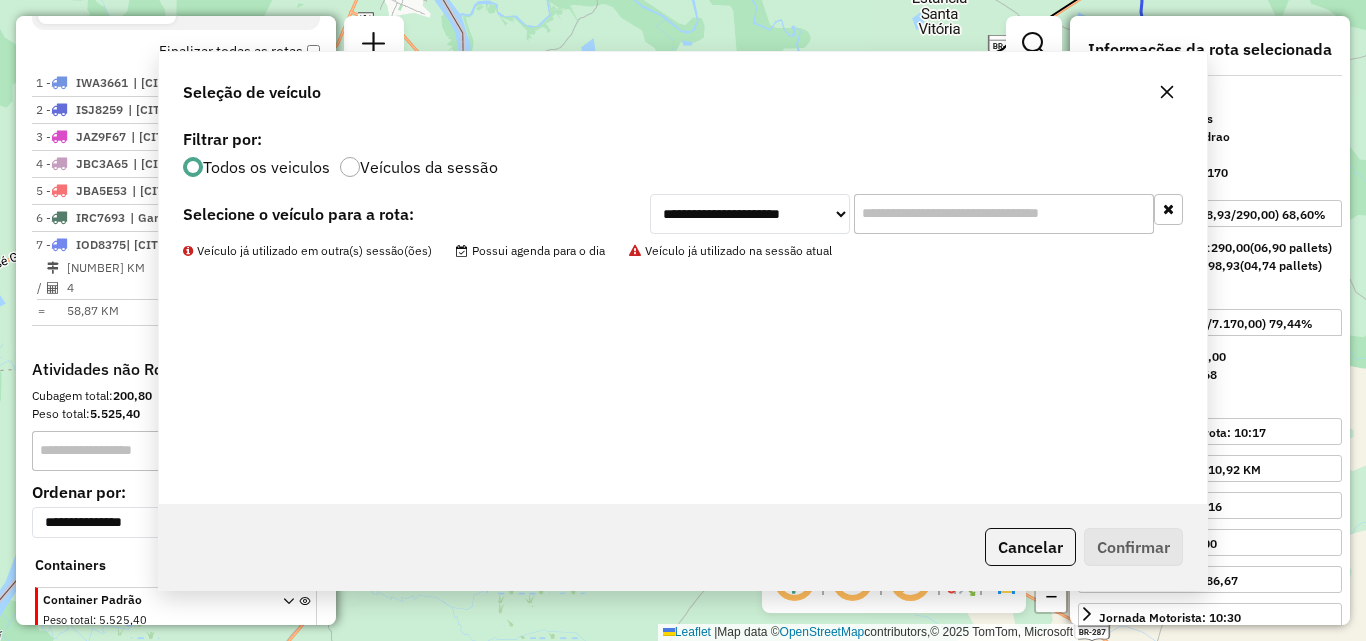 scroll, scrollTop: 790, scrollLeft: 0, axis: vertical 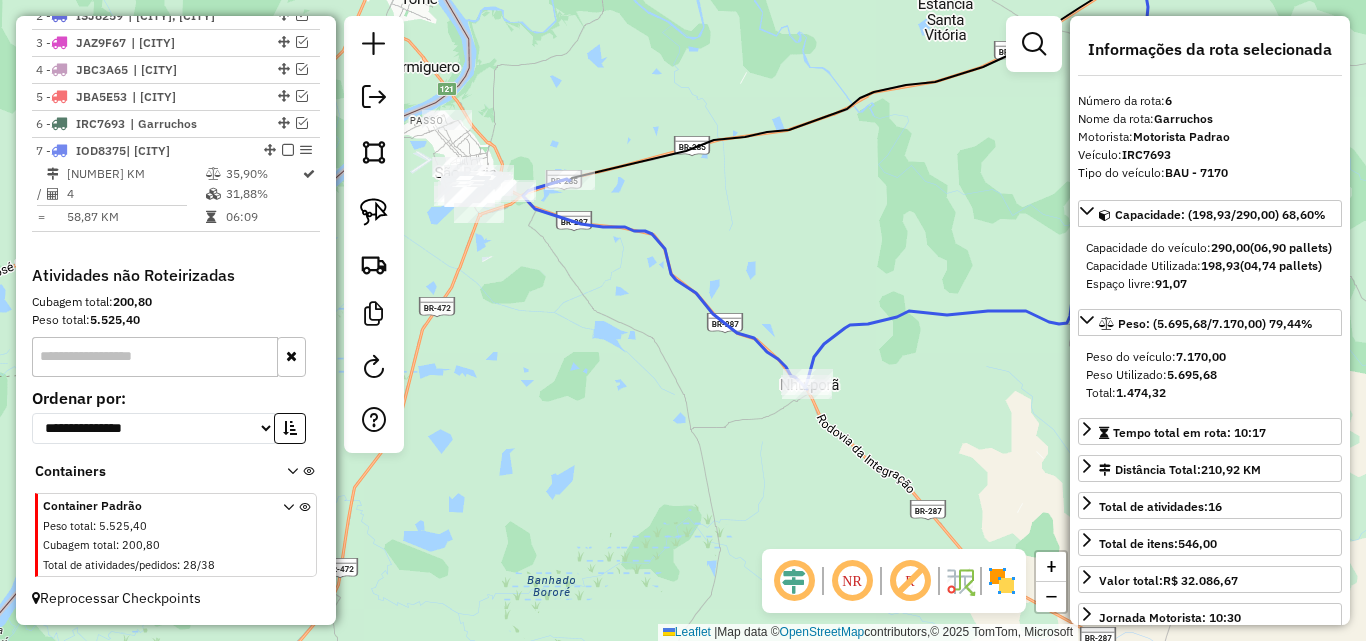 drag, startPoint x: 545, startPoint y: 269, endPoint x: 778, endPoint y: 360, distance: 250.13995 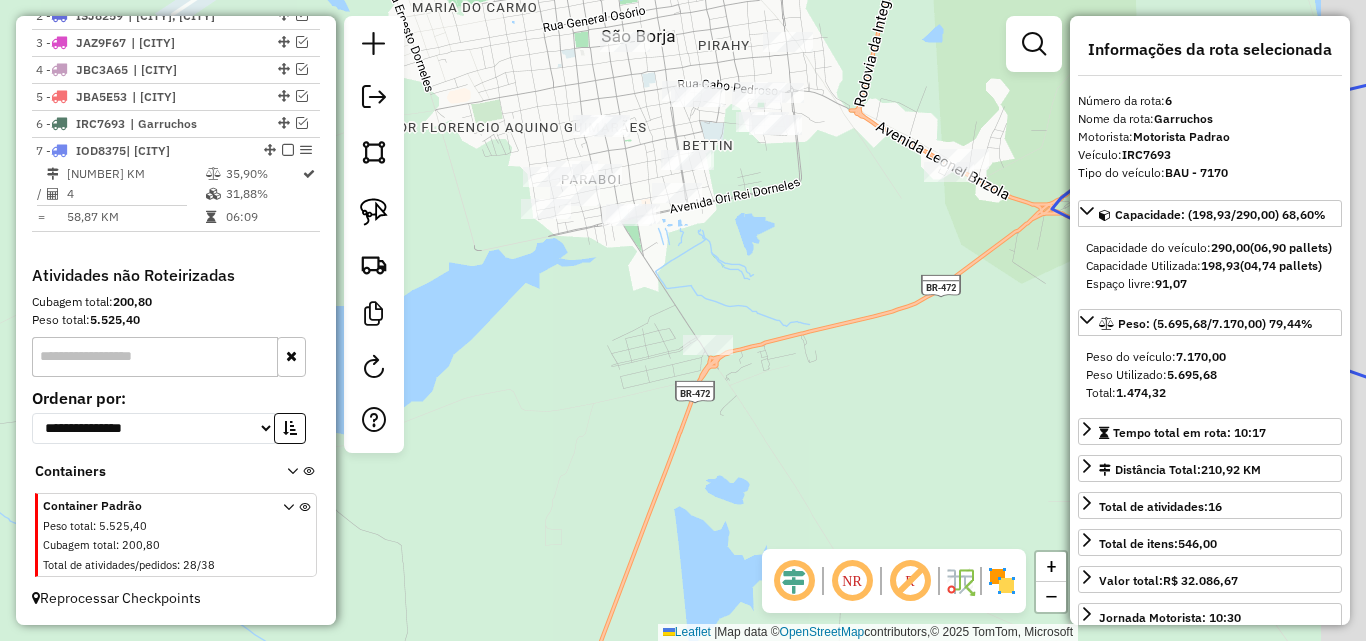 drag, startPoint x: 827, startPoint y: 369, endPoint x: 722, endPoint y: 375, distance: 105.17129 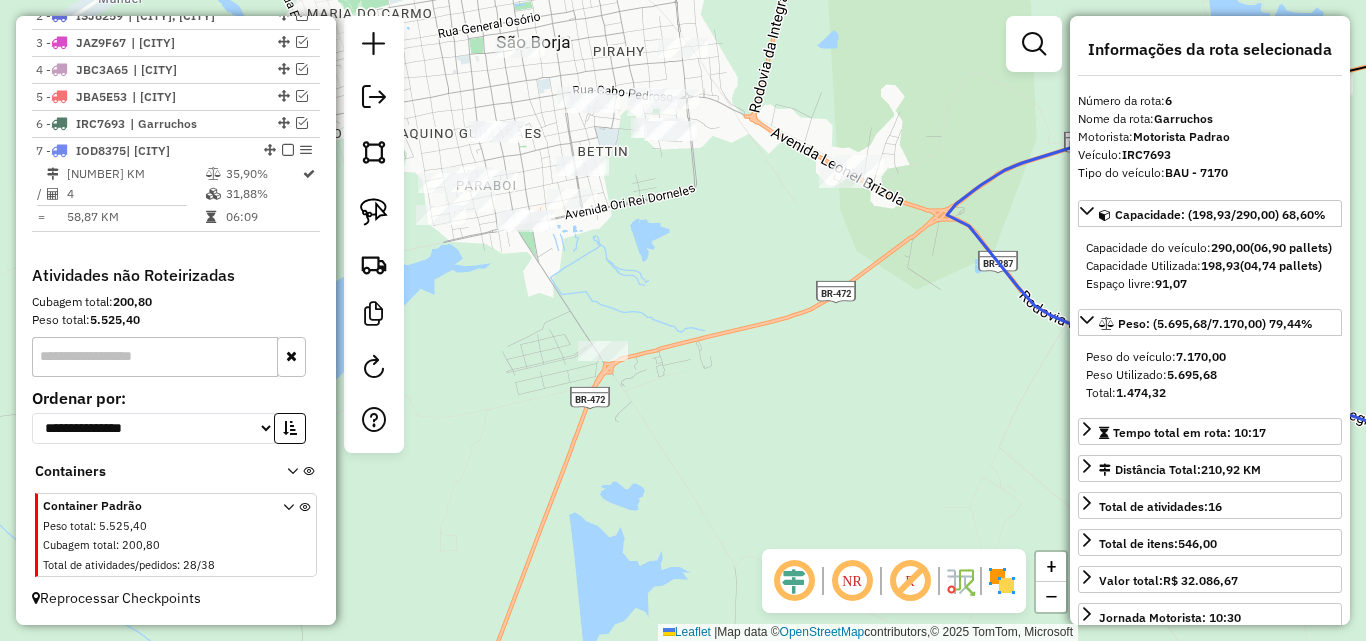 drag, startPoint x: 366, startPoint y: 215, endPoint x: 450, endPoint y: 357, distance: 164.98485 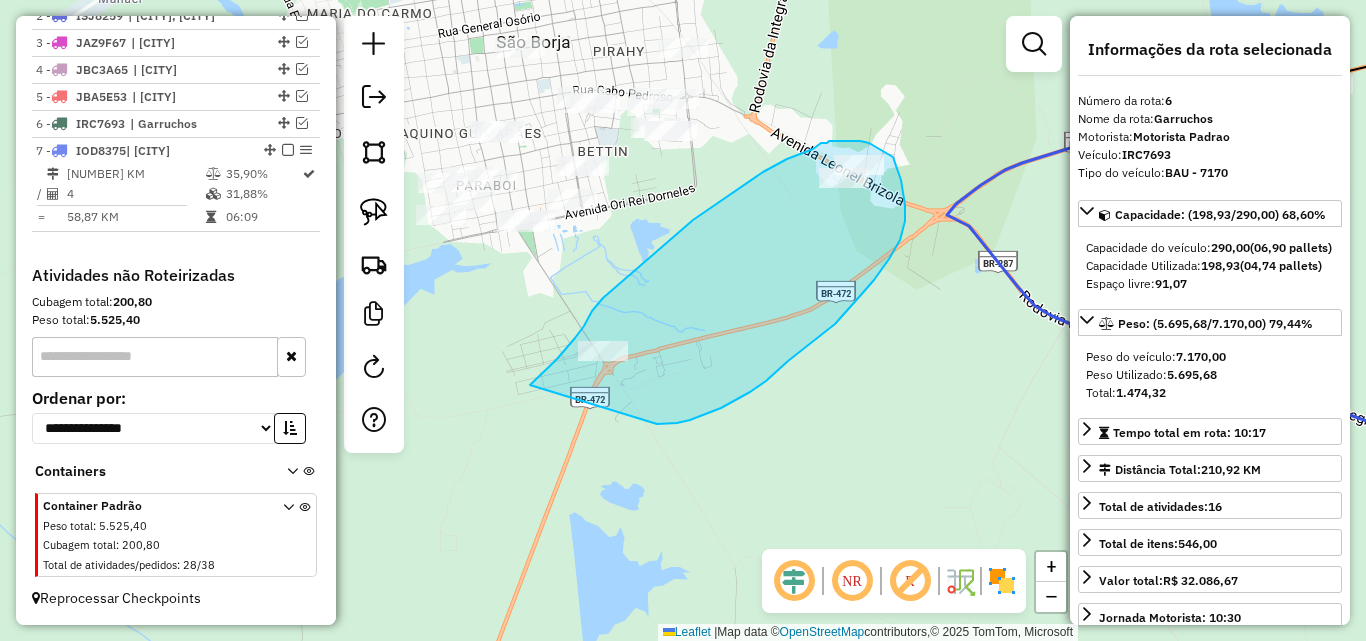 drag, startPoint x: 545, startPoint y: 371, endPoint x: 657, endPoint y: 424, distance: 123.90723 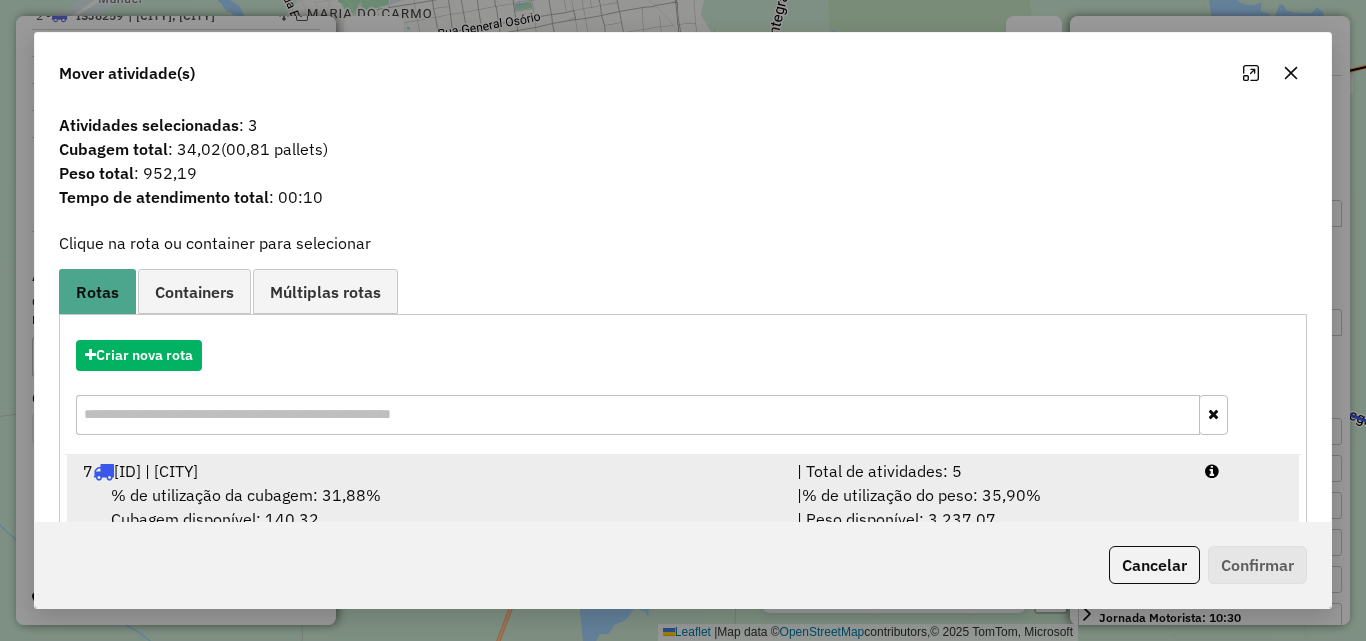 drag, startPoint x: 420, startPoint y: 482, endPoint x: 467, endPoint y: 483, distance: 47.010635 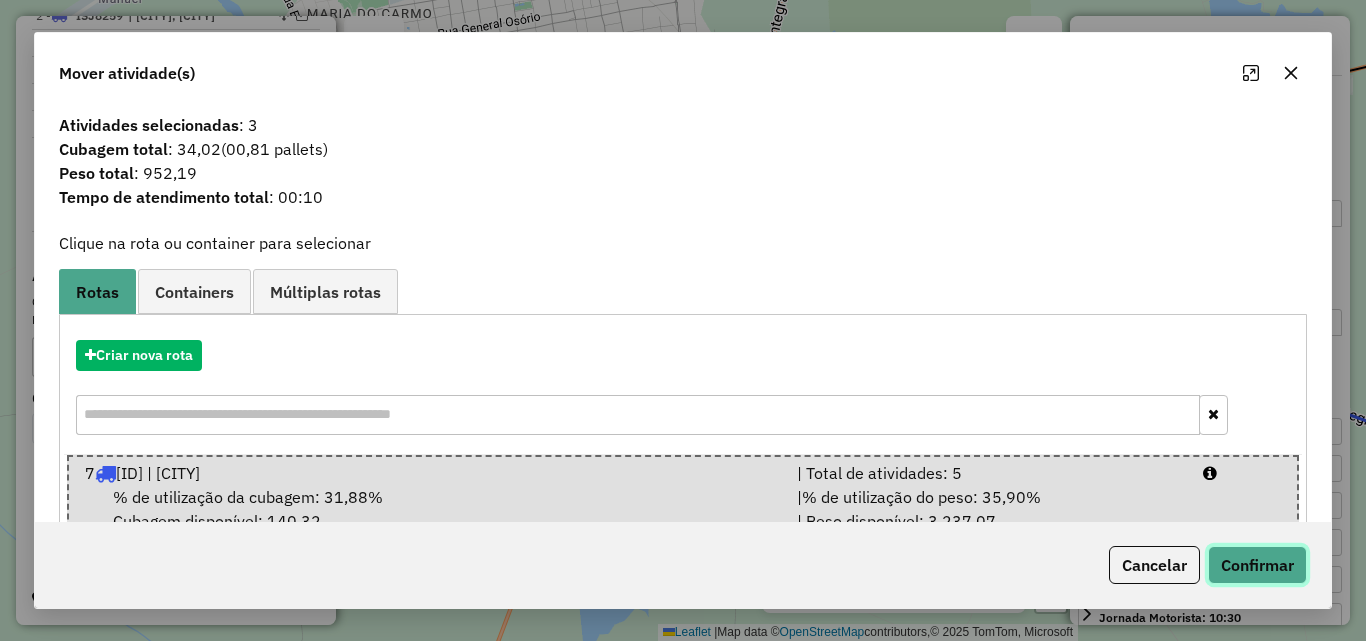 click on "Confirmar" 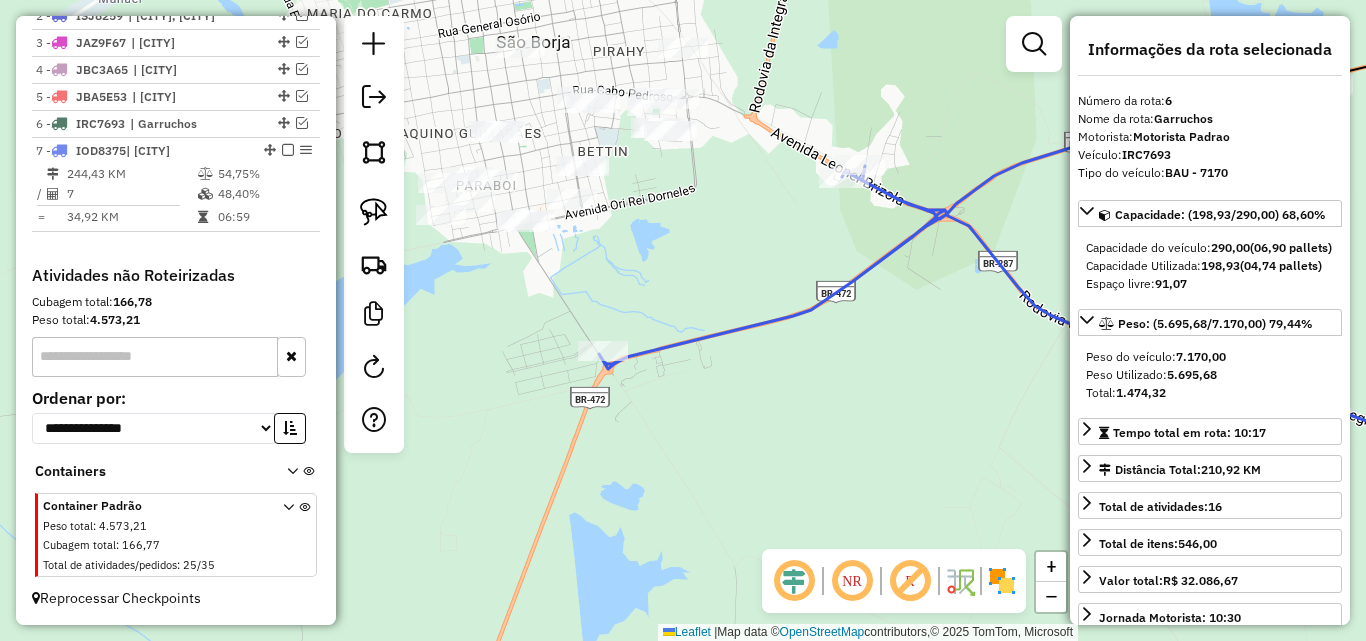 drag, startPoint x: 734, startPoint y: 312, endPoint x: 749, endPoint y: 338, distance: 30.016663 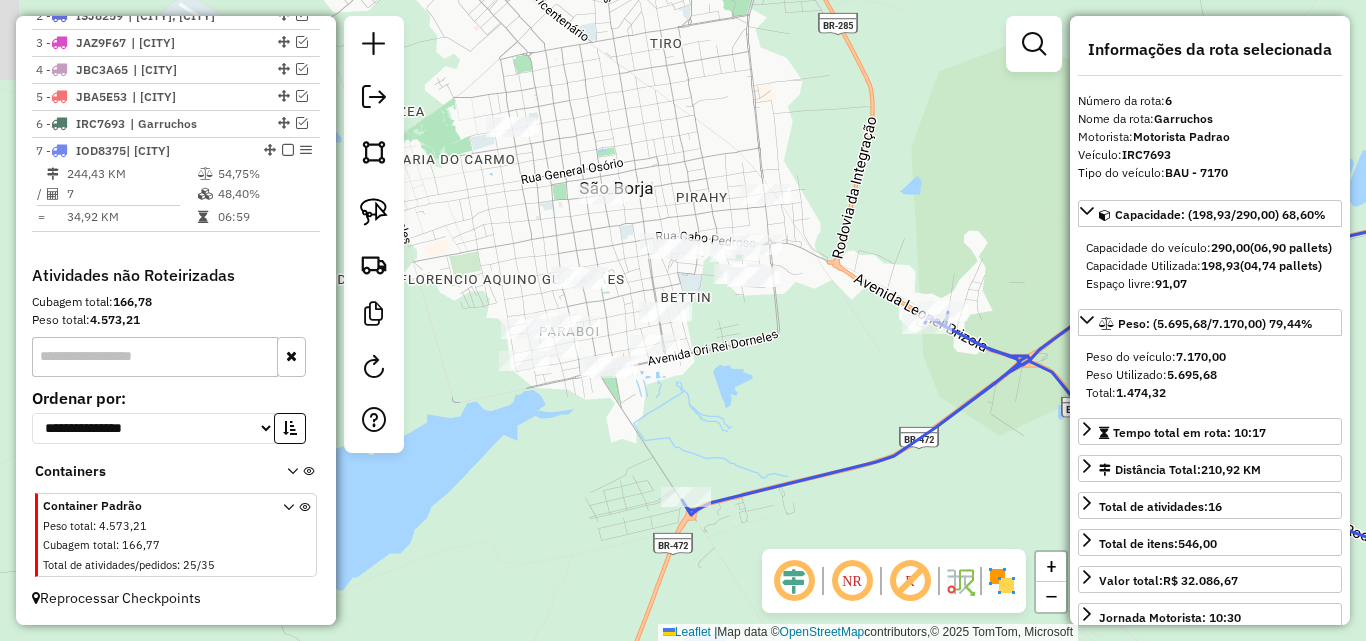 drag, startPoint x: 618, startPoint y: 308, endPoint x: 629, endPoint y: 330, distance: 24.596748 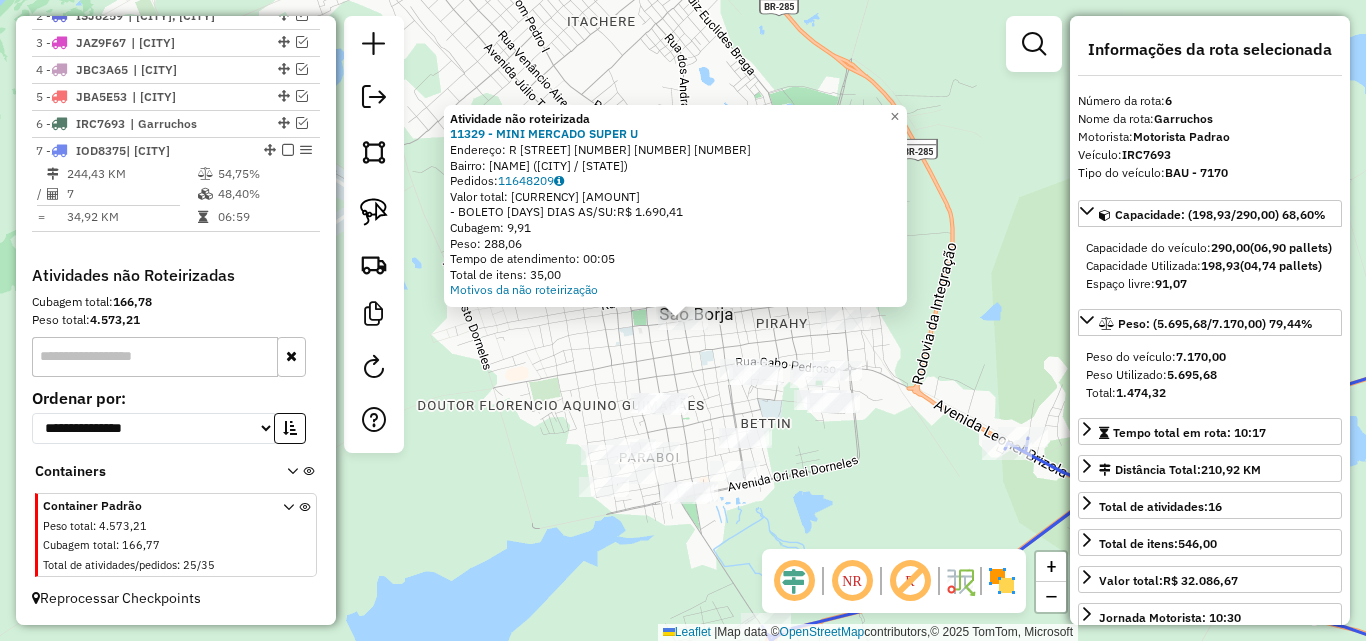 click on "Atividade não roteirizada [NUMBER] - [COMPANY] Endereço: R [STREET] [NUMBER] [NUMBER] [NUMBER] Bairro: [NAME] ([CITY] / [STATE]) Pedidos: 11648209 Valor total: [CURRENCY] [AMOUNT] - BOLETO [DAYS] DIAS AS/SU: [CURRENCY] [AMOUNT] Cubagem: [CUBAGE] Peso: [WEIGHT] Tempo de atendimento: [TIME] Total de itens: [ITEMS] Motivos da não roteirização × Janela de atendimento Grade de atendimento Capacidade Transportadoras Veículos Cliente Pedidos Rotas Selecione os dias de semana para filtrar as janelas de atendimento Seg Ter Qua Qui Sex Sáb Dom Informe o período da janela de atendimento: De: [TIME] Até: [TIME] Filtrar exatamente a janela do cliente Considerar janela de atendimento padrão Selecione os dias de semana para filtrar as grades de atendimento Seg Ter Qua Qui Sex Sáb Dom Considerar clientes sem dia de atendimento cadastrado Clientes fora do dia de atendimento selecionado Filtrar as atividades entre os valores definidos abaixo: Peso mínimo: Peso máximo: Cubagem mínima: De: [TIME]" 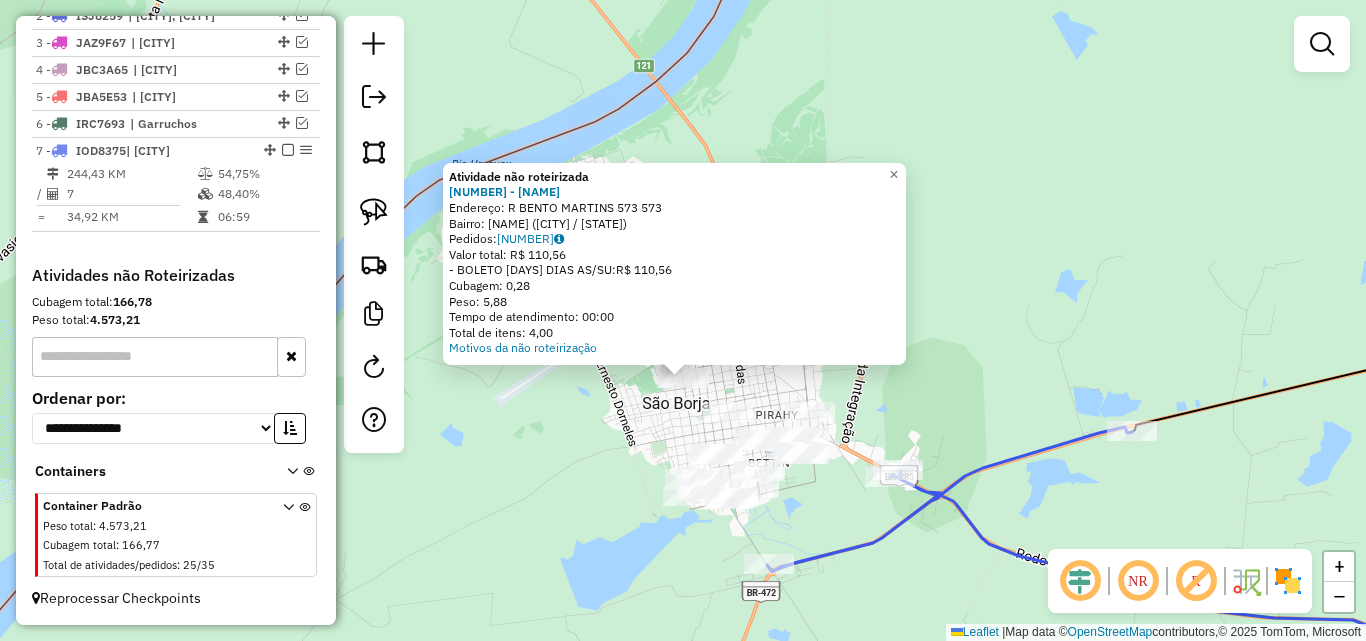 drag, startPoint x: 742, startPoint y: 373, endPoint x: 728, endPoint y: 310, distance: 64.53681 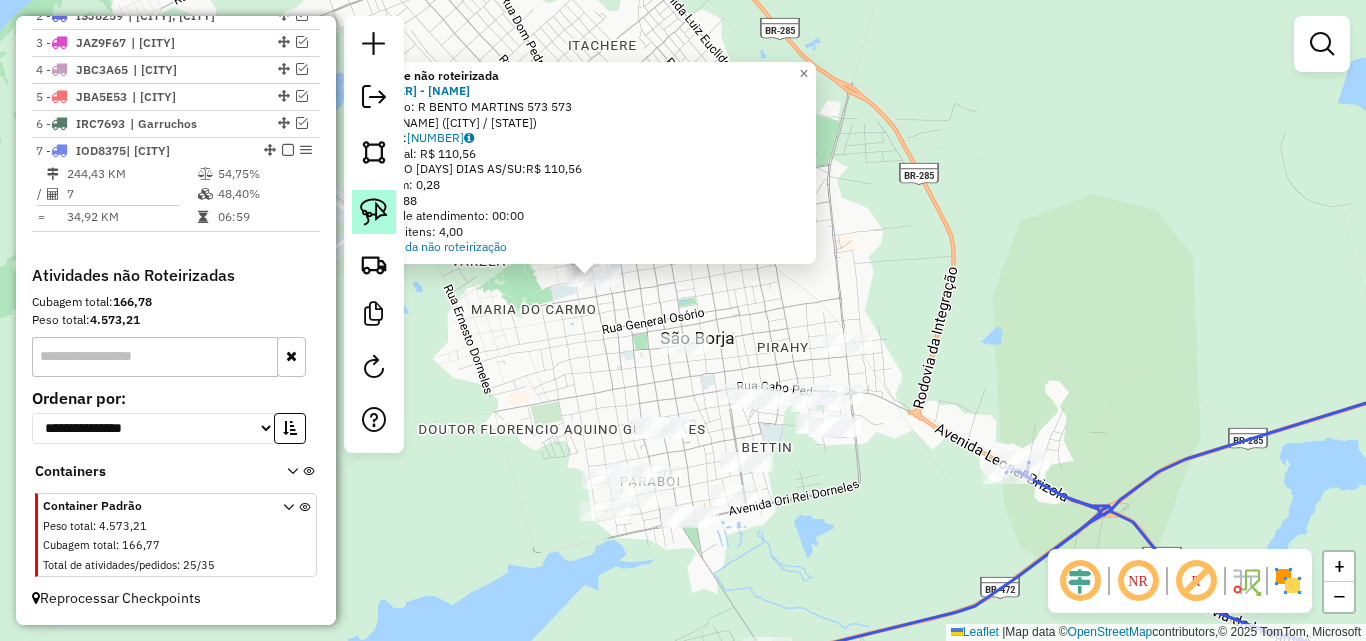 click 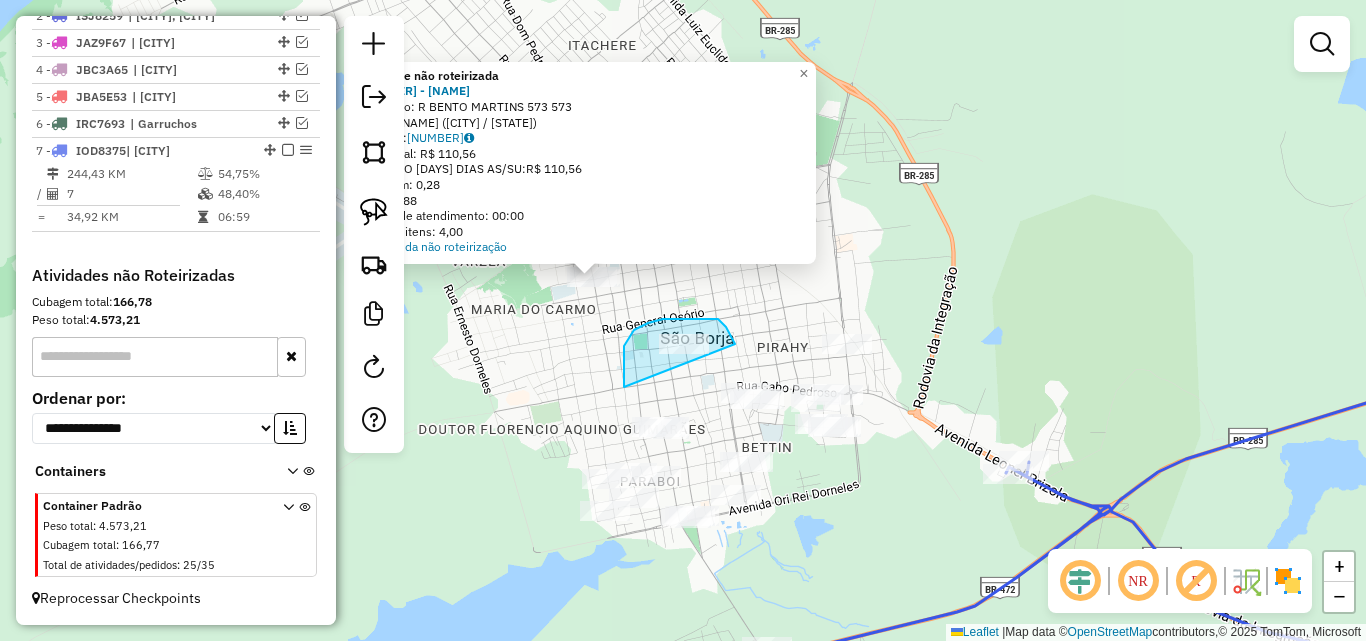 drag, startPoint x: 623, startPoint y: 372, endPoint x: 736, endPoint y: 356, distance: 114.12712 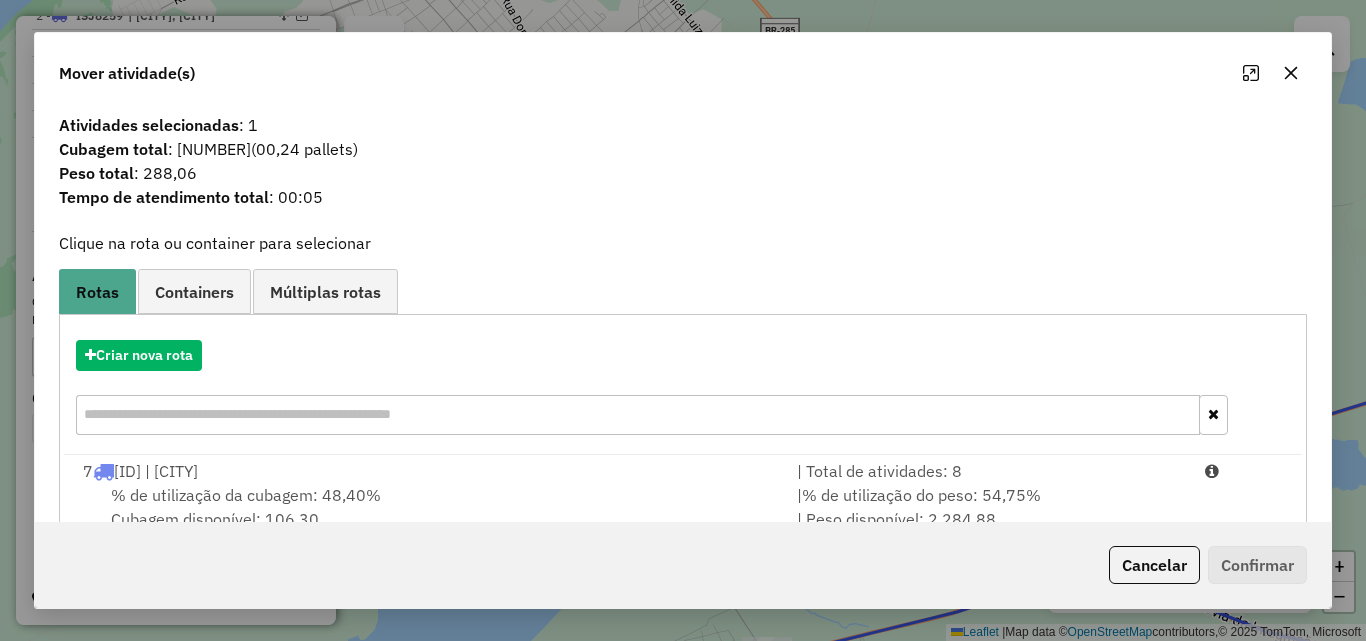 click on "% de utilização da cubagem: [NUMBER]%  Cubagem disponível: [NUMBER]" at bounding box center [428, 507] 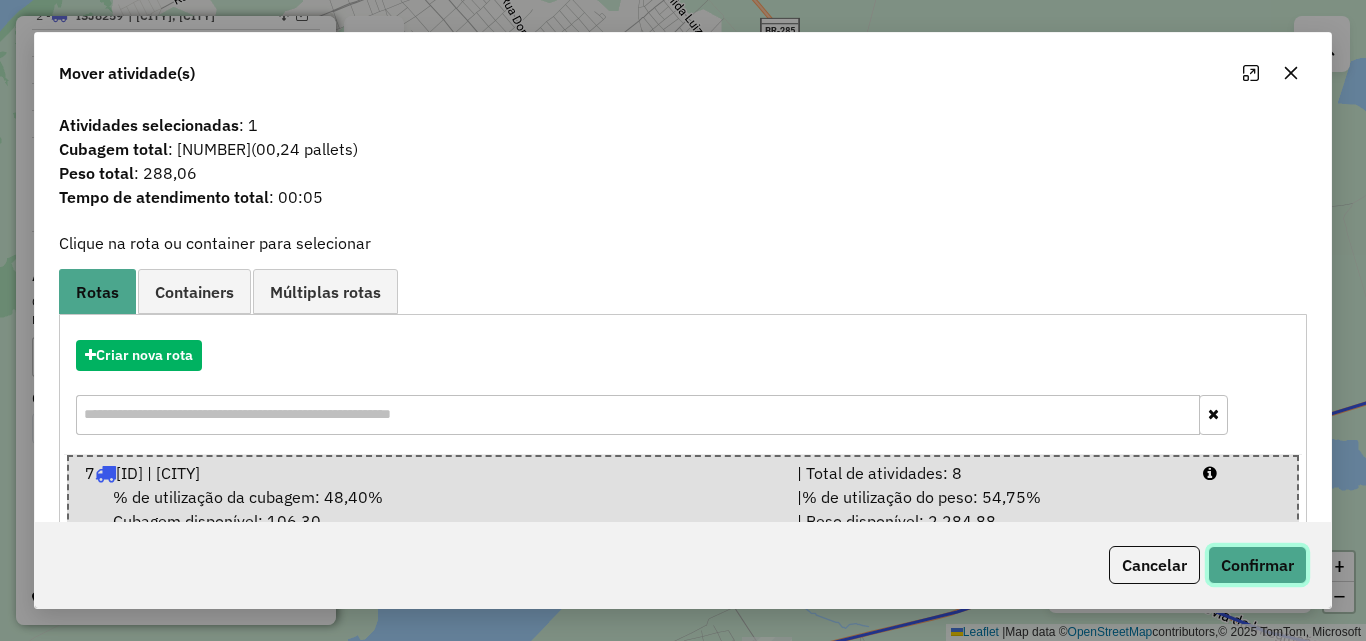 click on "Confirmar" 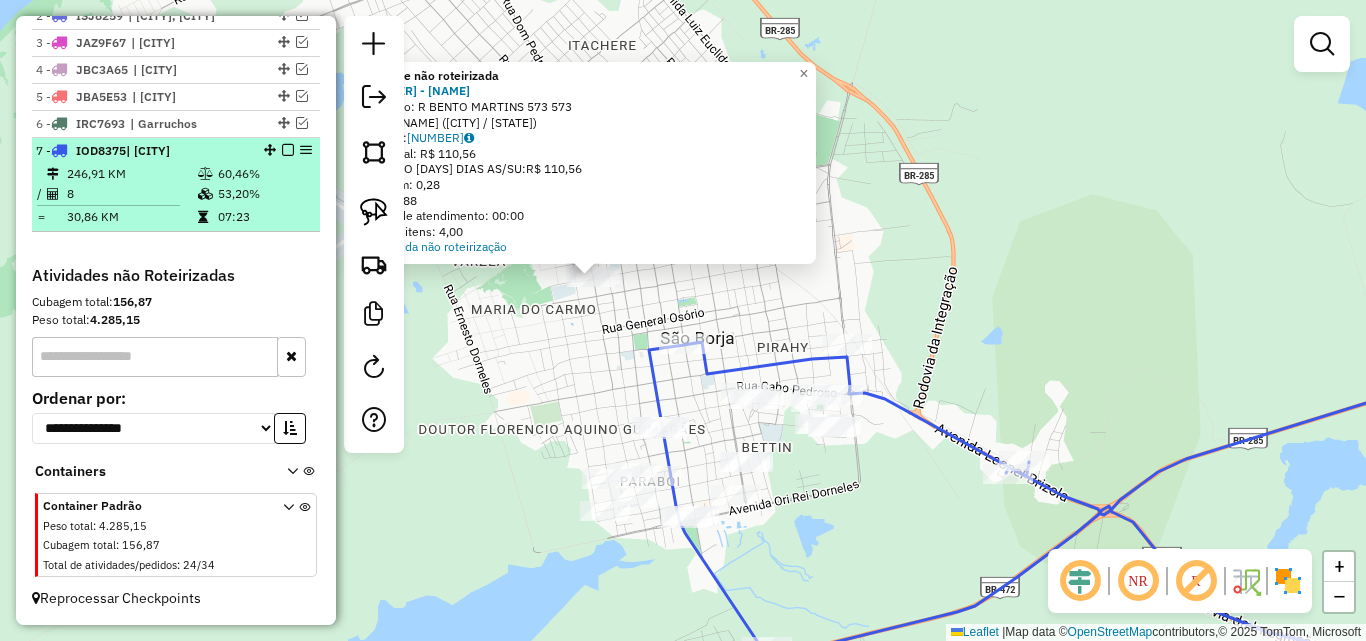 click on "246,91 KM" at bounding box center (131, 174) 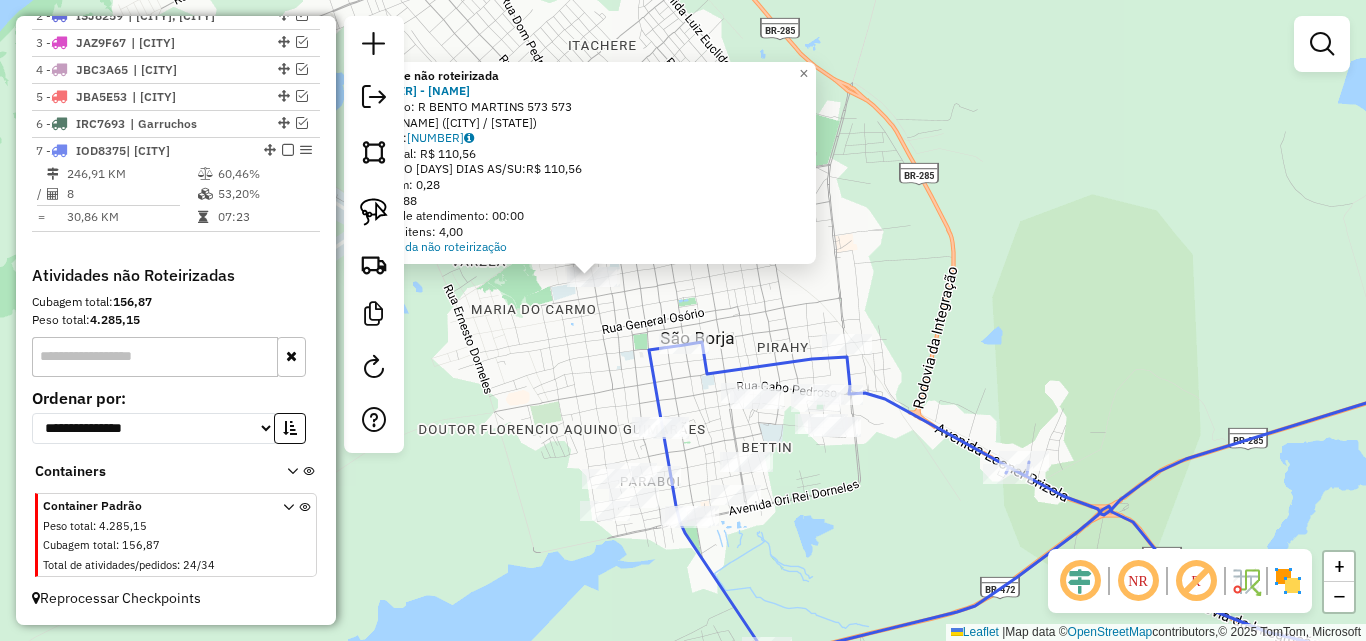 select on "*********" 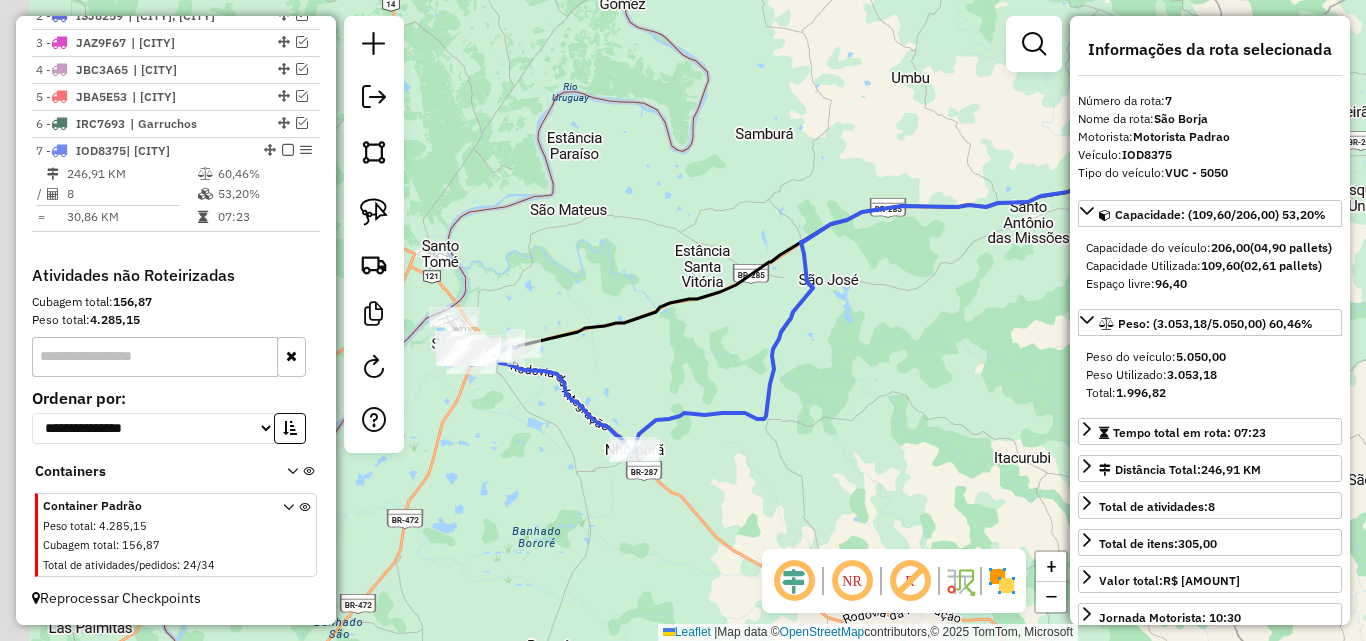 drag, startPoint x: 724, startPoint y: 492, endPoint x: 1021, endPoint y: 442, distance: 301.17935 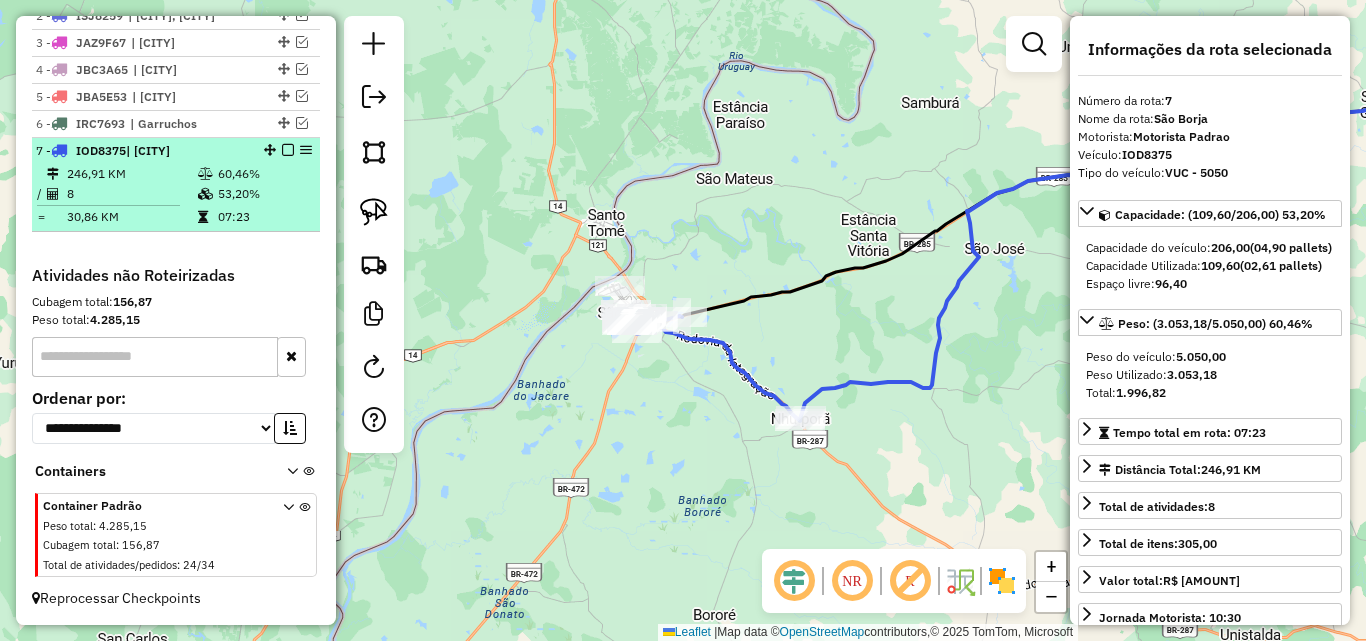 click at bounding box center (288, 150) 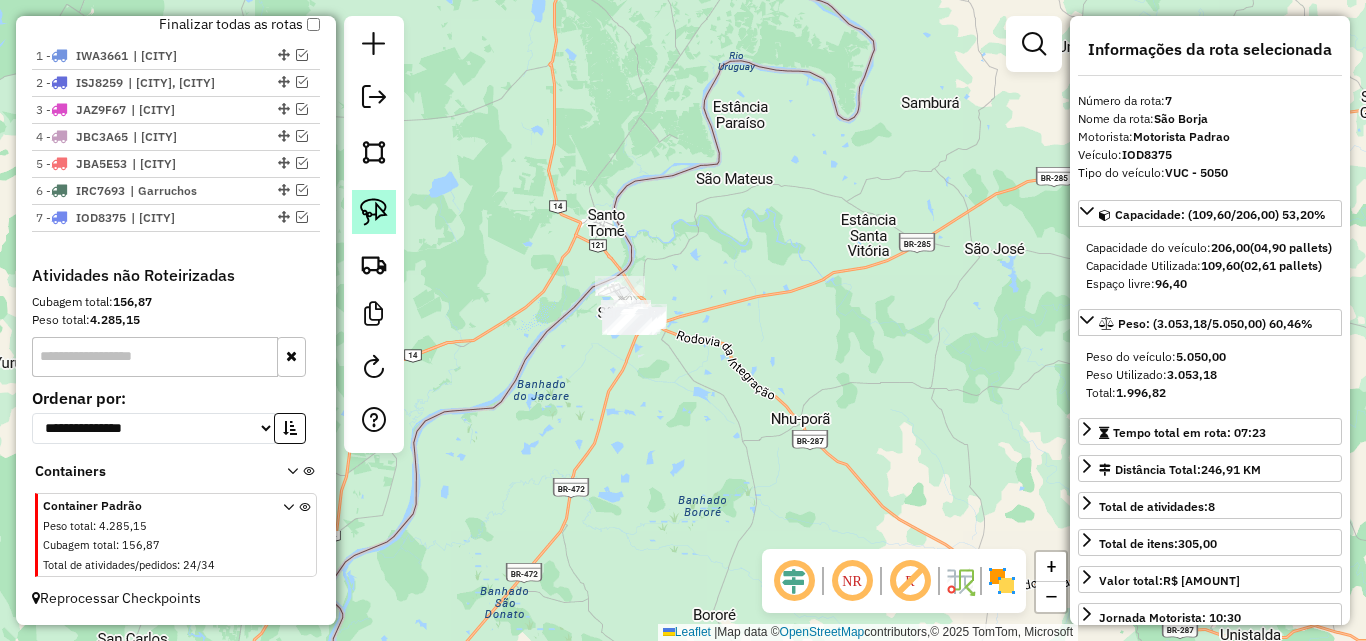 click 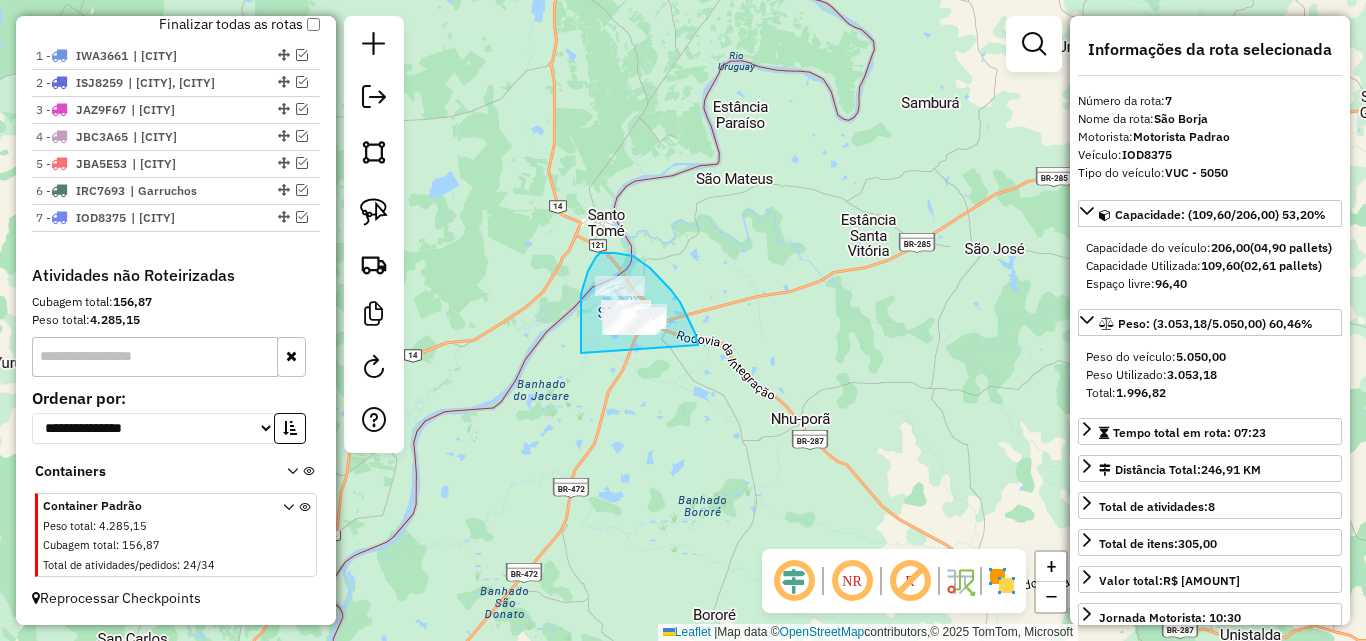 drag, startPoint x: 581, startPoint y: 353, endPoint x: 698, endPoint y: 345, distance: 117.273186 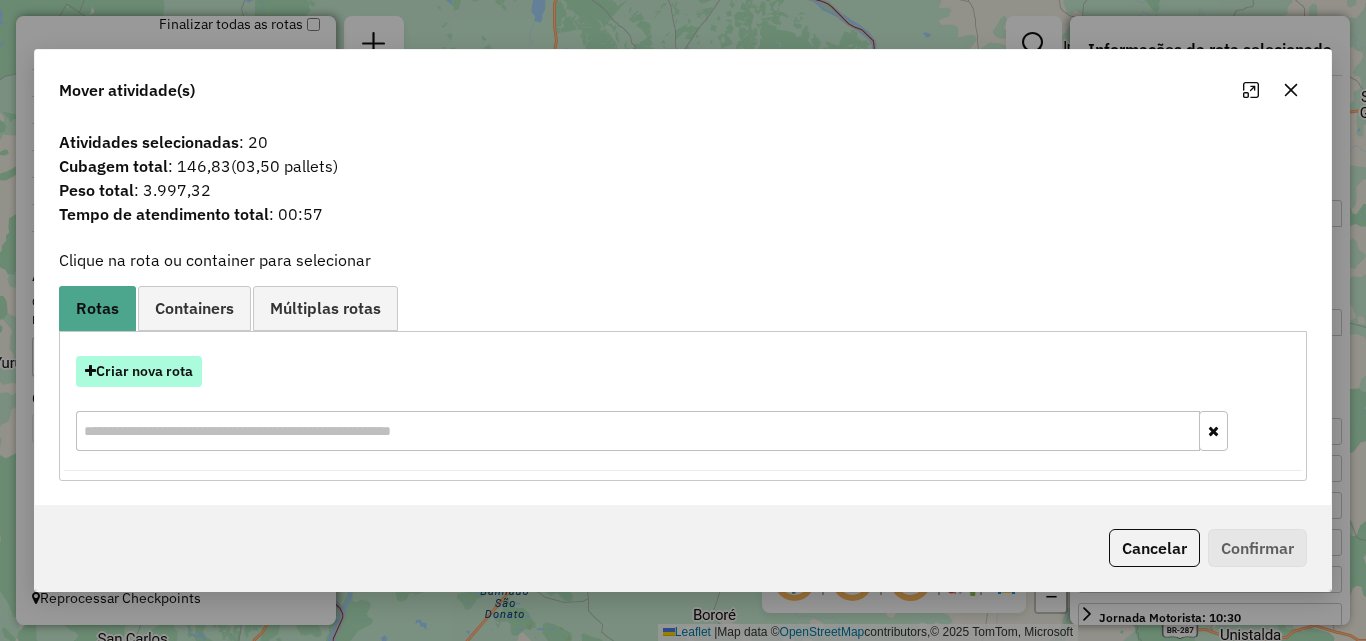 click on "Criar nova rota" at bounding box center [139, 371] 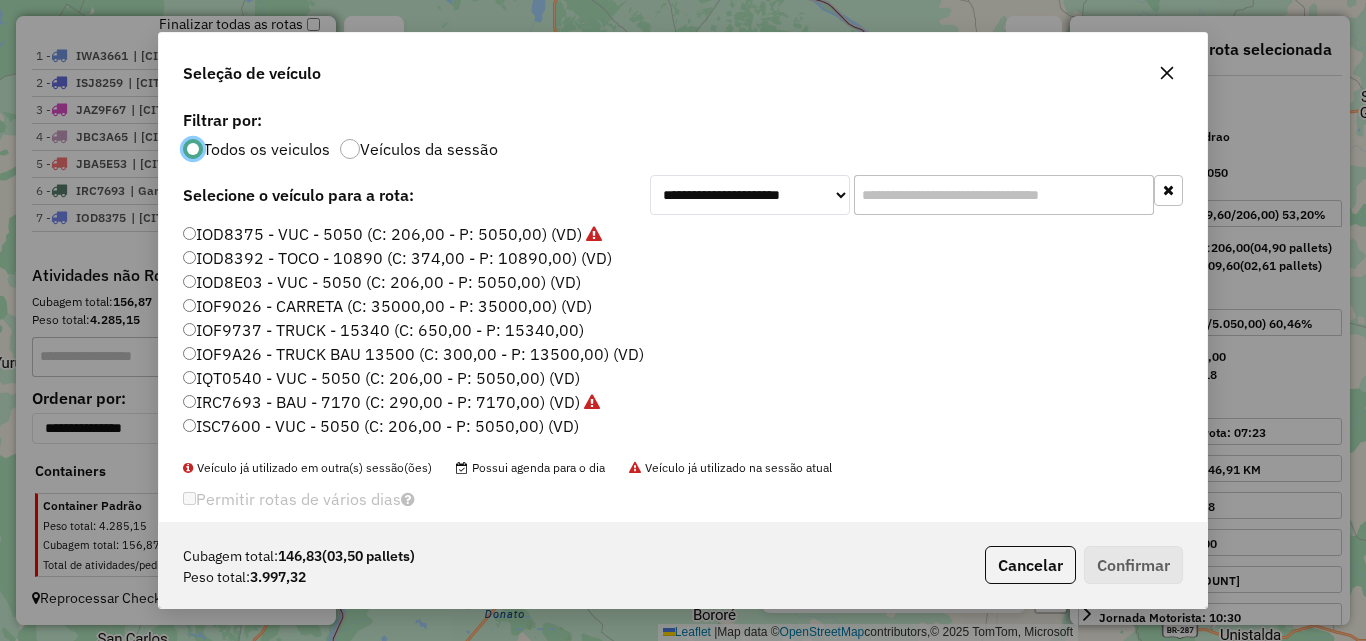 scroll, scrollTop: 11, scrollLeft: 6, axis: both 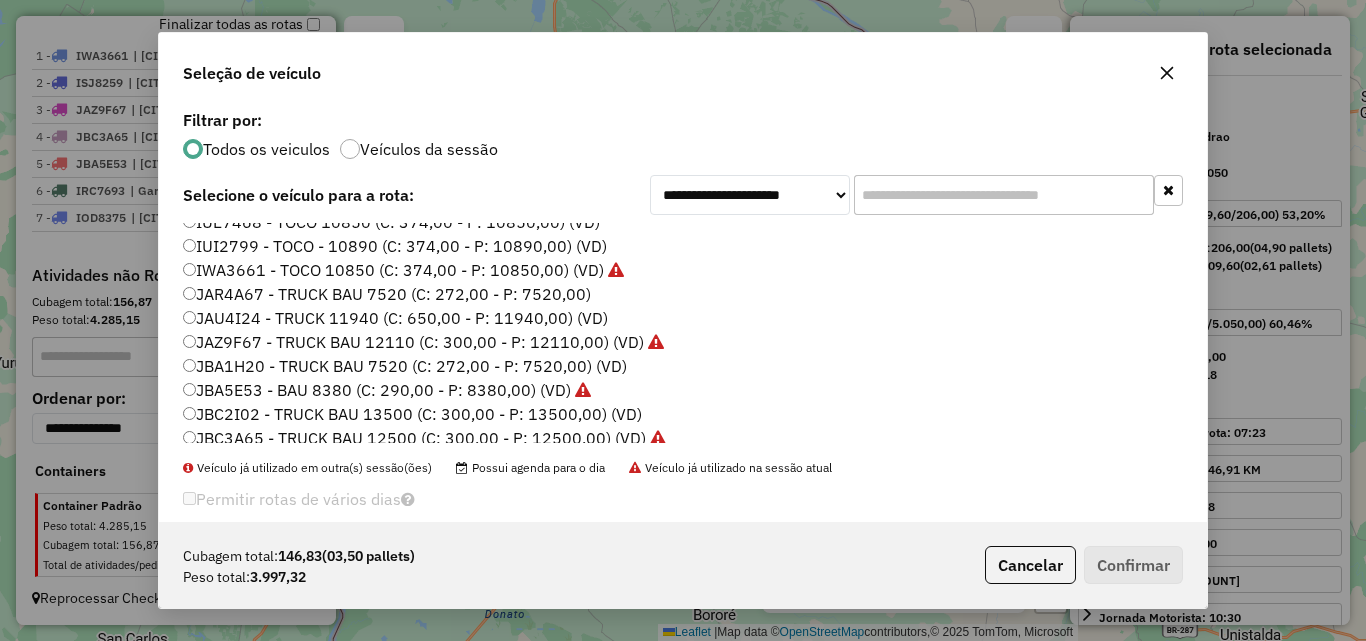 click on "JBA5E53 - BAU 8380 (C: 290,00 - P: 8380,00) (VD)" 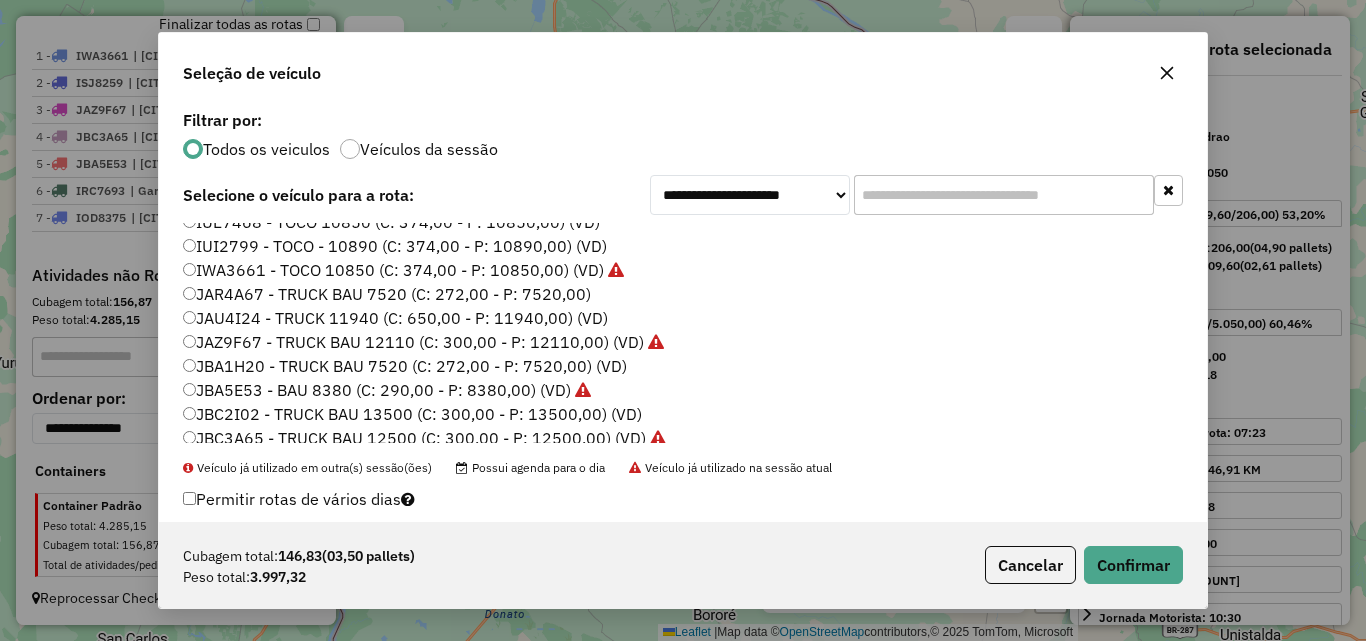 scroll, scrollTop: 332, scrollLeft: 0, axis: vertical 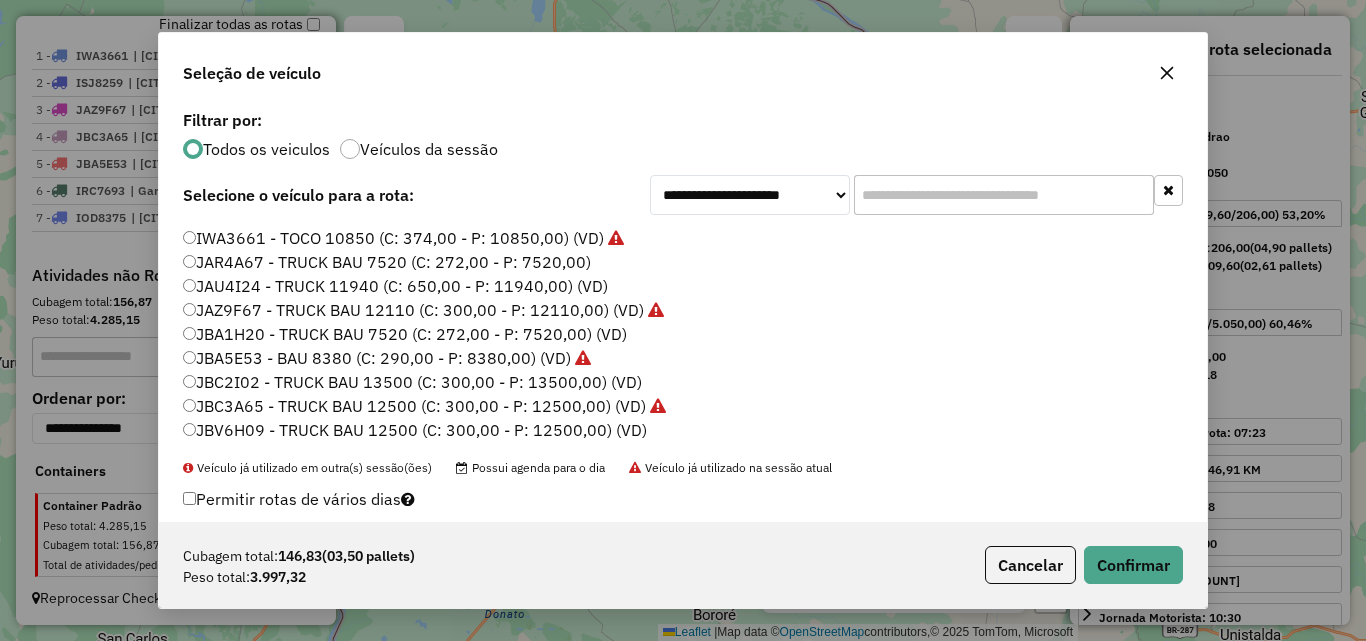 click on "JBA1H20 - TRUCK BAU 7520 (C: 272,00 - P: 7520,00) (VD)" 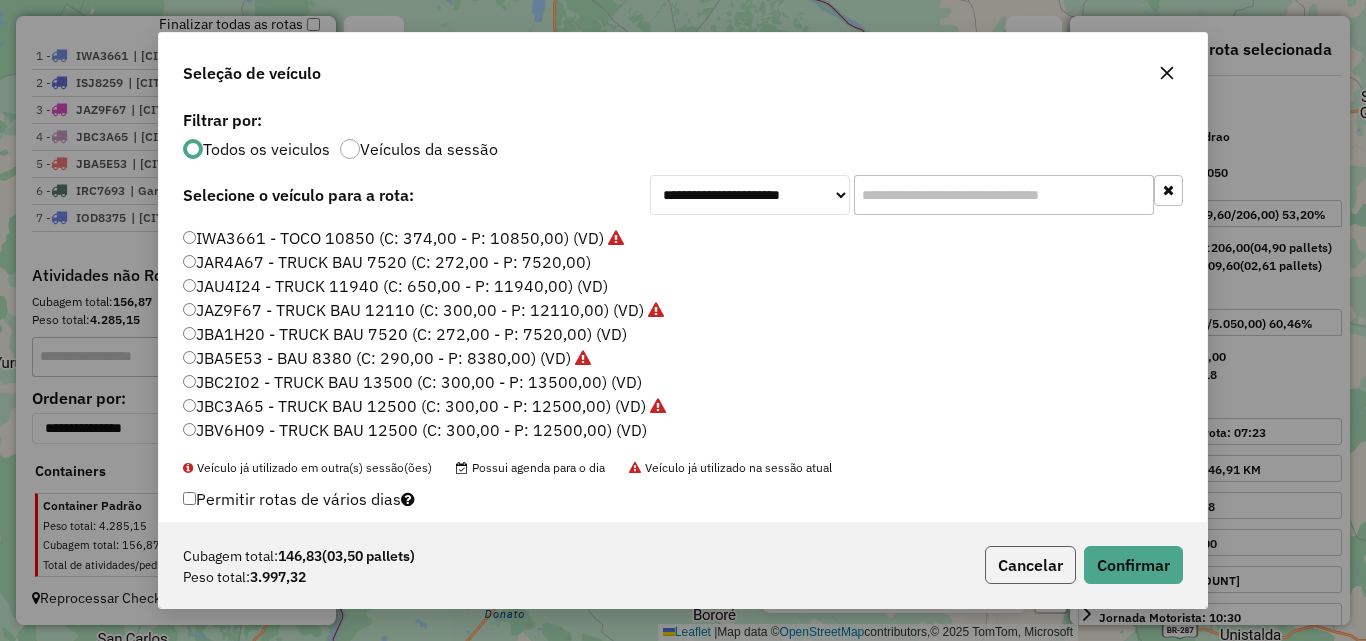 click on "Cancelar" 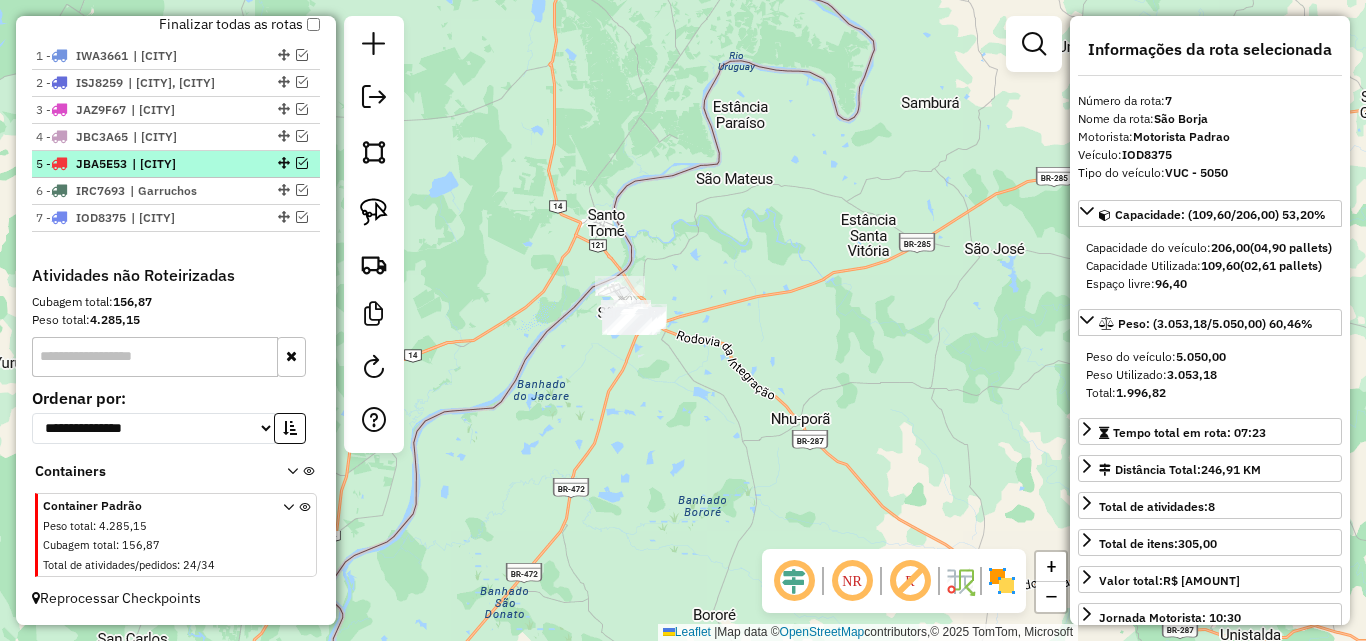 click at bounding box center [302, 163] 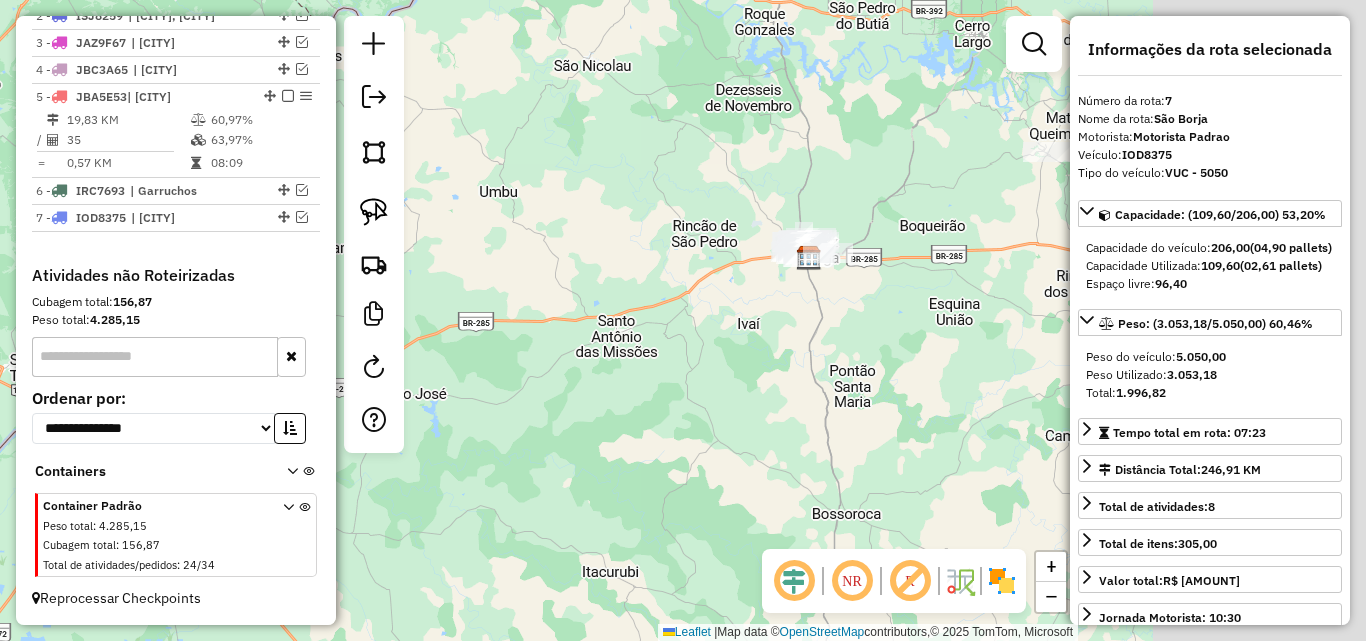 drag, startPoint x: 443, startPoint y: 481, endPoint x: 403, endPoint y: 498, distance: 43.462627 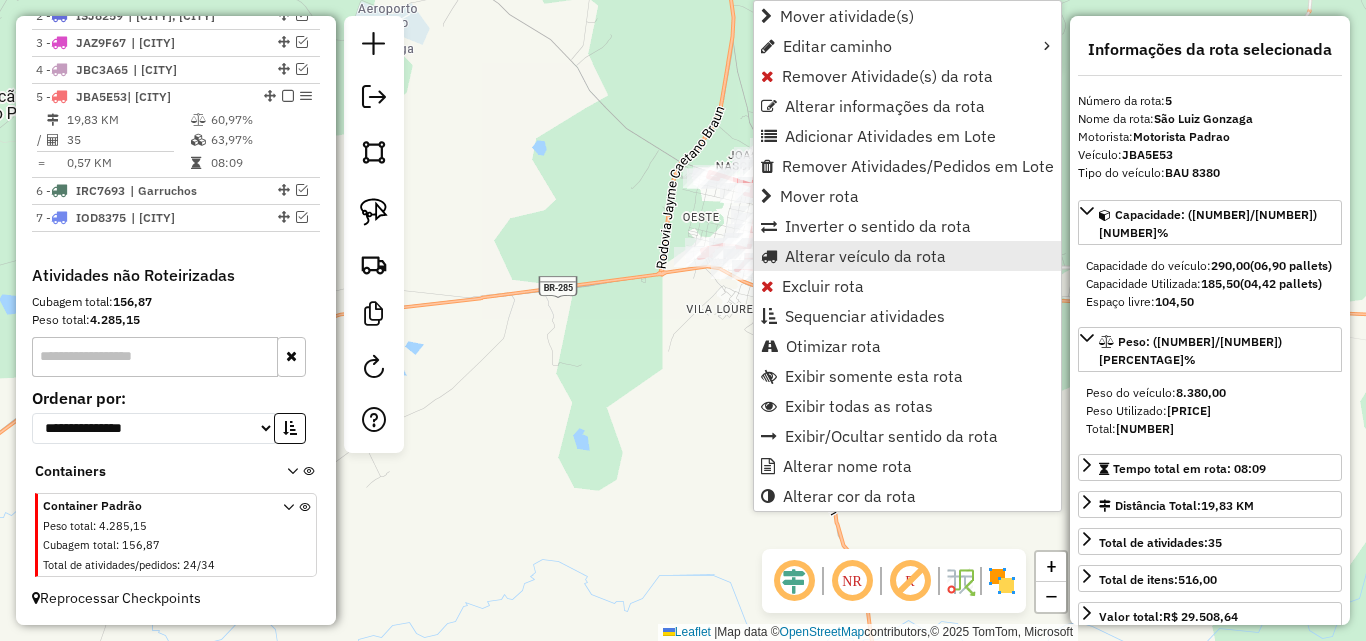 click on "Alterar veículo da rota" at bounding box center (865, 256) 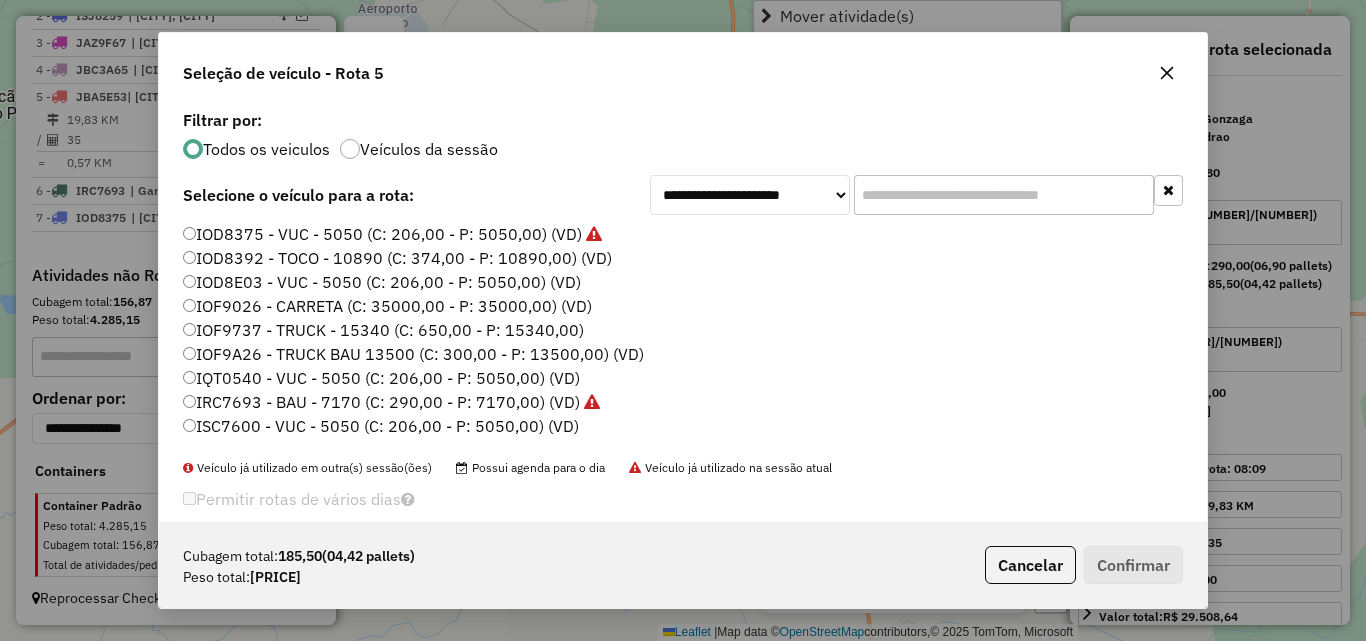 scroll, scrollTop: 11, scrollLeft: 6, axis: both 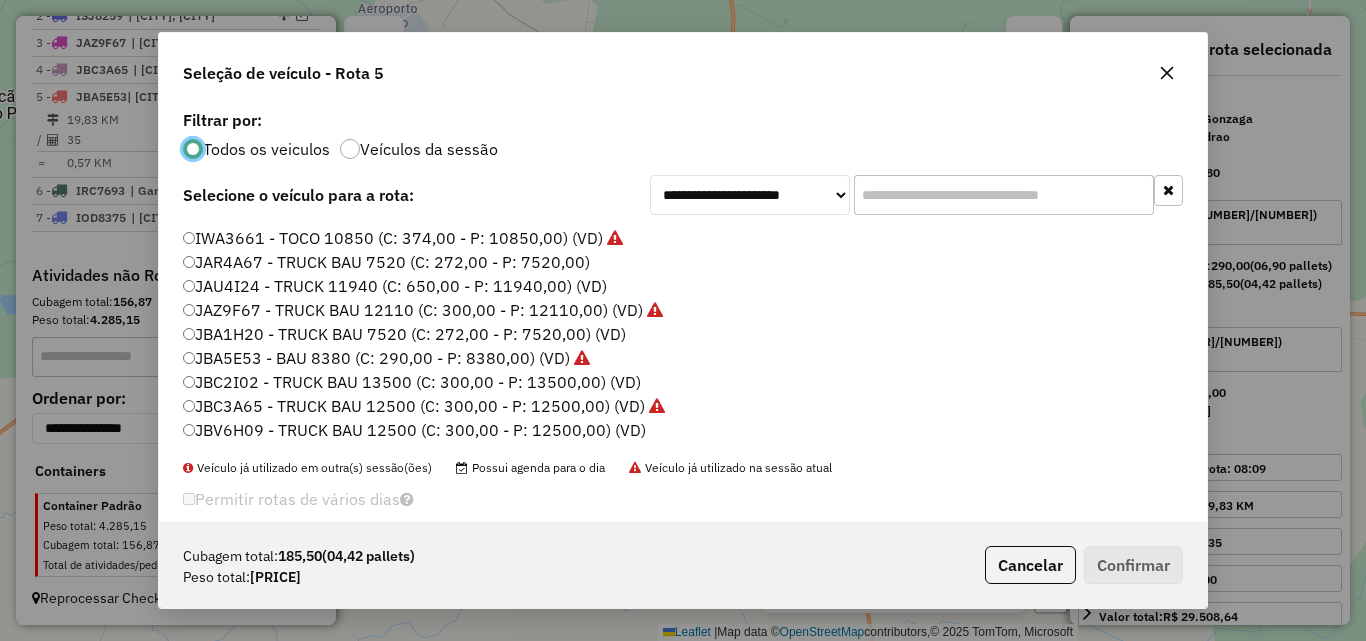 click on "JBC2I02 - TRUCK BAU 13500 (C: 300,00 - P: 13500,00) (VD)" 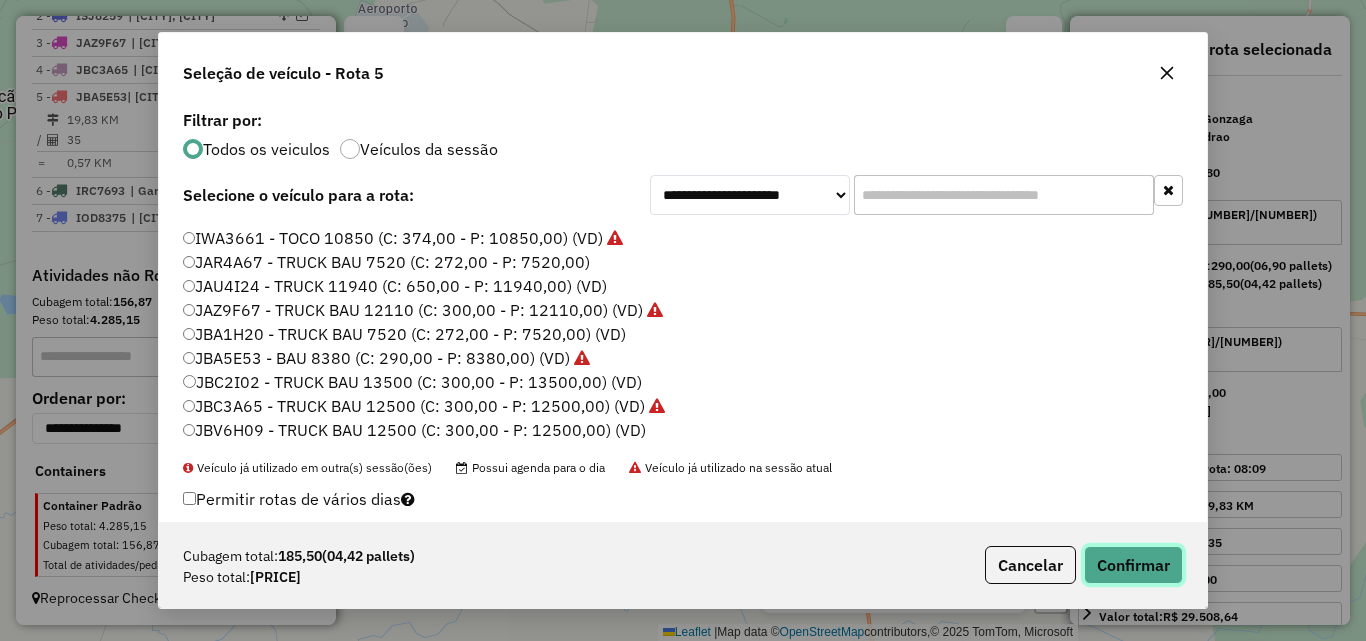 click on "Confirmar" 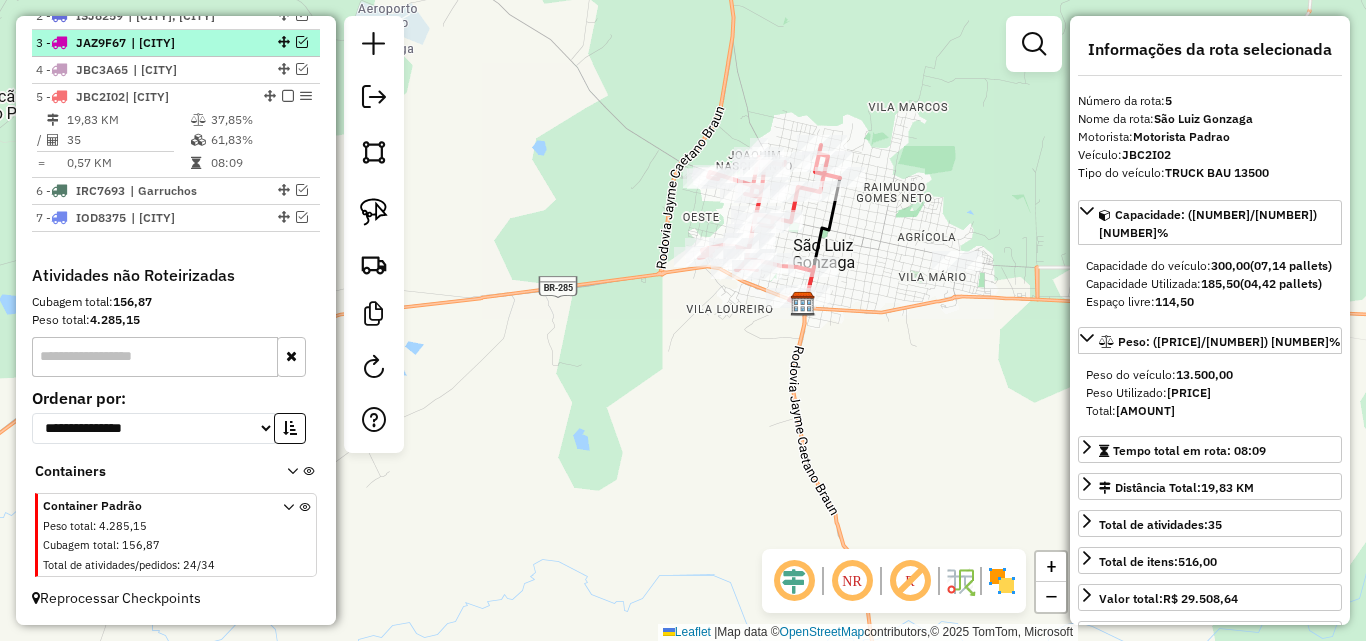 click at bounding box center [288, 96] 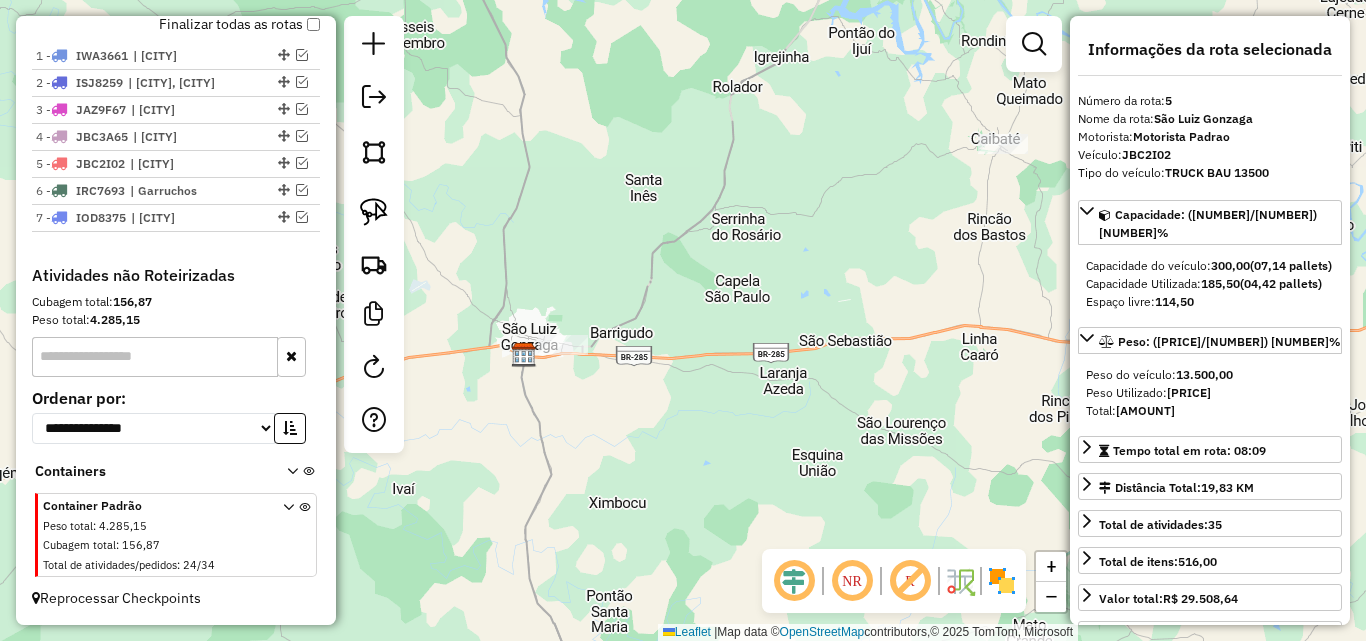 drag, startPoint x: 416, startPoint y: 442, endPoint x: 978, endPoint y: 380, distance: 565.4096 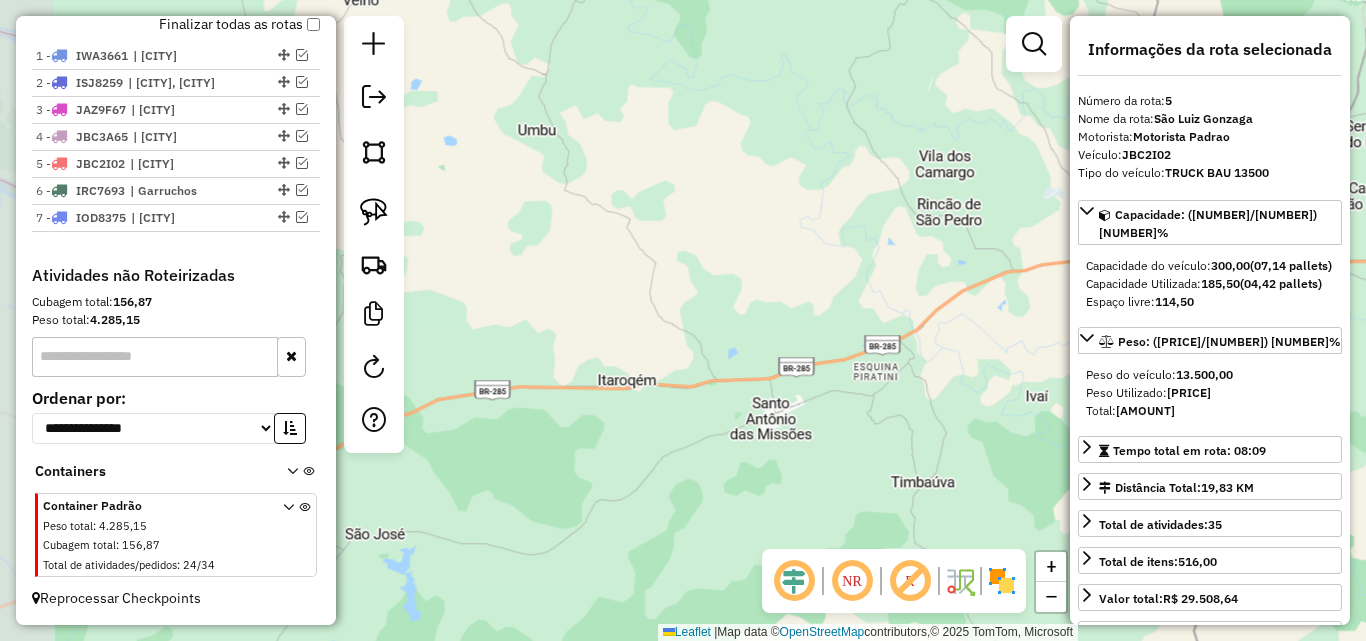 drag, startPoint x: 817, startPoint y: 403, endPoint x: 928, endPoint y: 345, distance: 125.23977 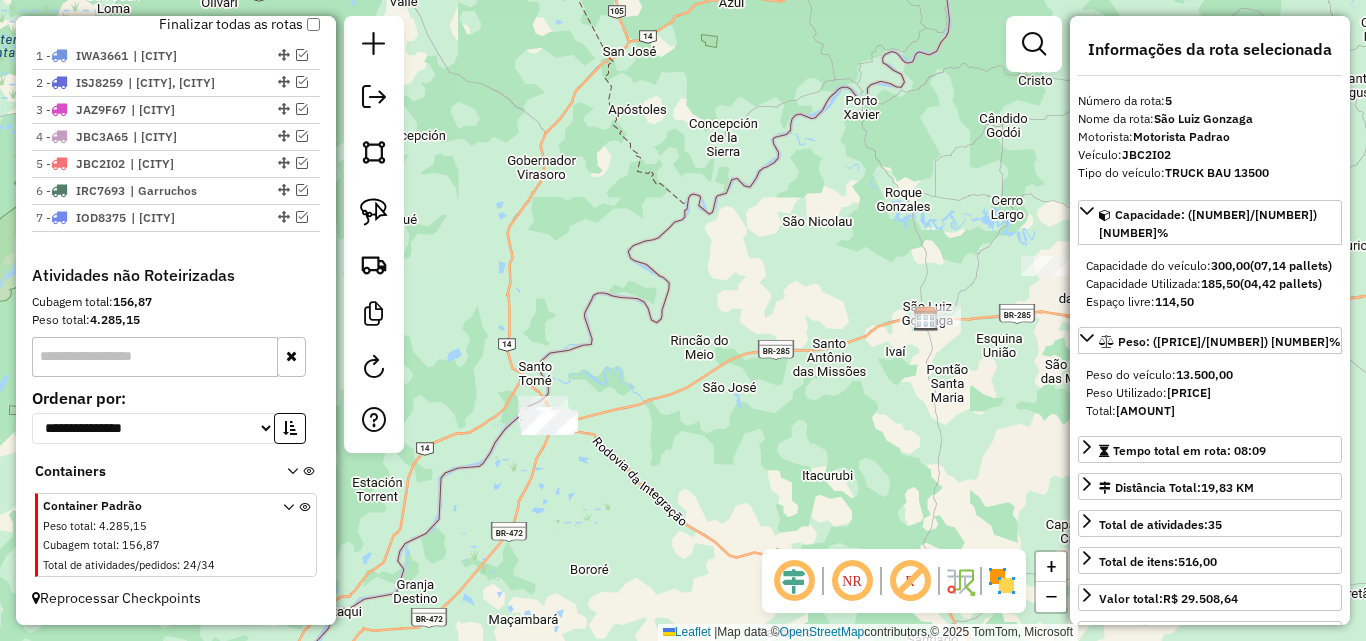 drag, startPoint x: 739, startPoint y: 430, endPoint x: 610, endPoint y: 325, distance: 166.331 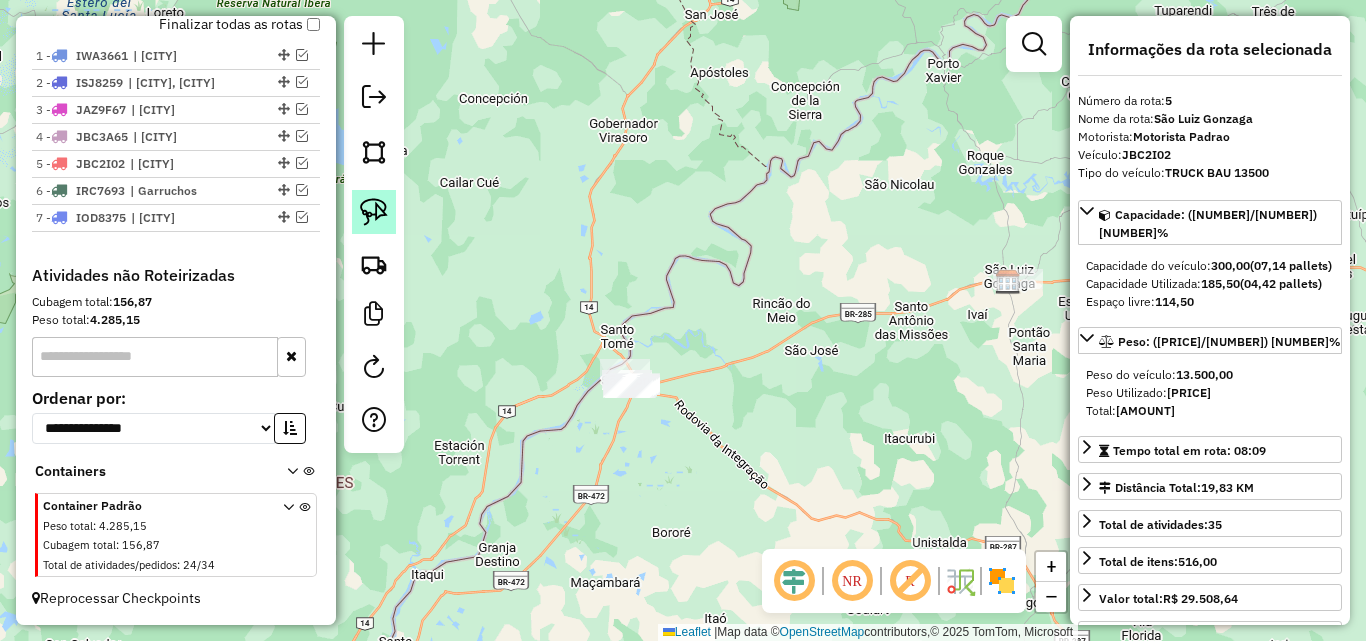 click 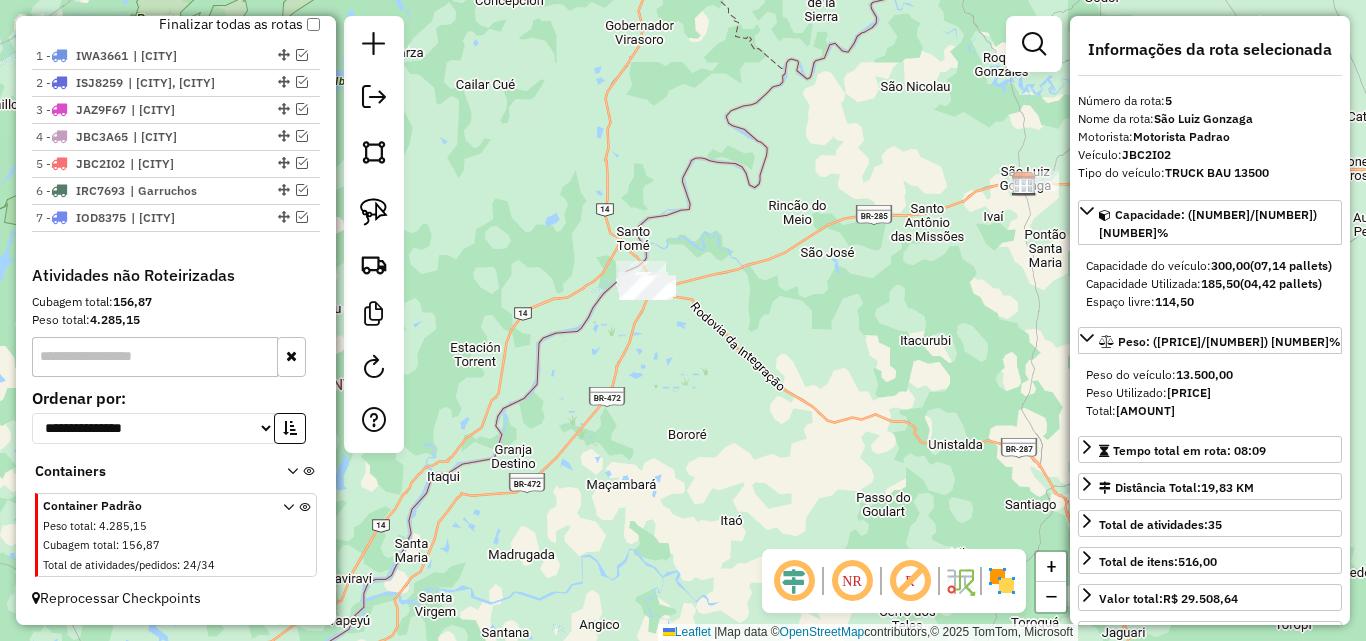drag, startPoint x: 591, startPoint y: 381, endPoint x: 565, endPoint y: 316, distance: 70.00714 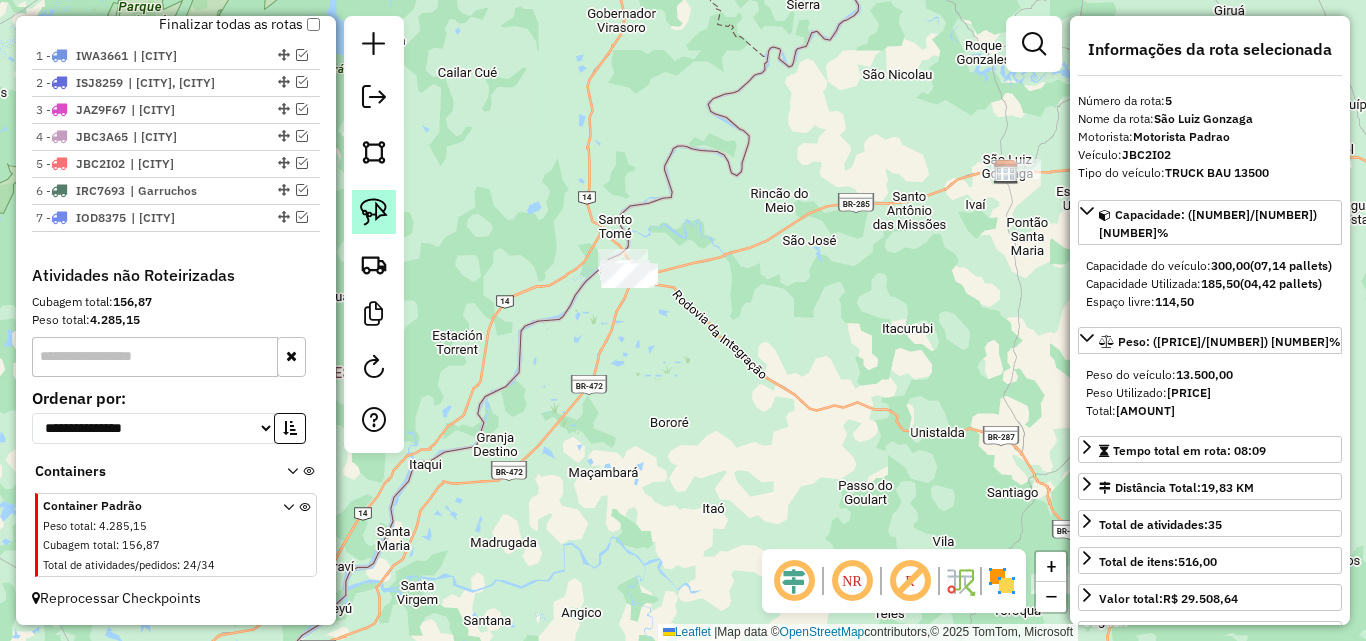 click 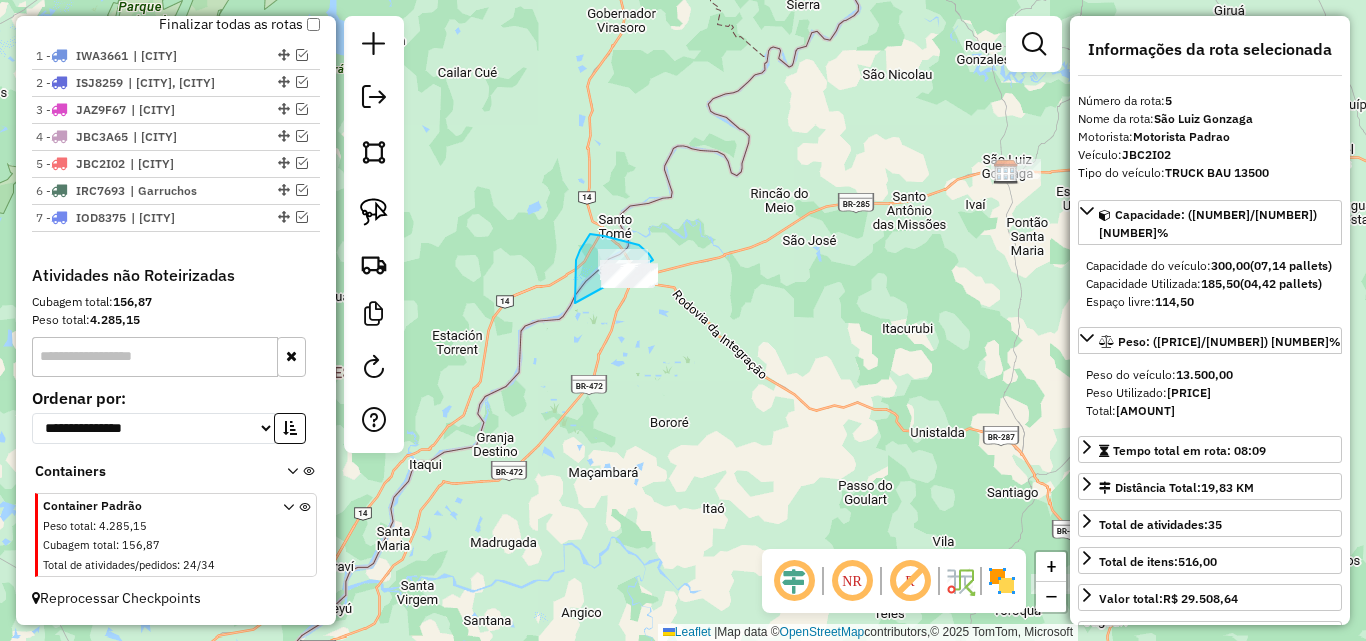 drag, startPoint x: 575, startPoint y: 303, endPoint x: 656, endPoint y: 294, distance: 81.49847 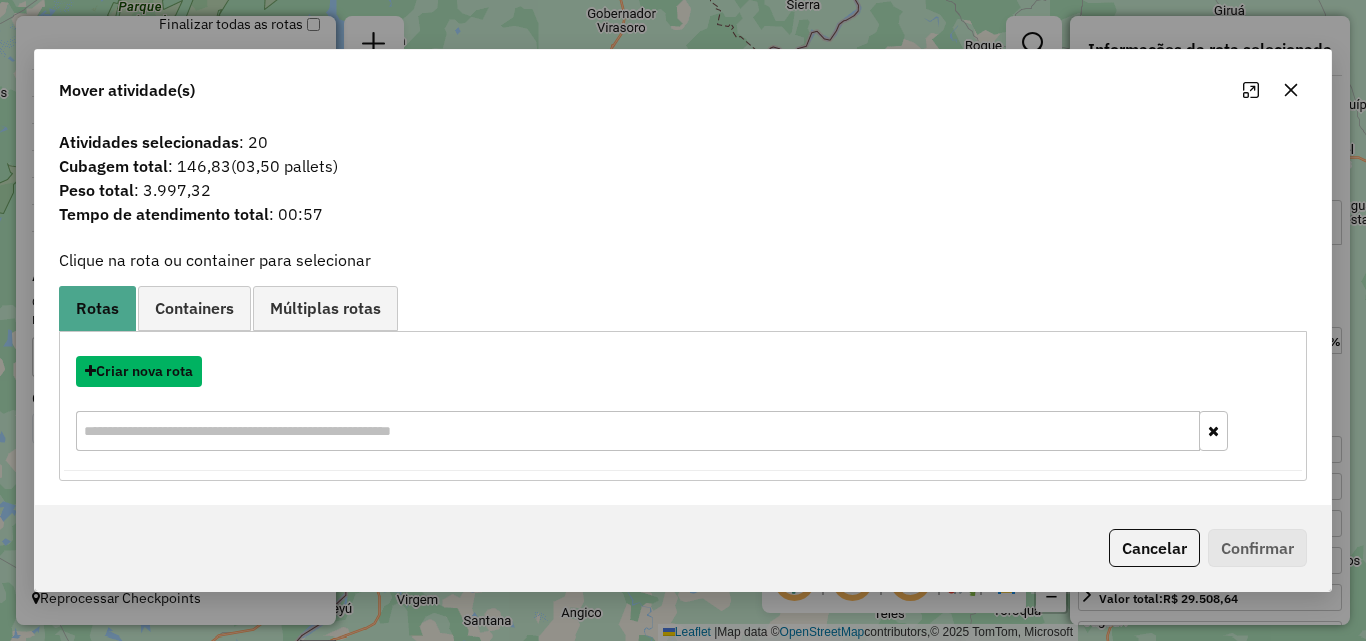 click on "Criar nova rota" at bounding box center [139, 371] 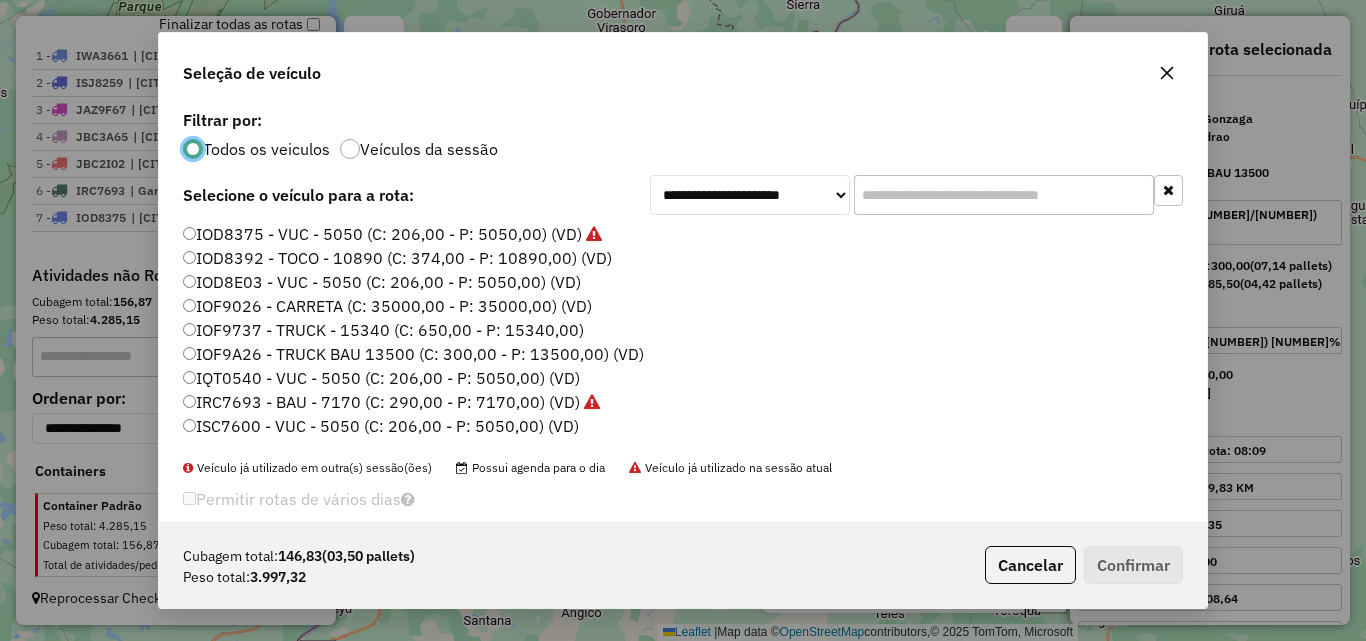 scroll, scrollTop: 11, scrollLeft: 6, axis: both 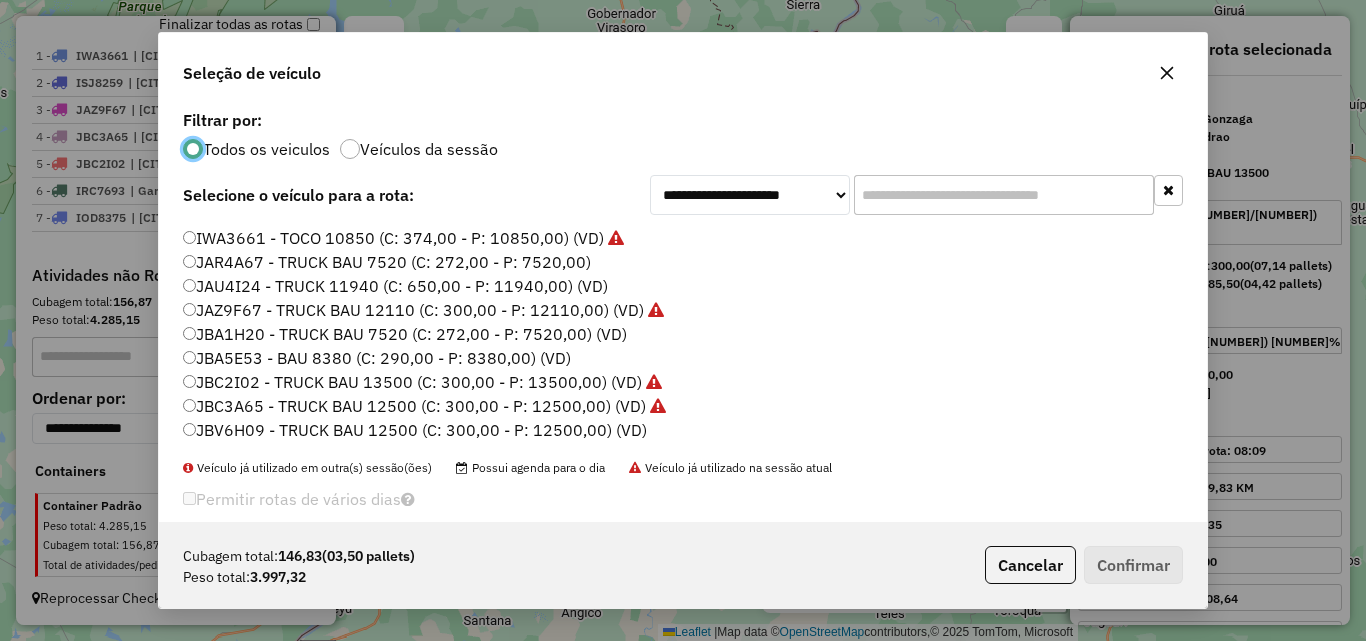 click on "JBA5E53 - BAU 8380 (C: 290,00 - P: 8380,00) (VD)" 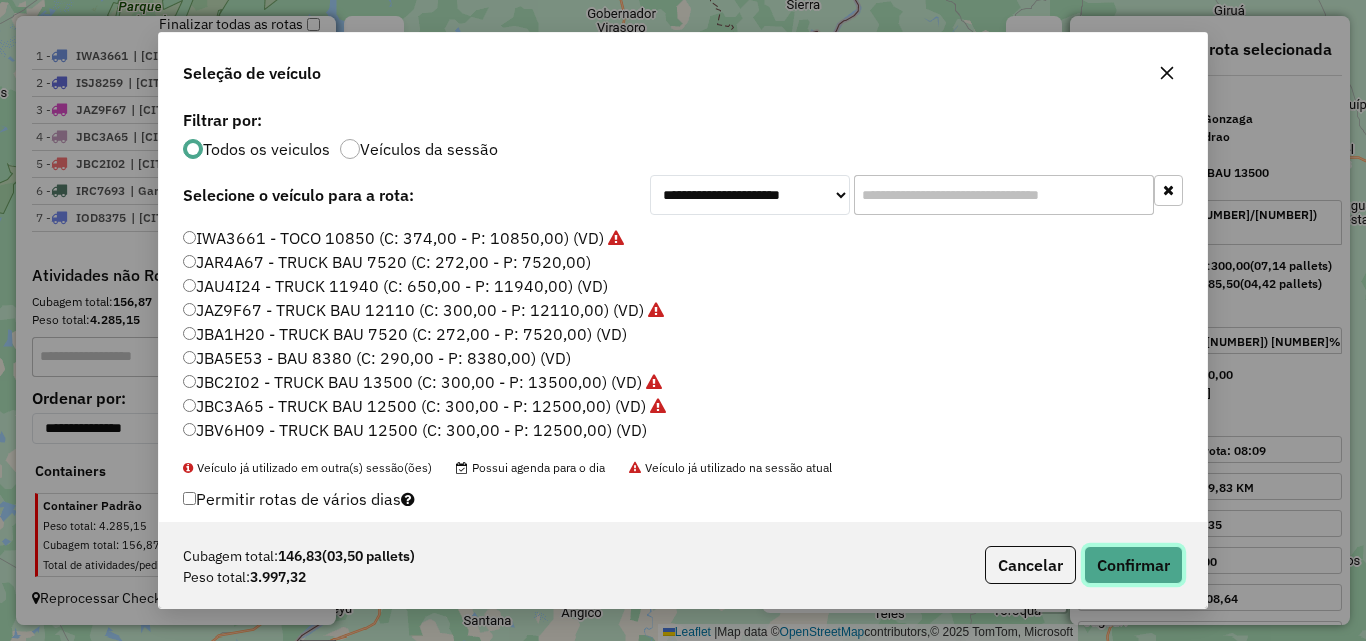 click on "Confirmar" 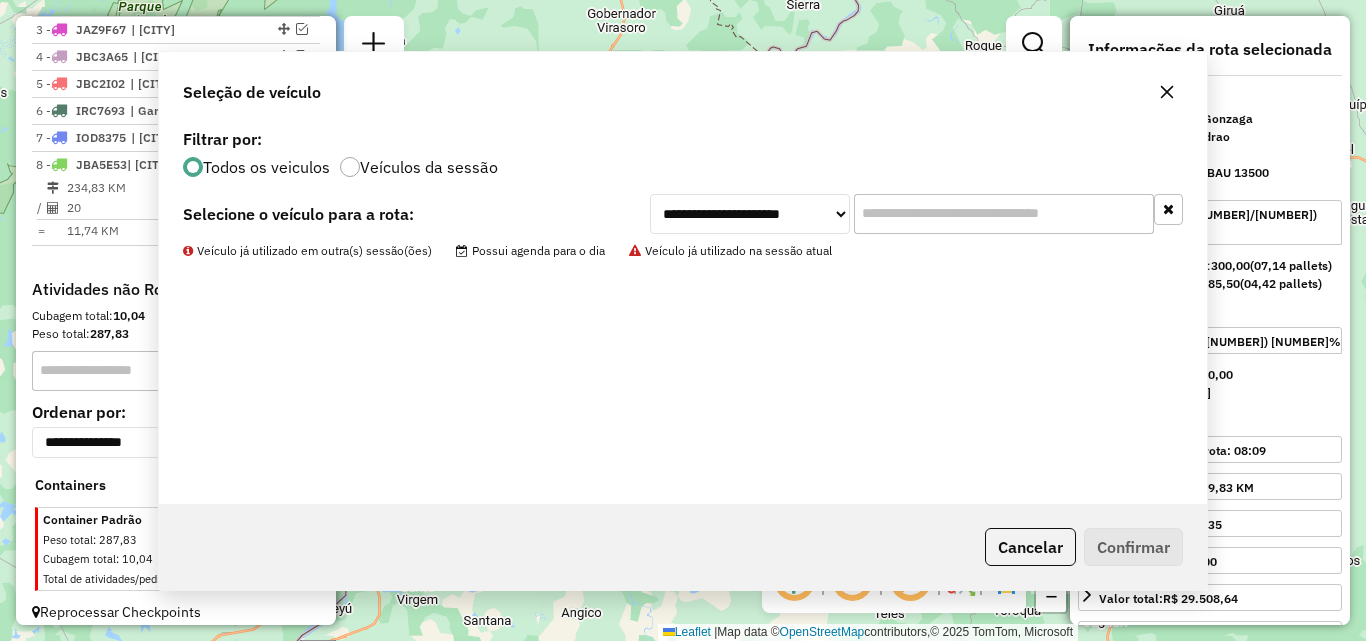 scroll, scrollTop: 817, scrollLeft: 0, axis: vertical 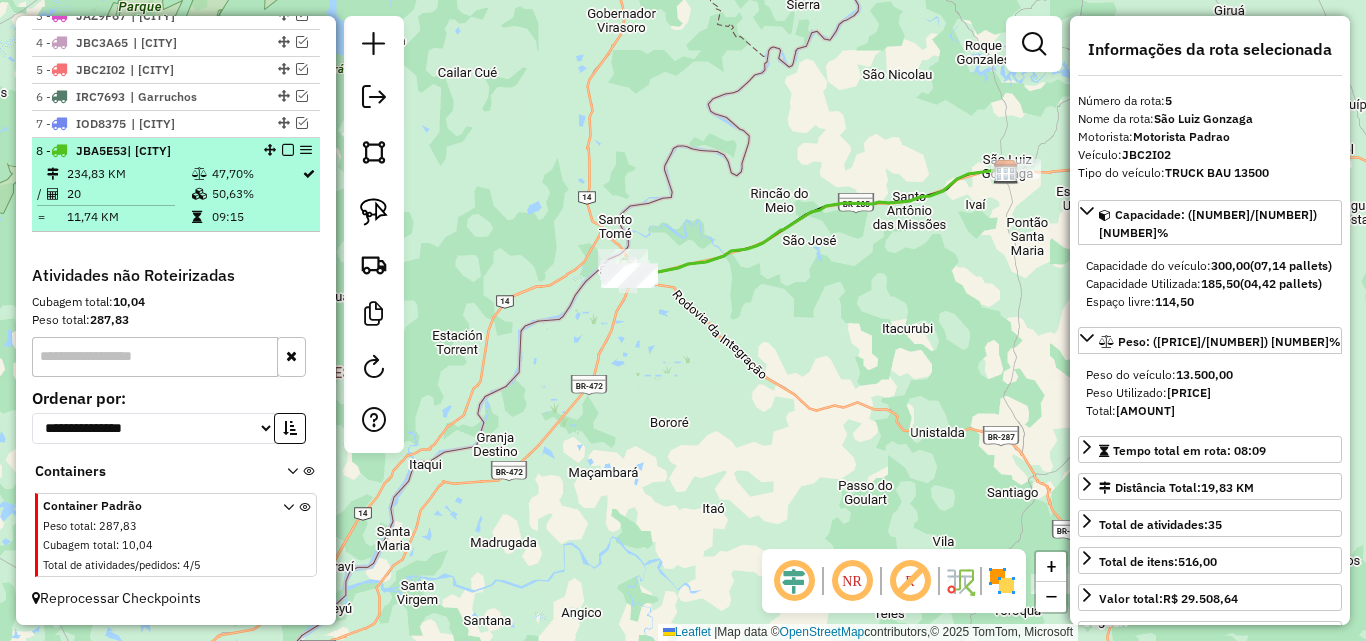 click at bounding box center (288, 150) 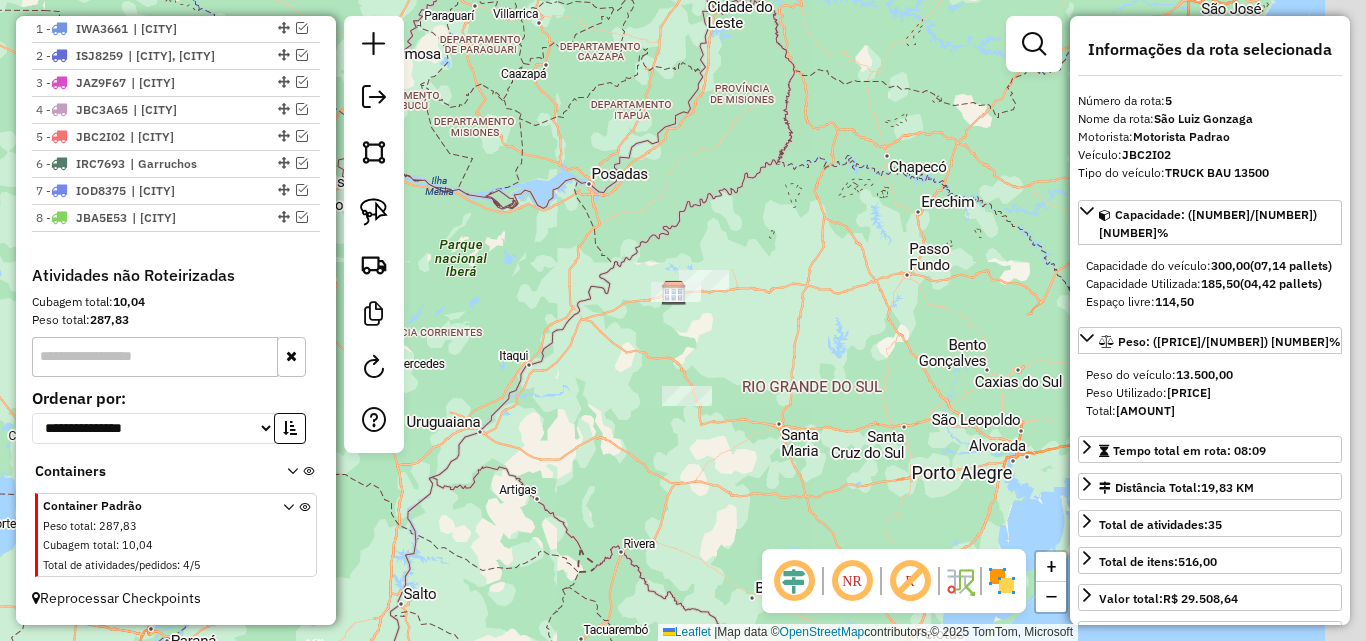 drag, startPoint x: 872, startPoint y: 360, endPoint x: 632, endPoint y: 332, distance: 241.6278 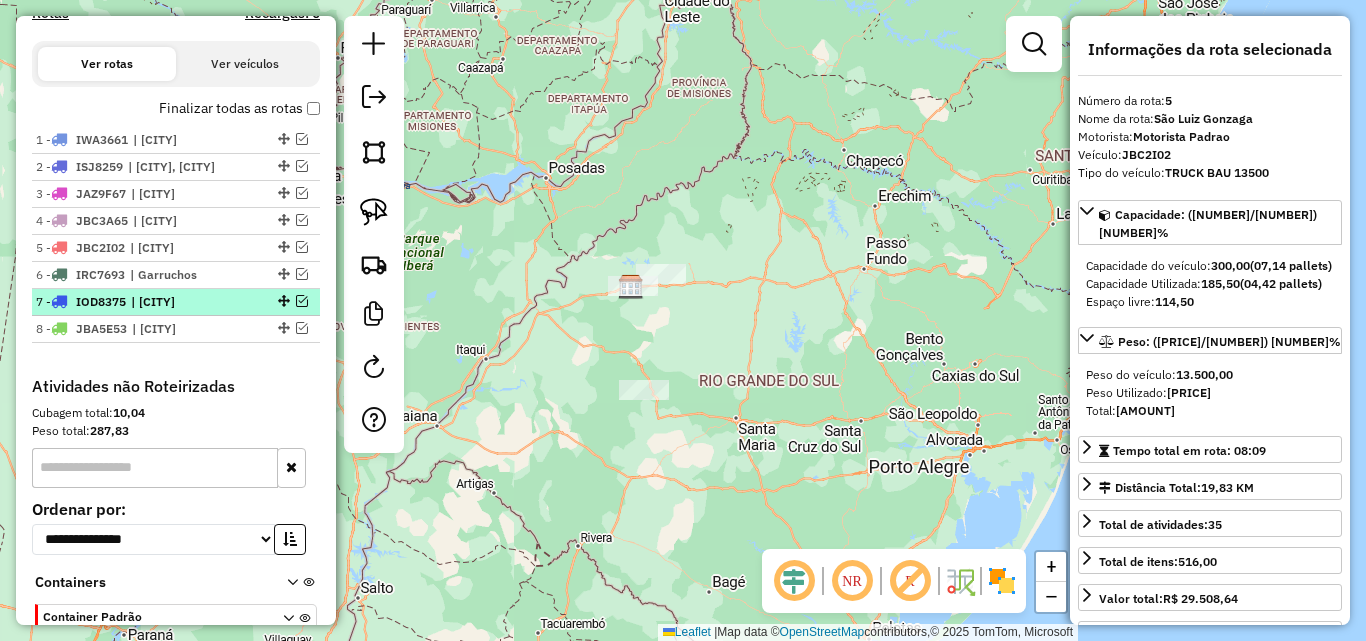 scroll, scrollTop: 550, scrollLeft: 0, axis: vertical 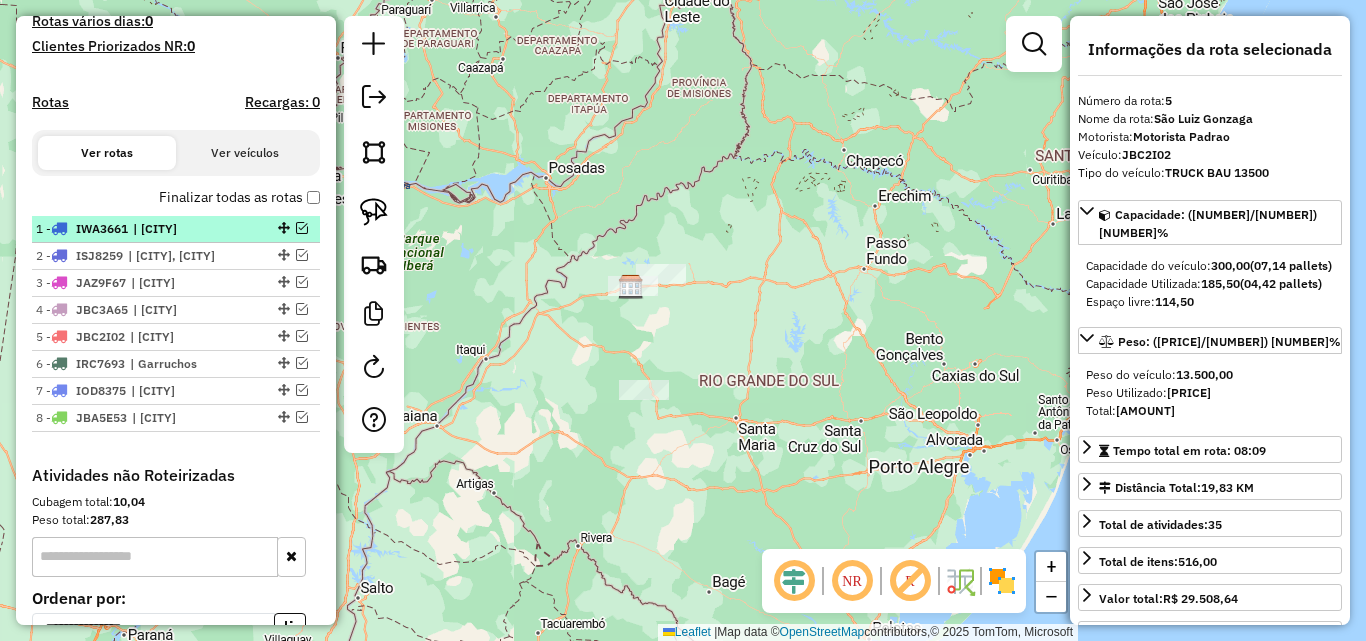 click at bounding box center (302, 228) 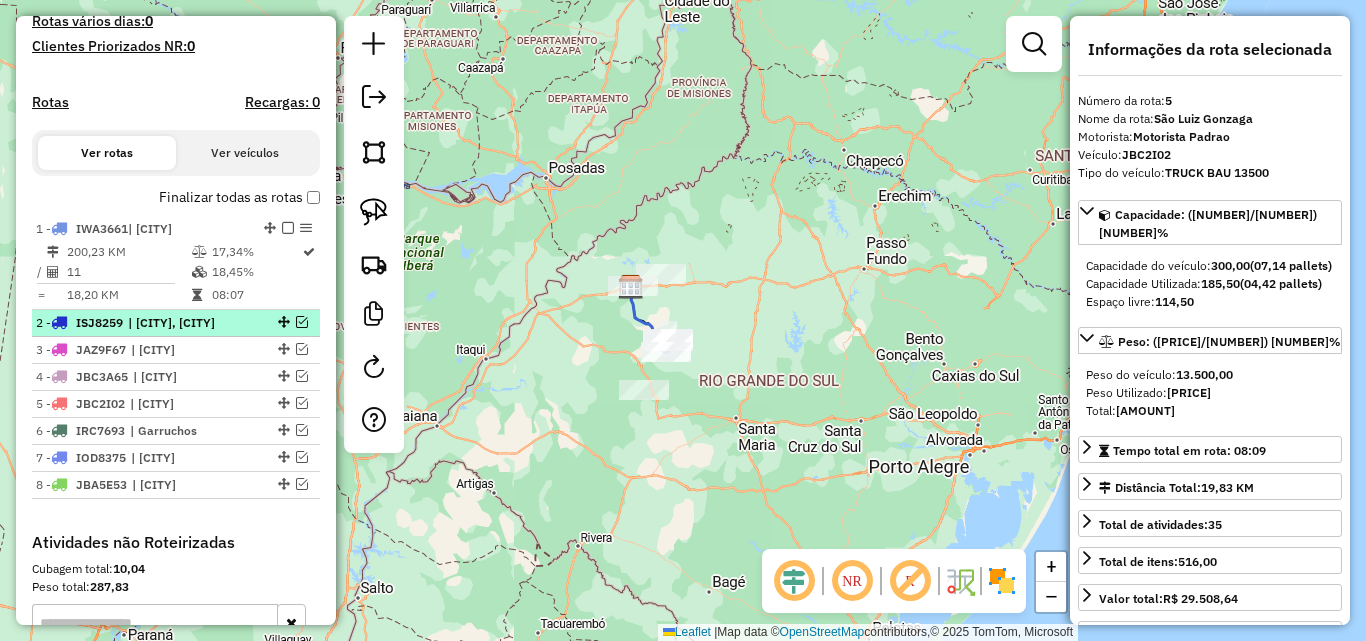 click at bounding box center [302, 322] 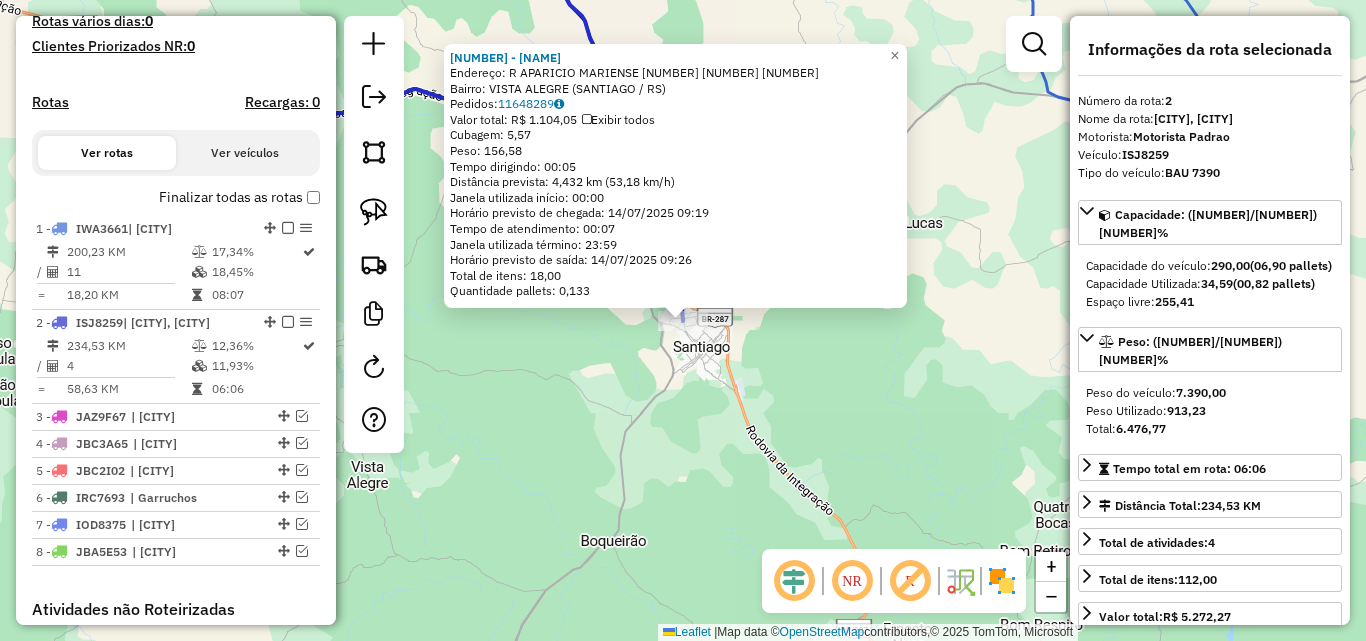 scroll, scrollTop: 844, scrollLeft: 0, axis: vertical 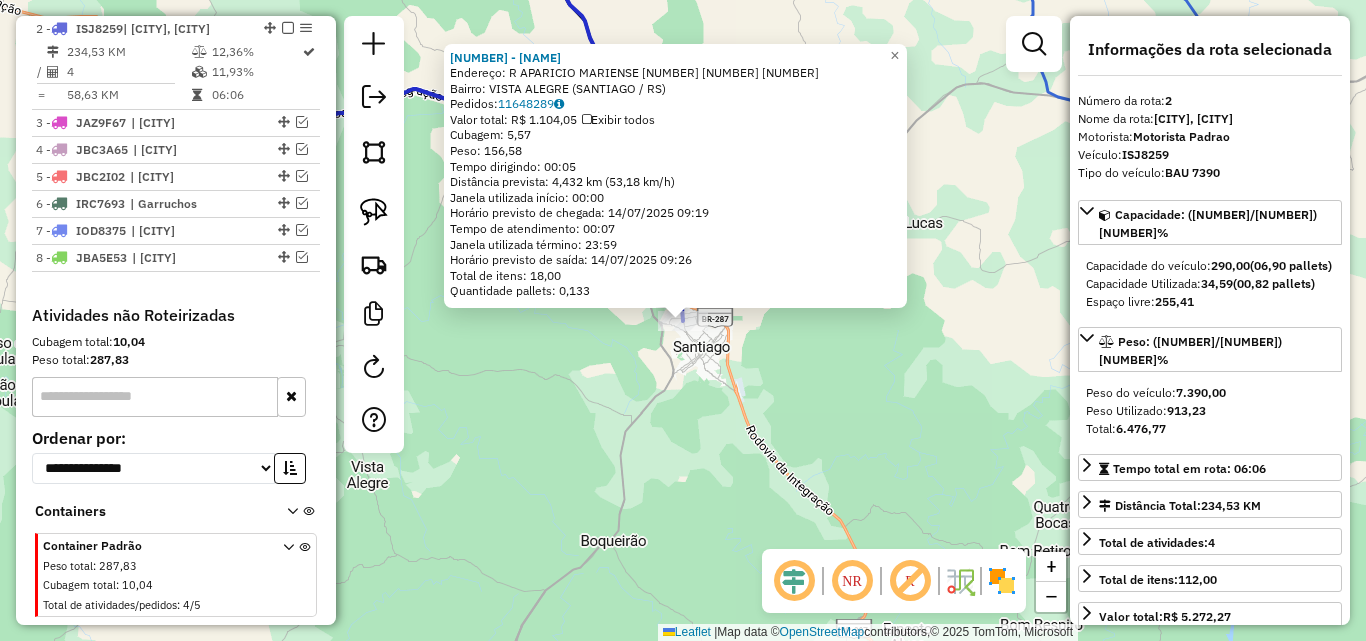 click on "[NUMBER] - [NAME] Endereço: R [STREET] [NUMBER] [NUMBER] Bairro: [NAME] ([CITY] / [STATE]) Pedidos: 11648289 Valor total: [CURRENCY] [AMOUNT] Exibir todos Cubagem: [CUBAGE] Peso: [WEIGHT] Tempo dirigindo: [TIME] Distância prevista: [DISTANCE] ([SPEED]) Janela utilizada início: [TIME] Horário previsto de chegada: [DATE] [TIME] Tempo de atendimento: [TIME] Janela utilizada término: [TIME] Horário previsto de saída: [DATE] [TIME] Total de itens: [ITEMS] Quantidade pallets: [PALLETS] × Janela de atendimento Grade de atendimento Capacidade Transportadoras Veículos Cliente Pedidos Rotas Selecione os dias de semana para filtrar as janelas de atendimento Seg Ter Qua Qui Sex Sáb Dom Informe o período da janela de atendimento: De: [TIME] Até: [TIME] Filtrar exatamente a janela do cliente Considerar janela de atendimento padrão Selecione os dias de semana para filtrar as grades de atendimento Seg Ter Qua Qui Sex Sáb Dom Peso mínimo: Peso máximo:" 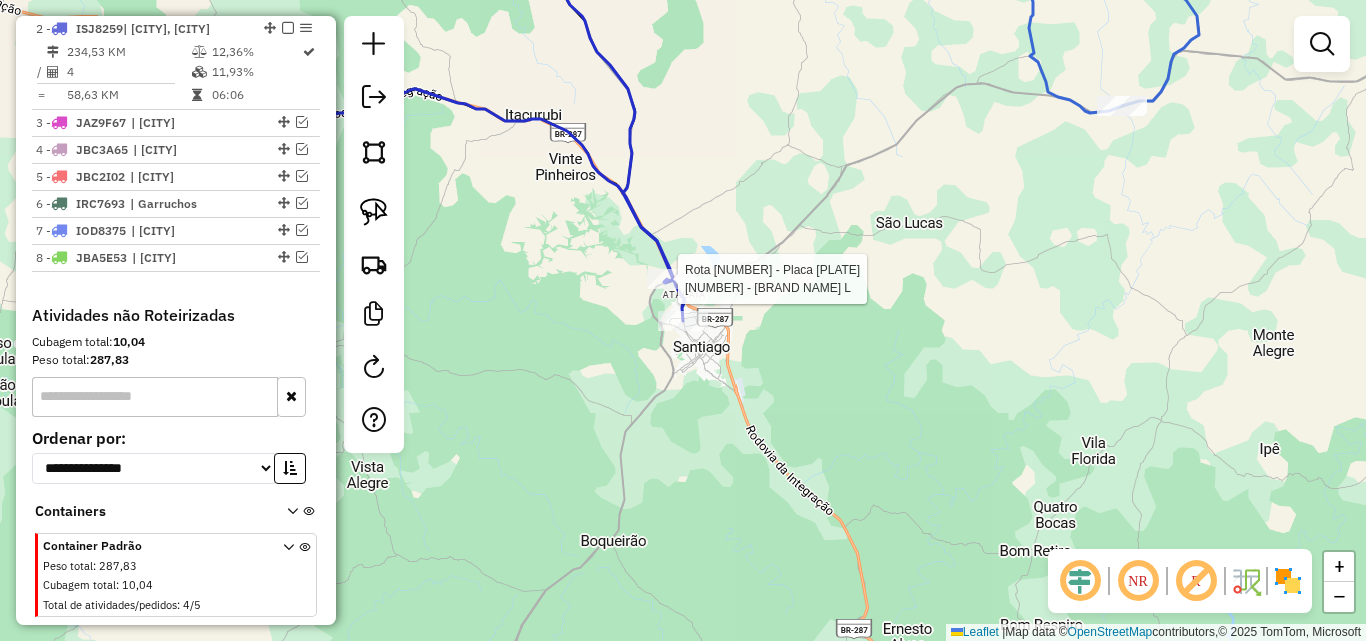 select on "*********" 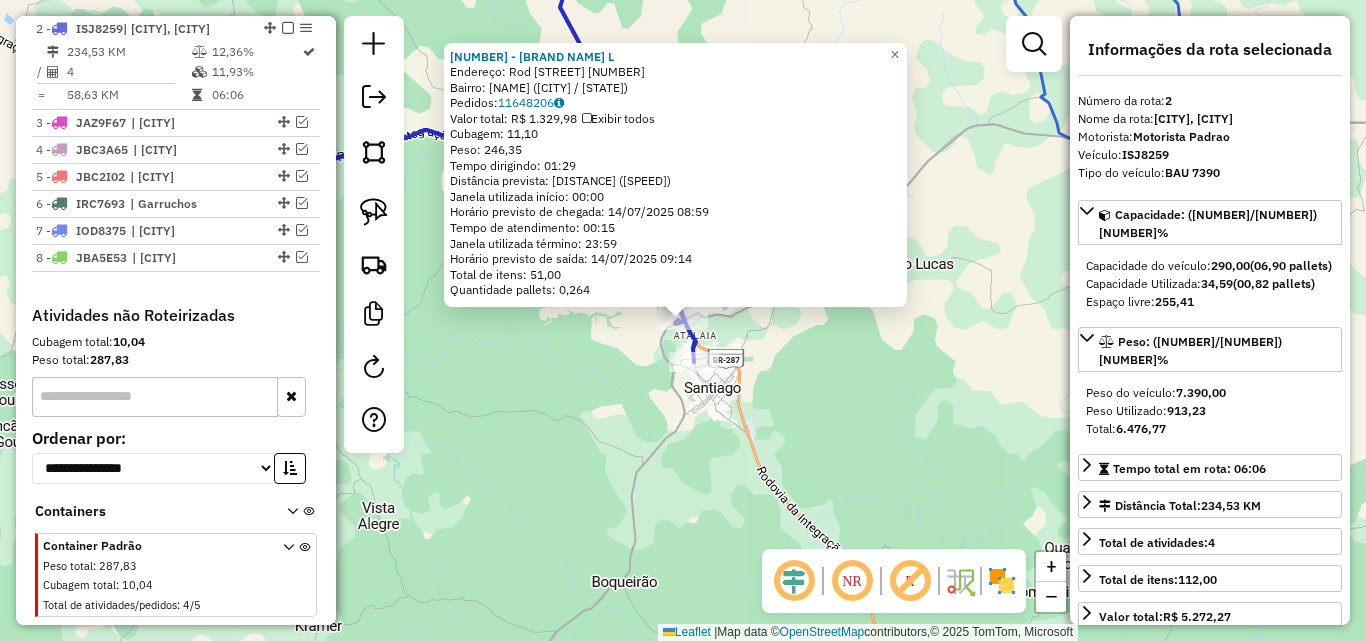 click on "[NAME] [LAST] [NAME] [CITY] / RS) Pedidos: 11648206 Valor total: R$ 1.329,98 Exibir todos Cubagem: 11,10 Peso: 246,35 Tempo dirigindo: 01:29 Distância prevista: 88,032 km (59,35 km/h) Janela utilizada início: 00:00 Horário previsto de chegada: [DATE] 08:59 Tempo de atendimento: 00:15 Janela utilizada término: 23:59 Horário previsto de saída: [DATE] 09:14 Total de itens: 51,00 Quantidade pallets: 0,264 × Janela de atendimento Grade de atendimento Capacidade Transportadoras Veículos Cliente Pedidos Rotas Selecione os dias de semana para filtrar as janelas de atendimento Seg Ter Qua Qui Sex Sáb Dom Informe o período da janela de atendimento: De: Até: Filtrar exatamente a janela do cliente Considerar janela de atendimento padrão Selecione os dias de semana para filtrar as grades de atendimento Seg Ter Qua Qui Sex Sáb Dom Peso mínimo: Peso máximo: +" 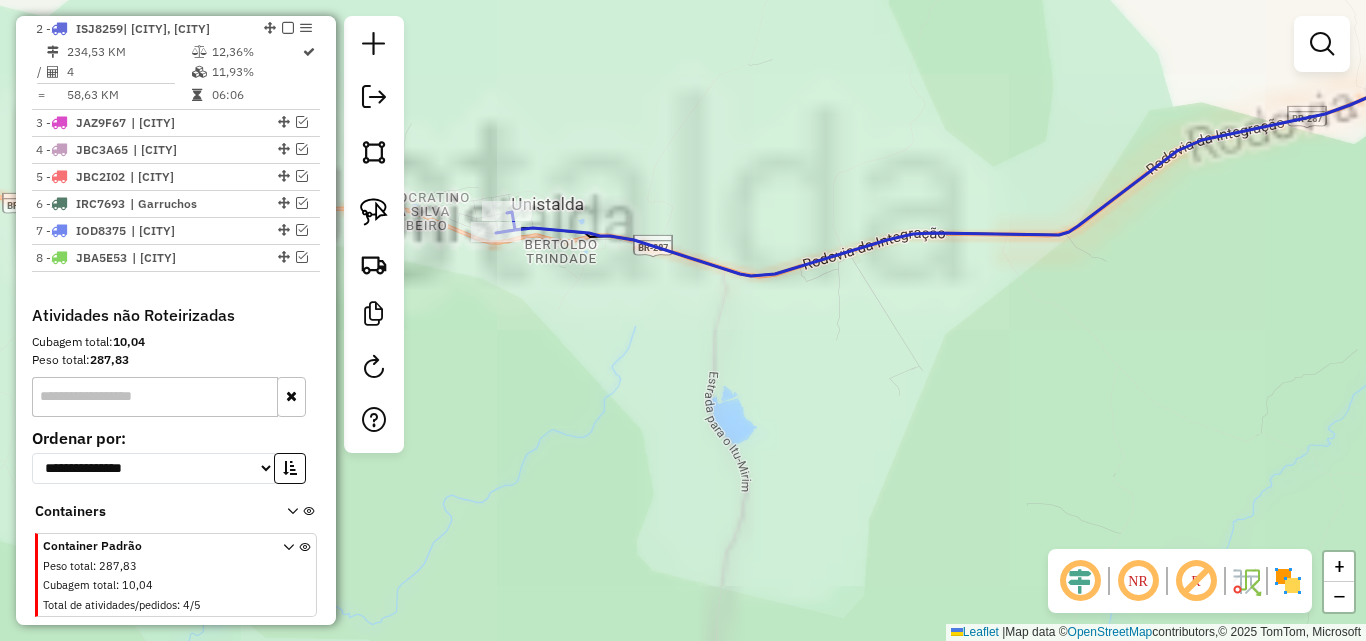 drag, startPoint x: 522, startPoint y: 397, endPoint x: 534, endPoint y: 440, distance: 44.64303 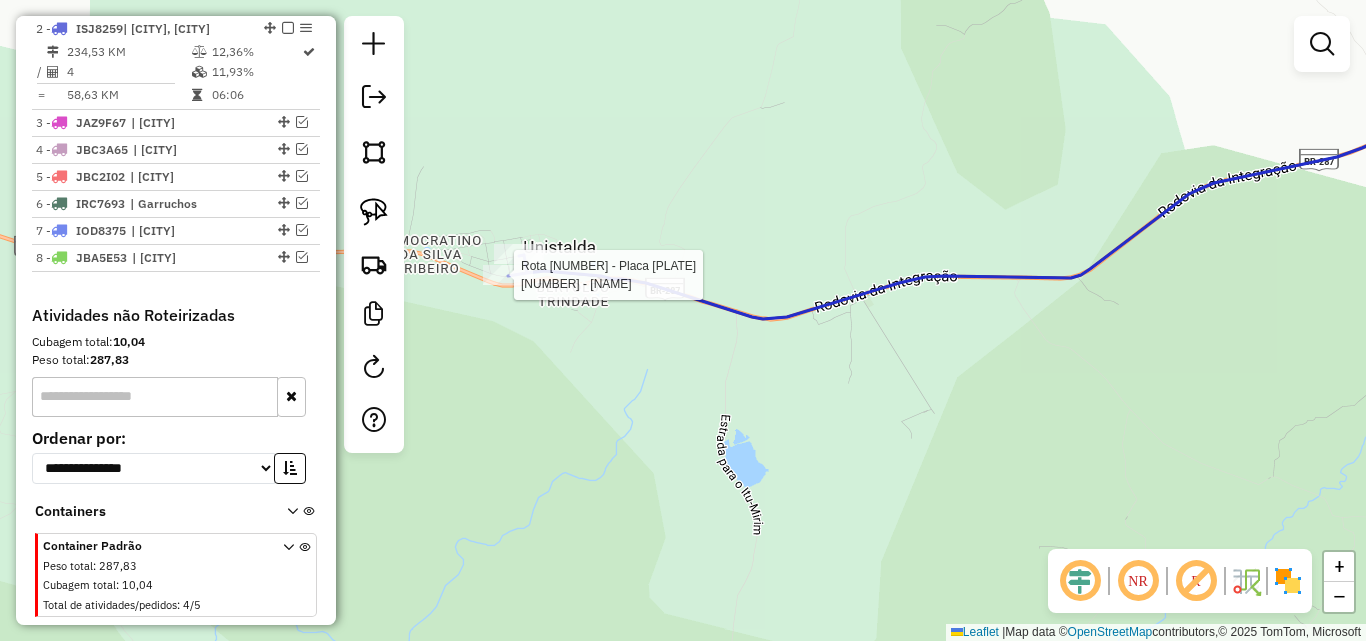 select on "*********" 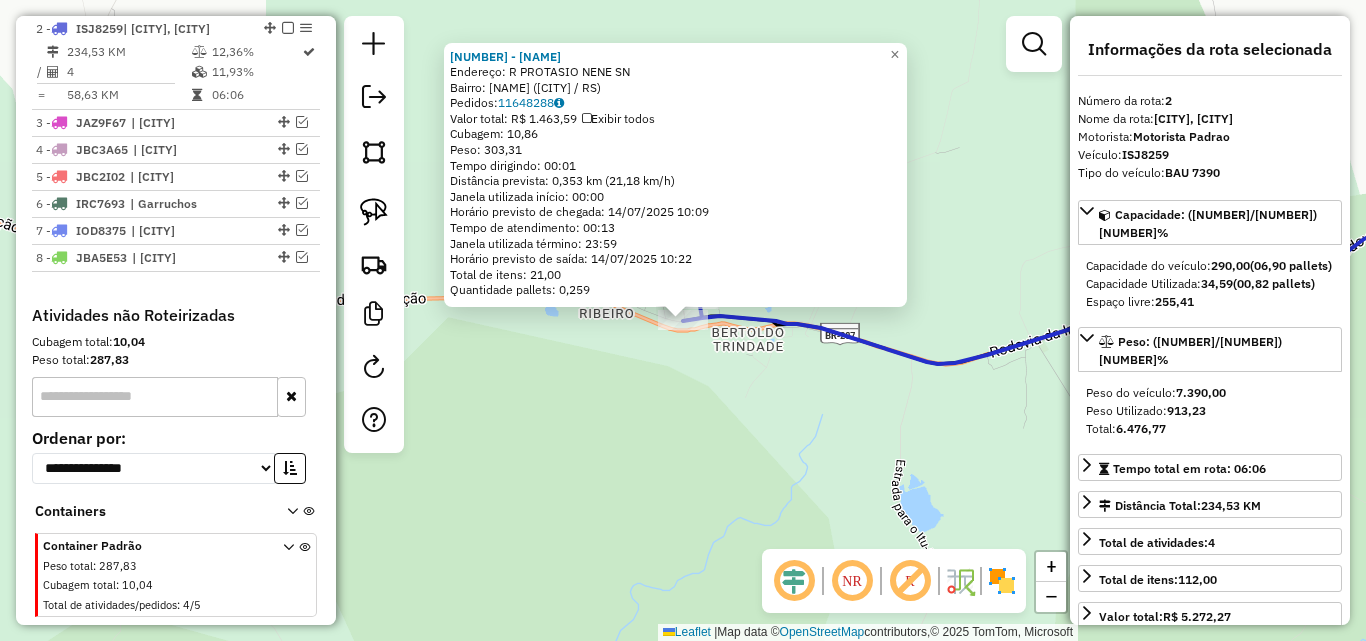 click on "[NUMBER] - [NAME] Endereço: R [STREET] [NUMBER] Bairro: [NAME] ([CITY] / [STATE]) Pedidos: 11648288 Valor total: [CURRENCY] [AMOUNT] Exibir todos Cubagem: [CUBAGE] Peso: [WEIGHT] Tempo dirigindo: [TIME] Distância prevista: [DISTANCE] ([SPEED]) Janela utilizada início: [TIME] Horário previsto de chegada: [DATE] [TIME] Tempo de atendimento: [TIME] Janela utilizada término: [TIME] Horário previsto de saída: [DATE] [TIME] Total de itens: [ITEMS] Quantidade pallets: [PALLETS] × Janela de atendimento Grade de atendimento Capacidade Transportadoras Veículos Cliente Pedidos Rotas Selecione os dias de semana para filtrar as janelas de atendimento Seg Ter Qua Qui Sex Sáb Dom Informe o período da janela de atendimento: De: [TIME] Até: [TIME] Filtrar exatamente a janela do cliente Considerar janela de atendimento padrão Selecione os dias de semana para filtrar as grades de atendimento Seg Ter Qua Qui Sex Sáb Dom Peso mínimo: Peso máximo: De:" 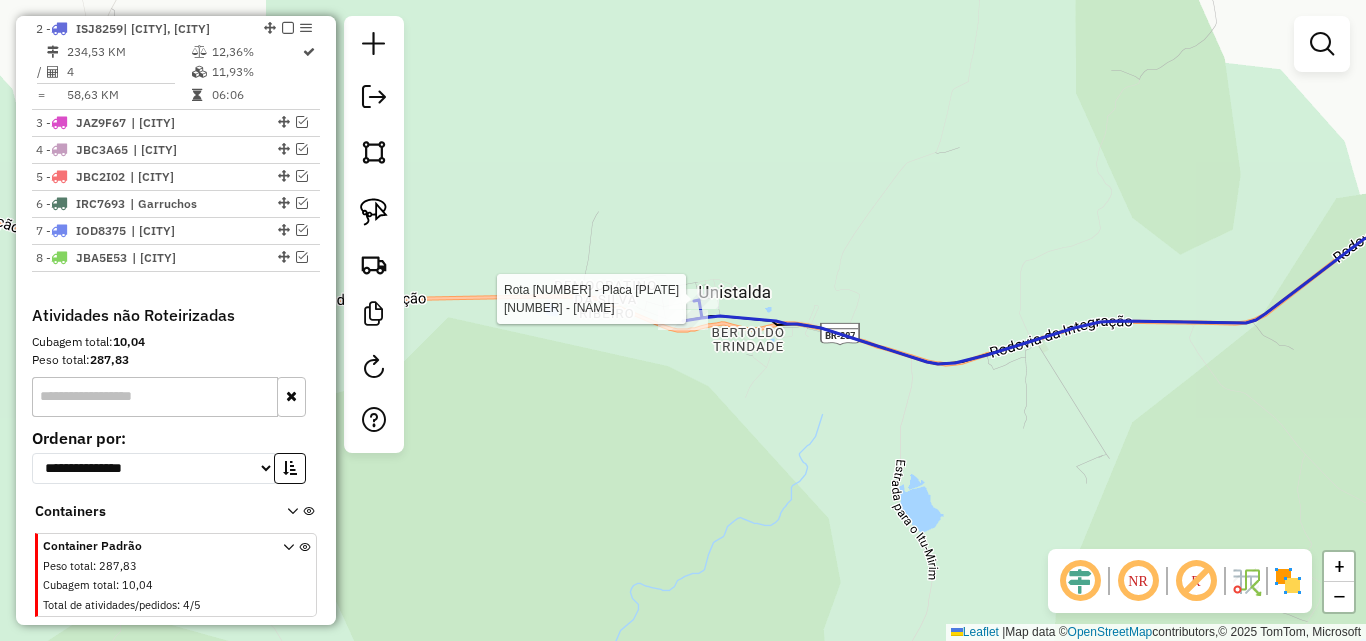 select on "*********" 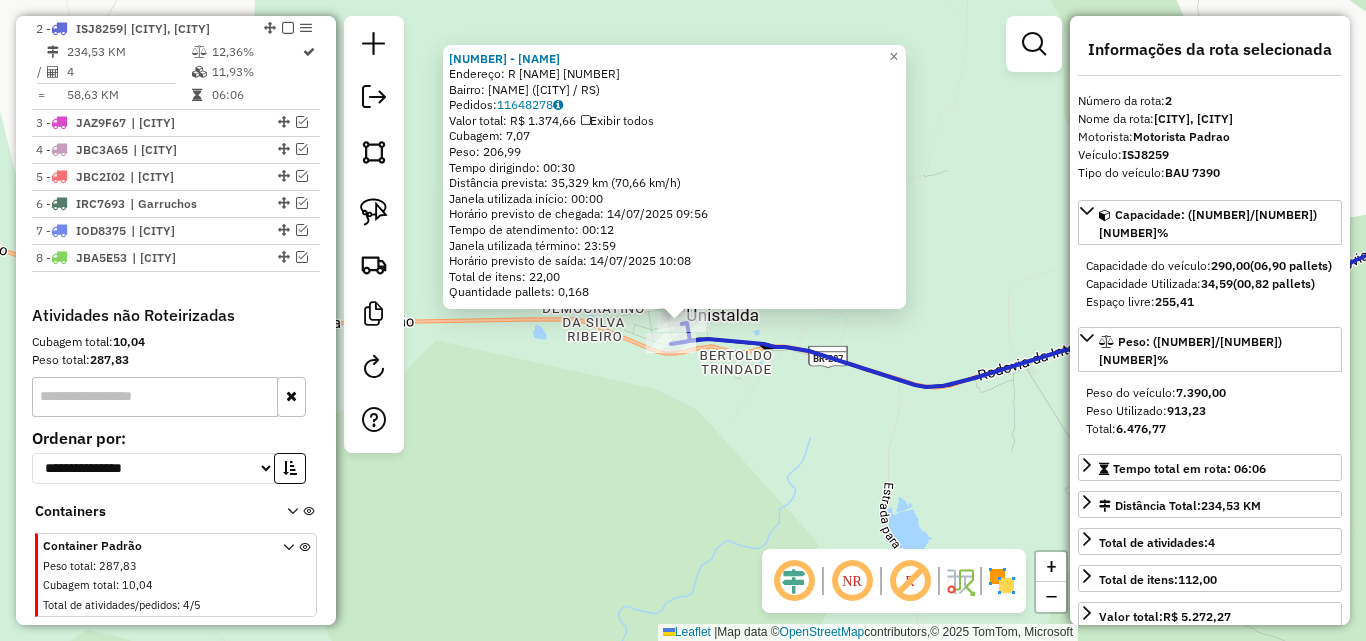 click on "[NUMBER] - [FIRST] [LAST] [LAST]  Endereço: R   AMELIO RIBEIRO                [NUMBER]   Bairro: CENTRO ([CITY] / RS)   Pedidos:  [NUMBER]   Valor total: R$ [PRICE]   Exibir todos   Cubagem: [NUMBER]  Peso: [NUMBER]  Tempo dirigindo: [TIME]   Distância prevista: [NUMBER] km ([NUMBER] km/h)   Janela utilizada início: [TIME]   Horário previsto de chegada: [DATE] [TIME]   Tempo de atendimento: [TIME]   Janela utilizada término: [TIME]   Horário previsto de saída: [DATE] [TIME]   Total de itens: [NUMBER]   Quantidade pallets: [NUMBER]  × Janela de atendimento Grade de atendimento Capacidade Transportadoras Veículos Cliente Pedidos  Rotas Selecione os dias de semana para filtrar as janelas de atendimento  Seg   Ter   Qua   Qui   Sex   Sáb   Dom  Informe o período da janela de atendimento: De: [TIME] Até: [TIME]  Filtrar exatamente a janela do cliente  Considerar janela de atendimento padrão  Selecione os dias de semana para filtrar as grades de atendimento  Seg   Ter   Qua   Qui   Sex   Sáb   Dom   Peso mínimo:   Peso máximo:  De:" 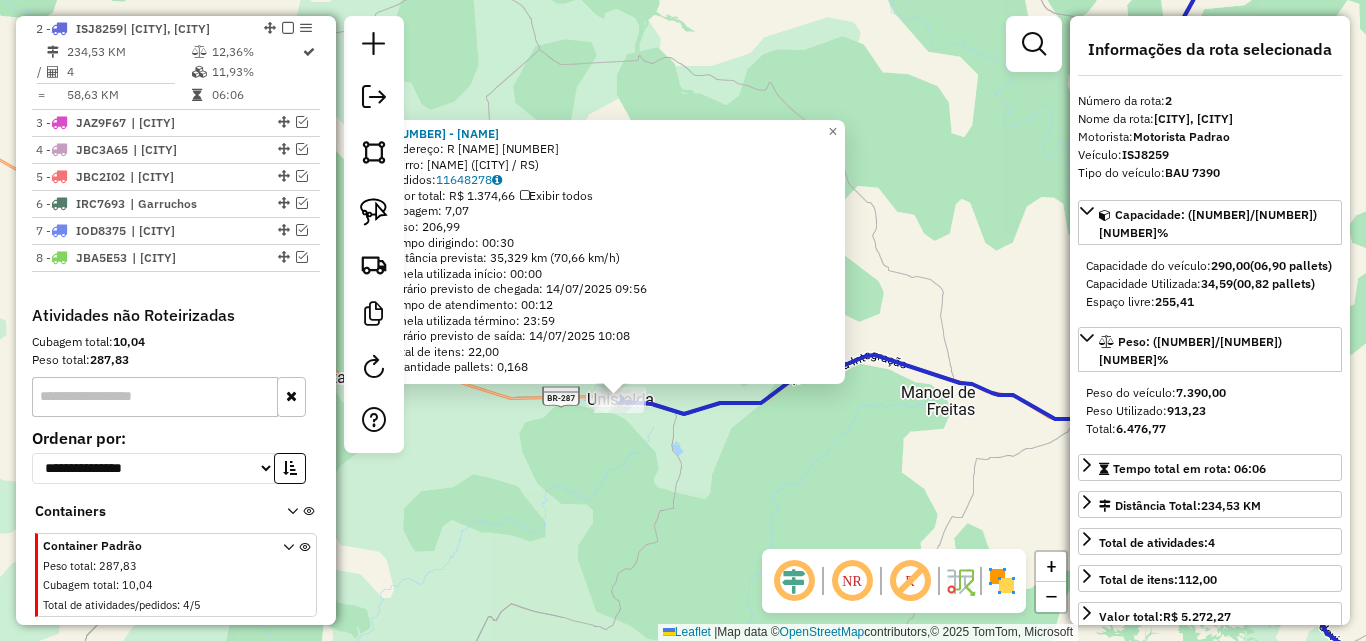 click on "[NUMBER] - [FIRST] [LAST] [LAST]  Endereço: R   AMELIO RIBEIRO                [NUMBER]   Bairro: CENTRO ([CITY] / RS)   Pedidos:  [NUMBER]   Valor total: R$ [PRICE]   Exibir todos   Cubagem: [NUMBER]  Peso: [NUMBER]  Tempo dirigindo: [TIME]   Distância prevista: [NUMBER] km ([NUMBER] km/h)   Janela utilizada início: [TIME]   Horário previsto de chegada: [DATE] [TIME]   Tempo de atendimento: [TIME]   Janela utilizada término: [TIME]   Horário previsto de saída: [DATE] [TIME]   Total de itens: [NUMBER]   Quantidade pallets: [NUMBER]  × Janela de atendimento Grade de atendimento Capacidade Transportadoras Veículos Cliente Pedidos  Rotas Selecione os dias de semana para filtrar as janelas de atendimento  Seg   Ter   Qua   Qui   Sex   Sáb   Dom  Informe o período da janela de atendimento: De: [TIME] Até: [TIME]  Filtrar exatamente a janela do cliente  Considerar janela de atendimento padrão  Selecione os dias de semana para filtrar as grades de atendimento  Seg   Ter   Qua   Qui   Sex   Sáb   Dom   Peso mínimo:   Peso máximo:  De:" 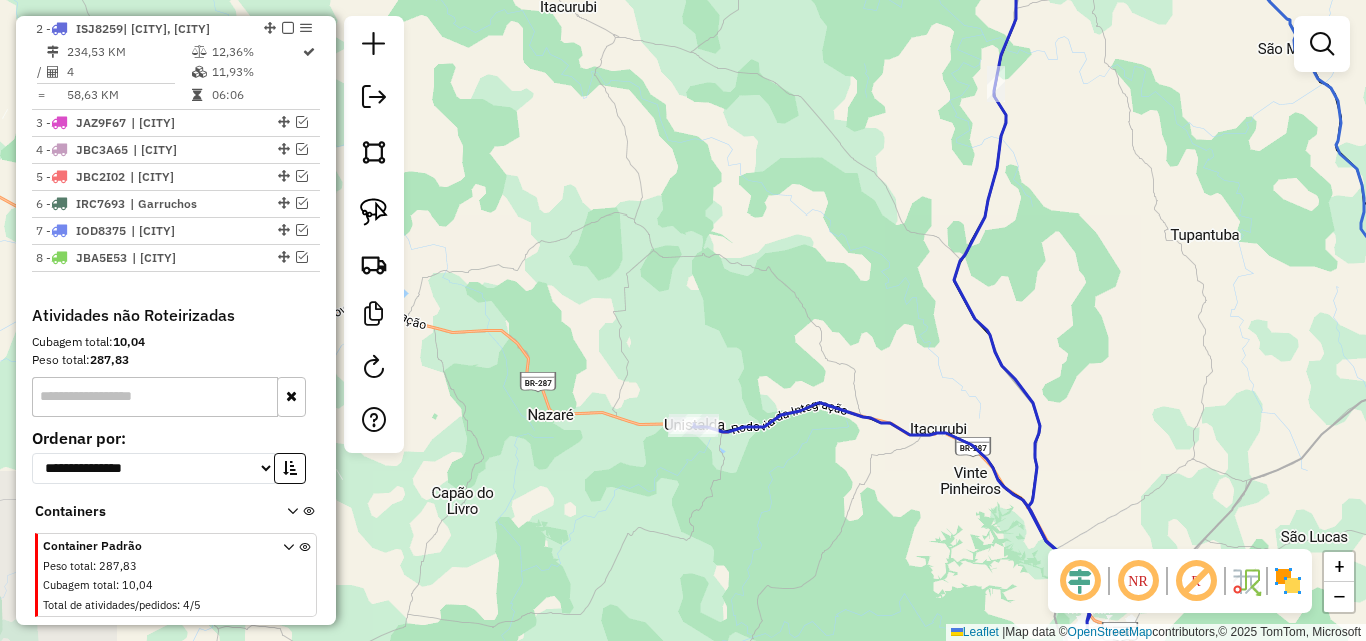 drag, startPoint x: 686, startPoint y: 281, endPoint x: 633, endPoint y: 210, distance: 88.60023 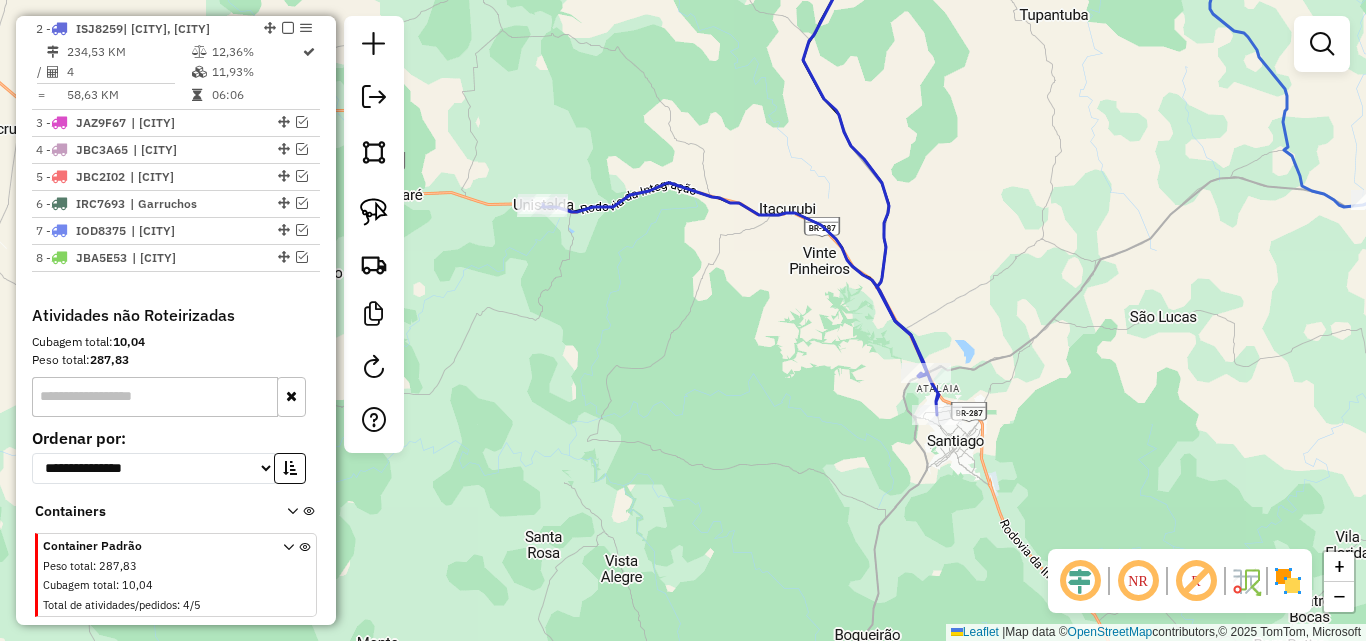 drag, startPoint x: 677, startPoint y: 428, endPoint x: 703, endPoint y: 486, distance: 63.560993 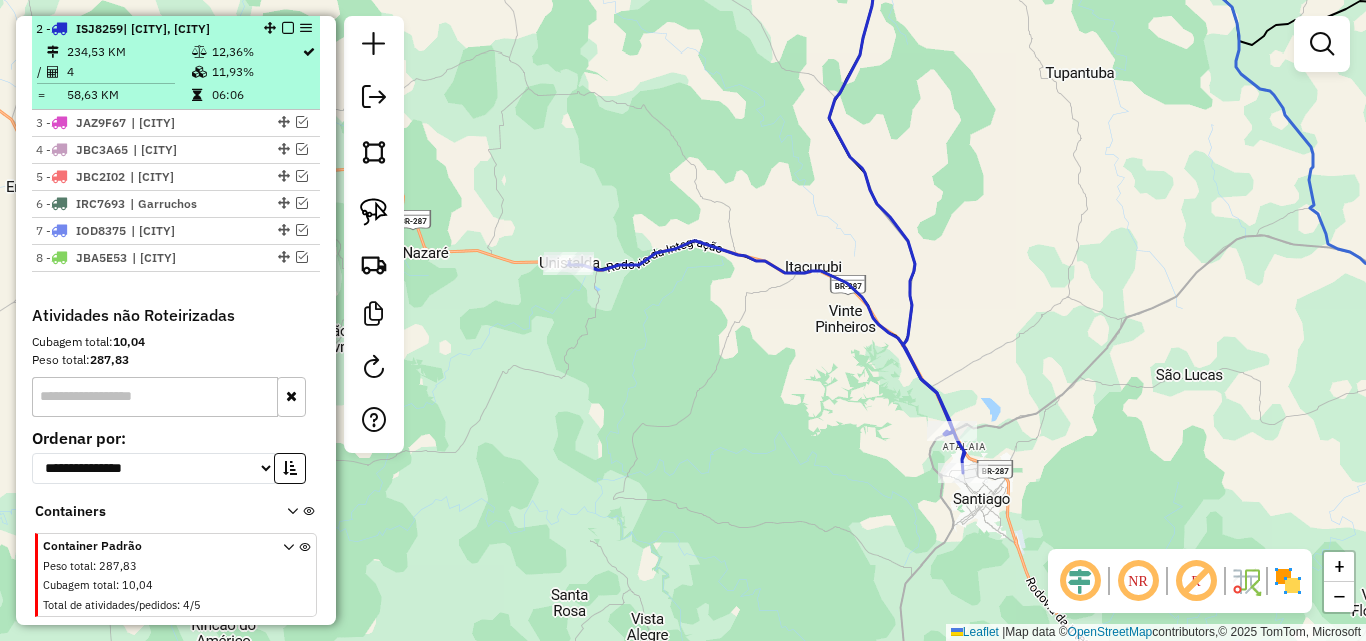 click on "4" at bounding box center (128, 72) 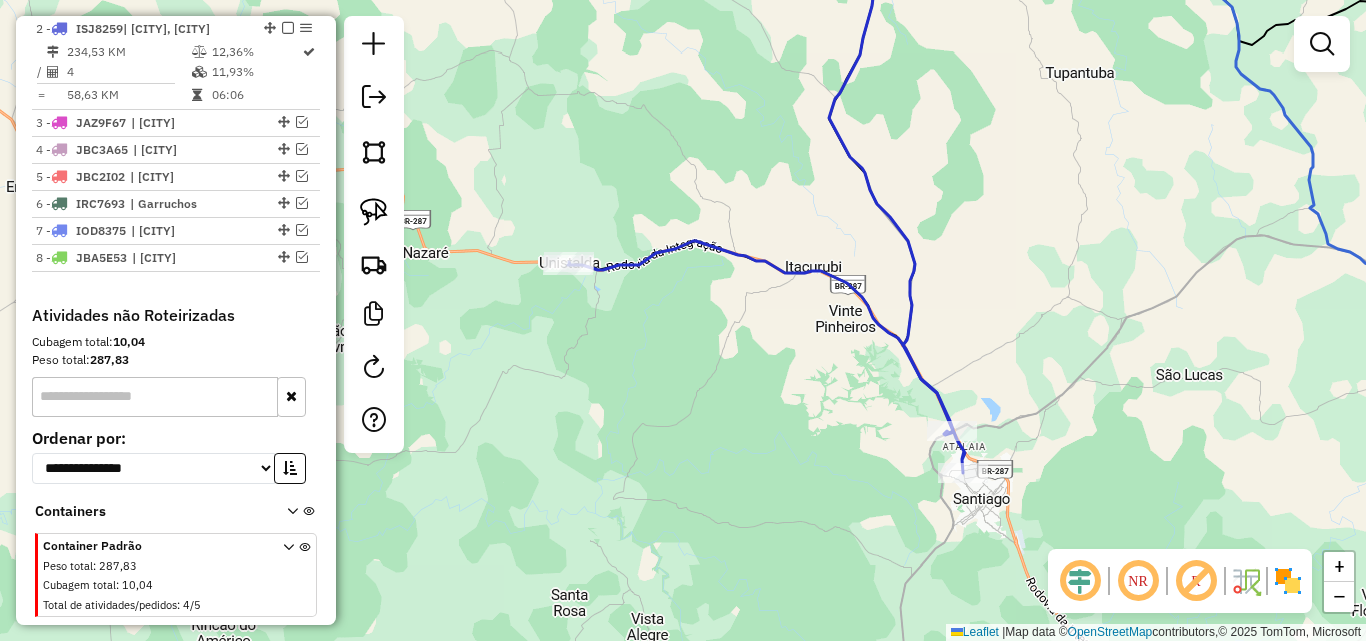 select on "*********" 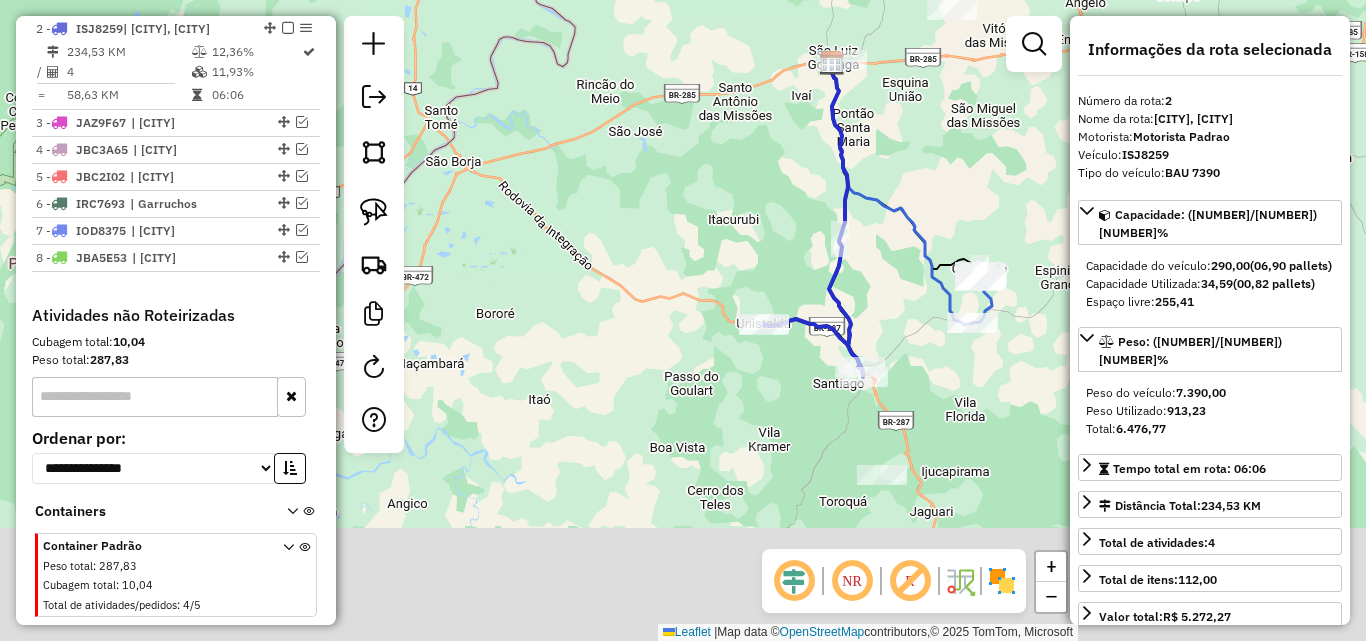 drag, startPoint x: 936, startPoint y: 397, endPoint x: 887, endPoint y: 275, distance: 131.47243 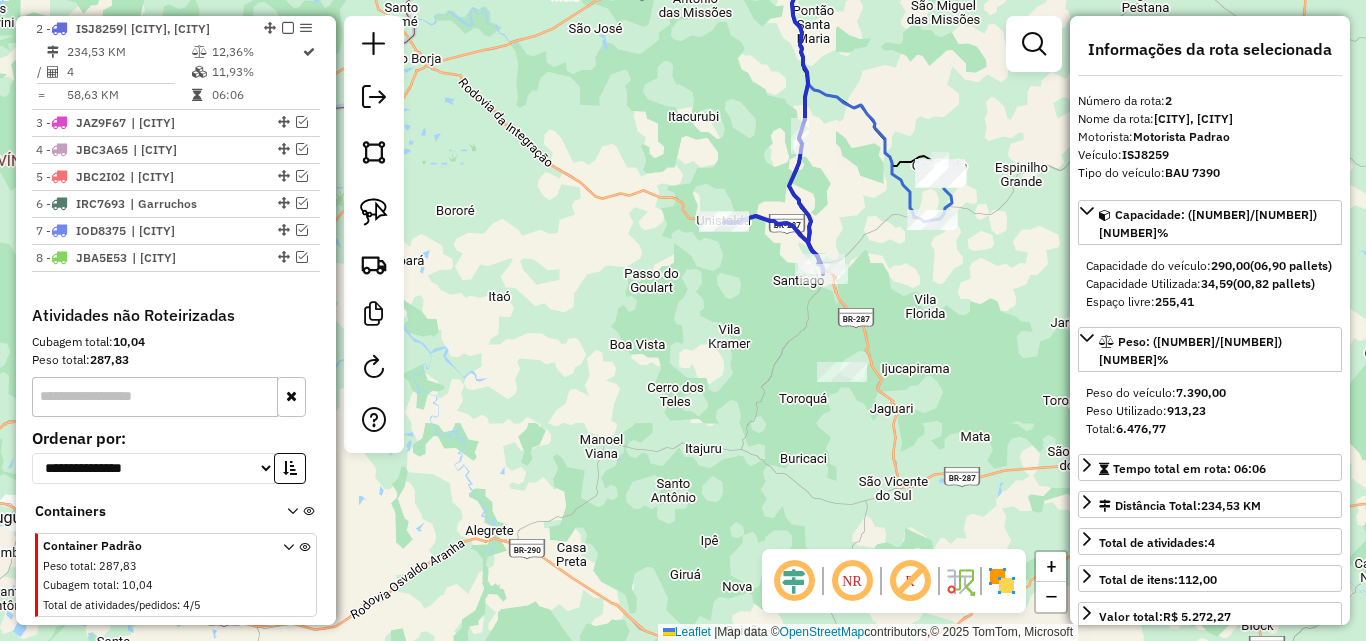 click on "Janela de atendimento Grade de atendimento Capacidade Transportadoras Veículos Cliente Pedidos  Rotas Selecione os dias de semana para filtrar as janelas de atendimento  Seg   Ter   Qua   Qui   Sex   Sáb   Dom  Informe o período da janela de atendimento: De: Até:  Filtrar exatamente a janela do cliente  Considerar janela de atendimento padrão  Selecione os dias de semana para filtrar as grades de atendimento  Seg   Ter   Qua   Qui   Sex   Sáb   Dom   Considerar clientes sem dia de atendimento cadastrado  Clientes fora do dia de atendimento selecionado Filtrar as atividades entre os valores definidos abaixo:  Peso mínimo:   Peso máximo:   Cubagem mínima:   Cubagem máxima:   De:   Até:  Filtrar as atividades entre o tempo de atendimento definido abaixo:  De:   Até:   Considerar capacidade total dos clientes não roteirizados Transportadora: Selecione um ou mais itens Tipo de veículo: Selecione um ou mais itens Veículo: Selecione um ou mais itens Motorista: Selecione um ou mais itens Nome: Rótulo:" 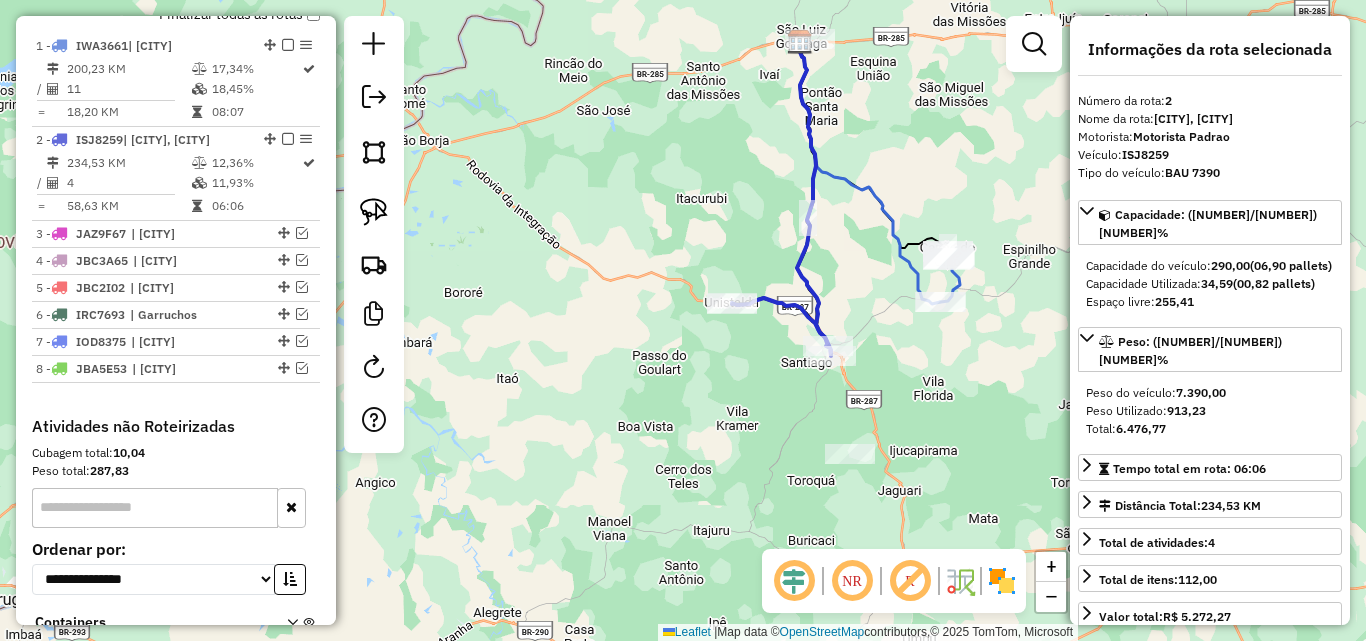 scroll, scrollTop: 544, scrollLeft: 0, axis: vertical 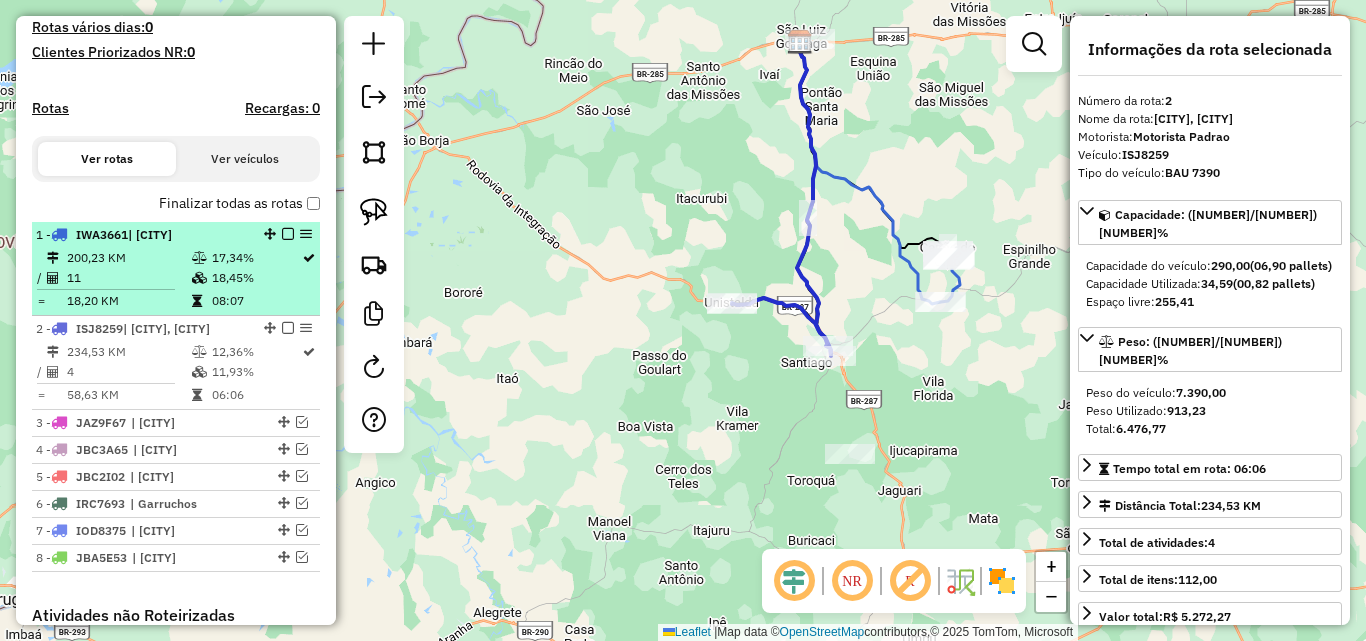 click on "| [CITY]" at bounding box center (150, 234) 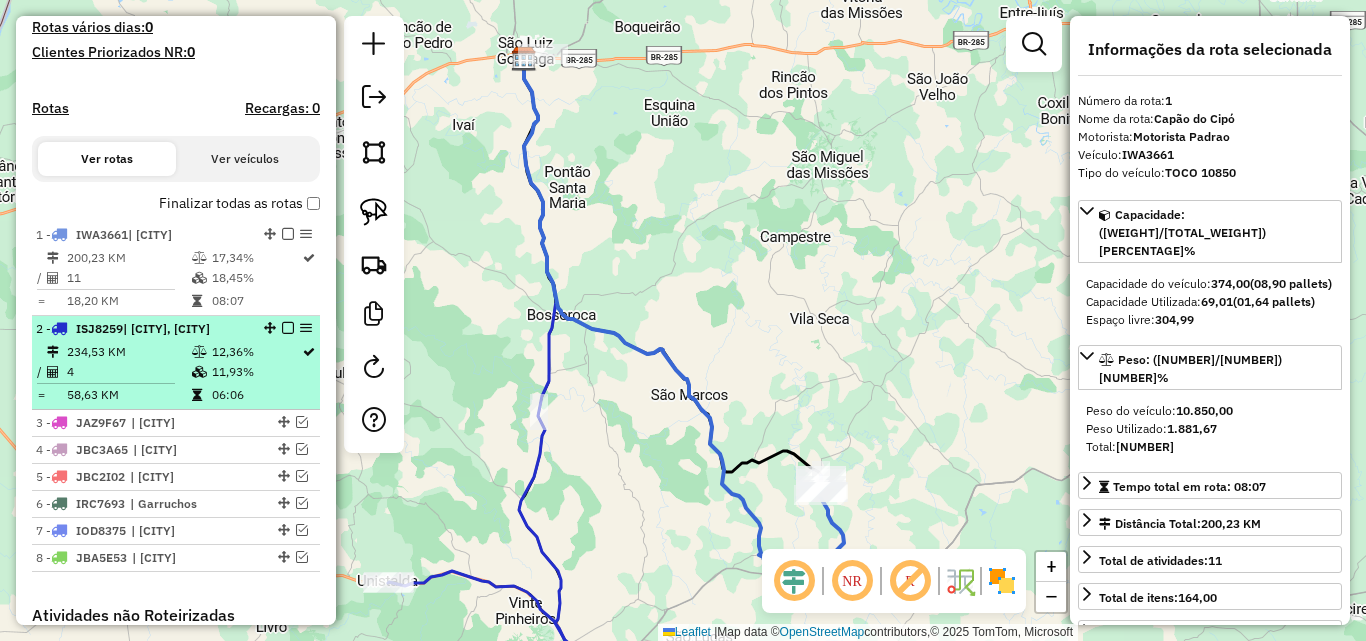 click on "[NUMBER] -     [PLATE]   | [CITY], [CITY]" at bounding box center (142, 329) 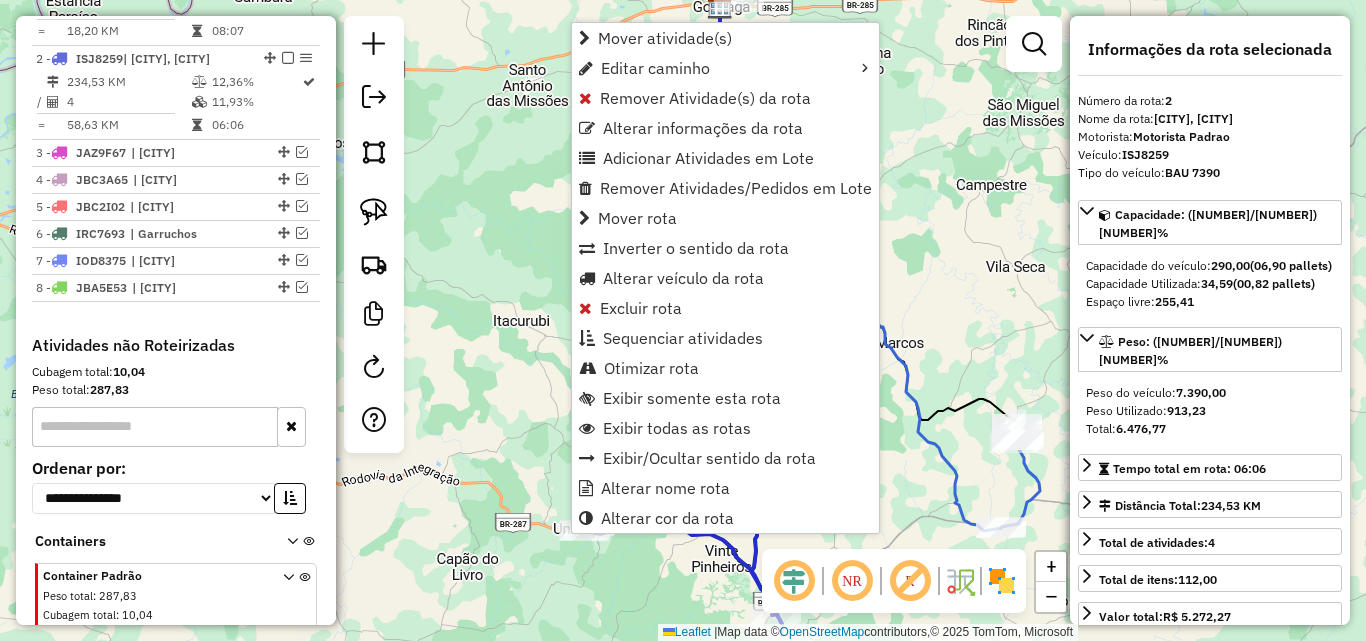 scroll, scrollTop: 844, scrollLeft: 0, axis: vertical 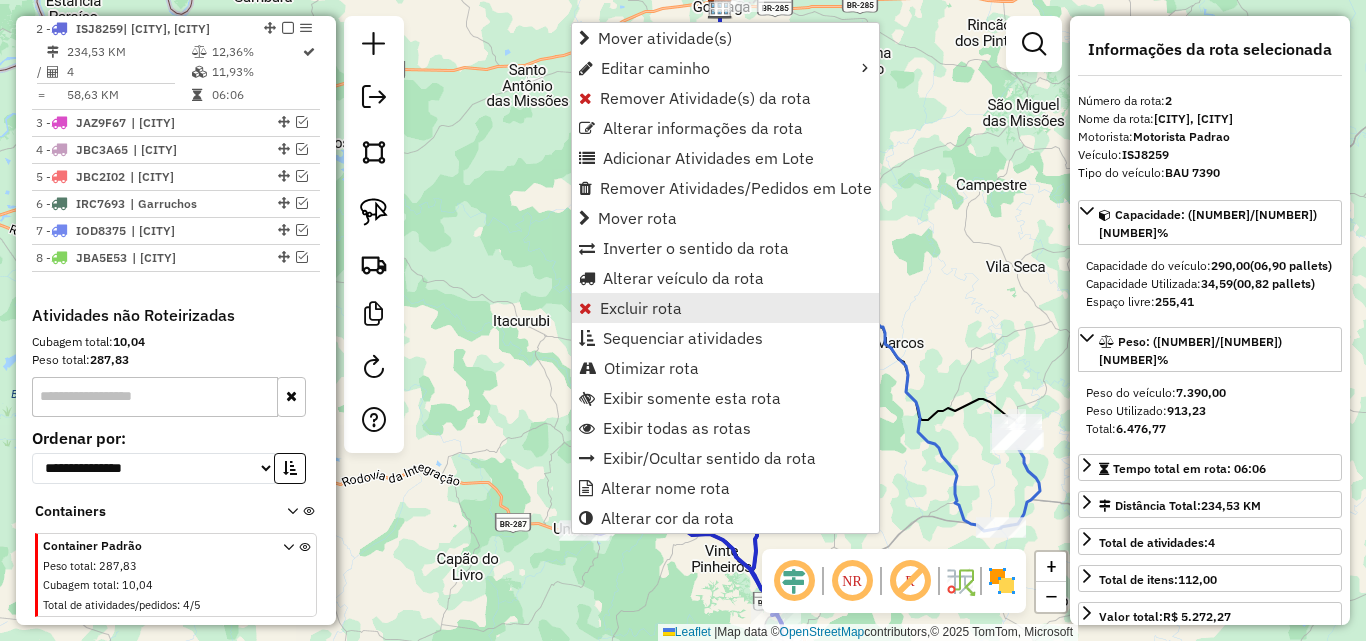 click on "Excluir rota" at bounding box center [641, 308] 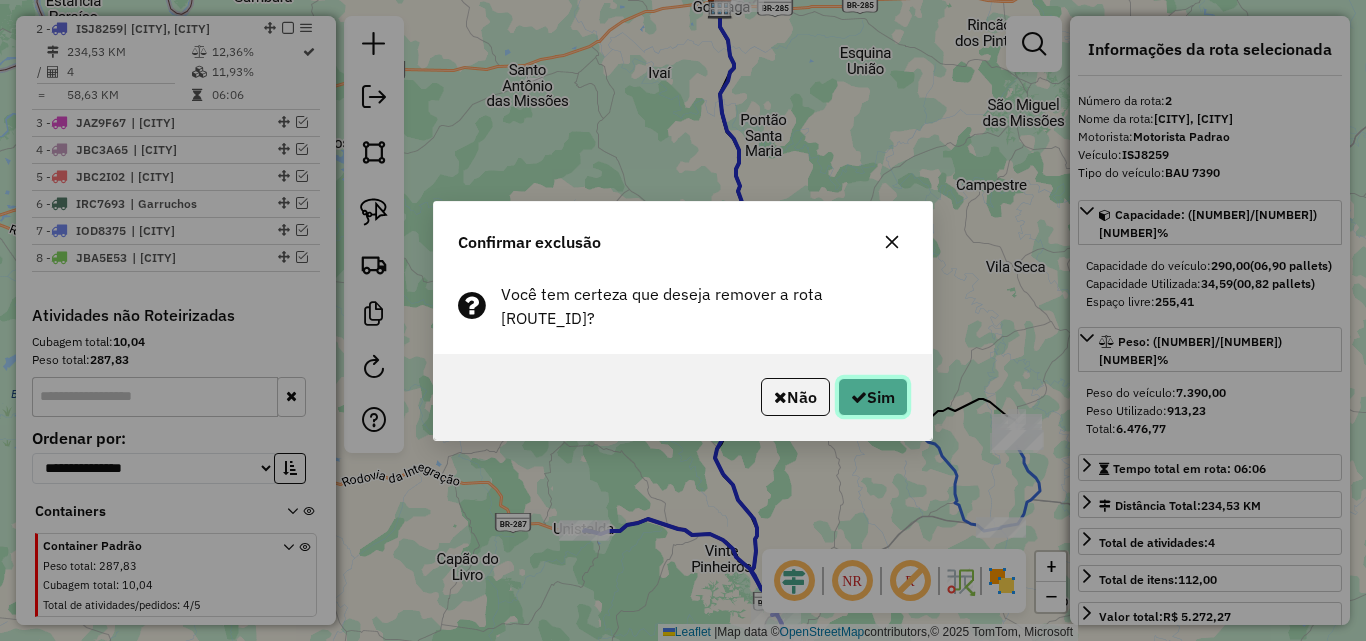click on "Sim" 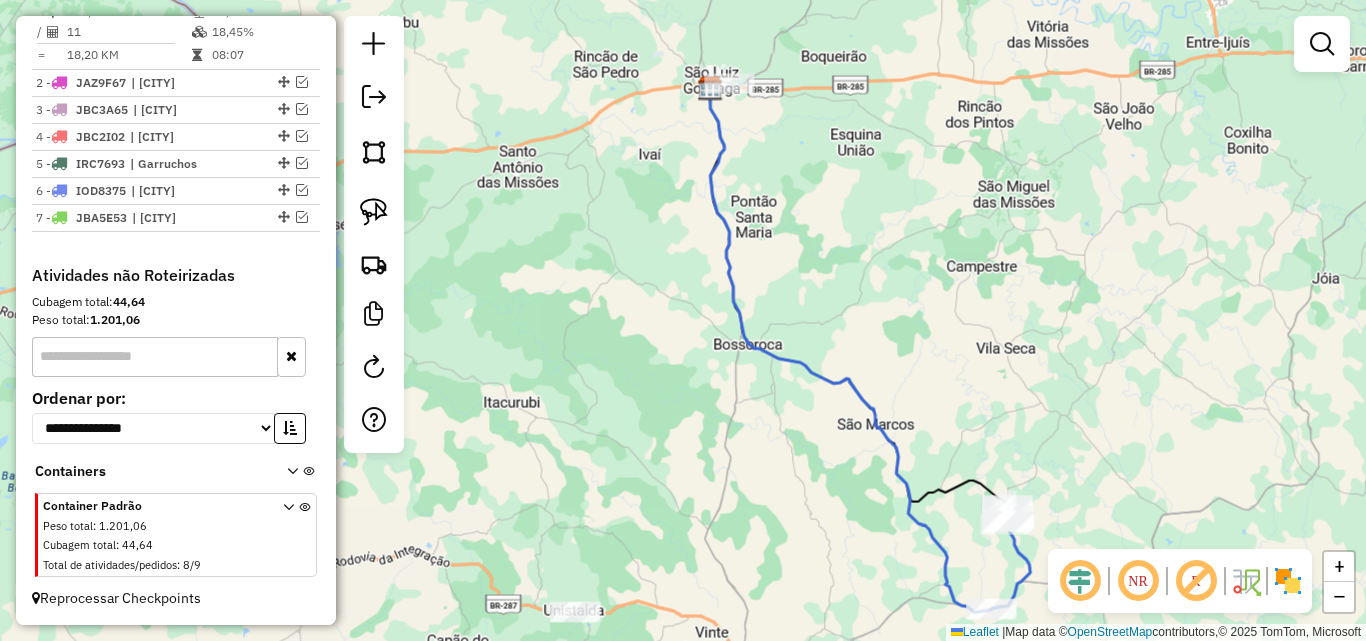 scroll, scrollTop: 732, scrollLeft: 0, axis: vertical 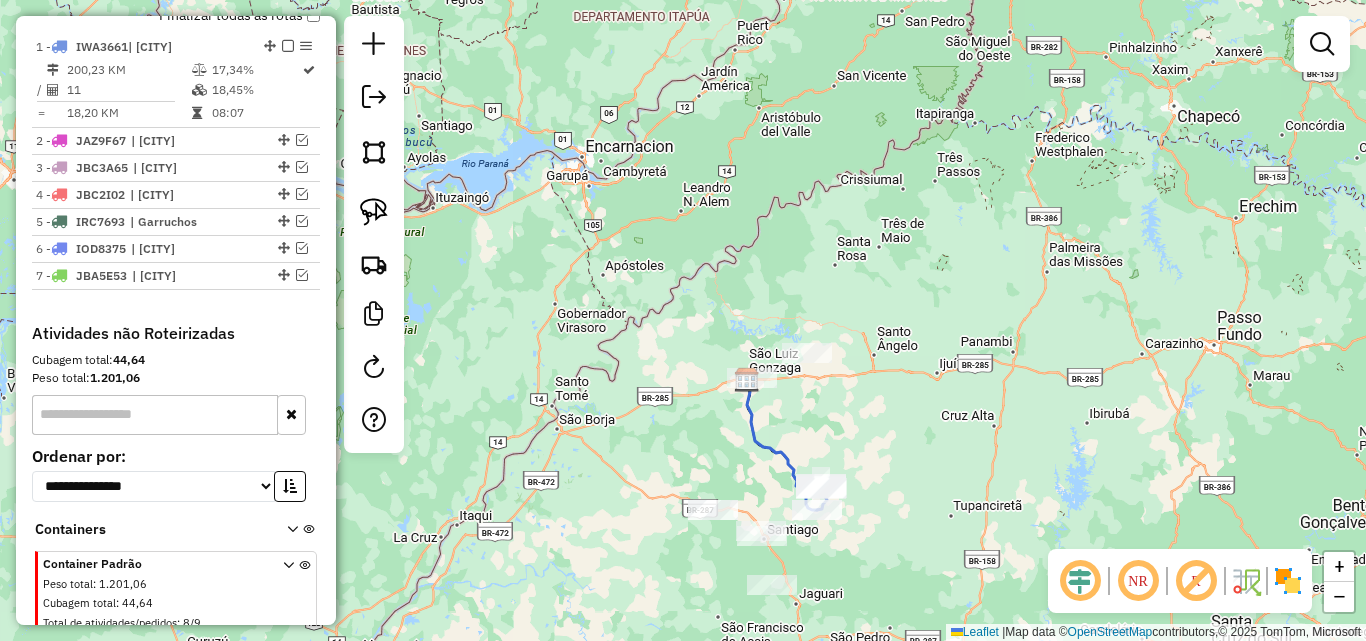 drag, startPoint x: 762, startPoint y: 373, endPoint x: 749, endPoint y: 334, distance: 41.109608 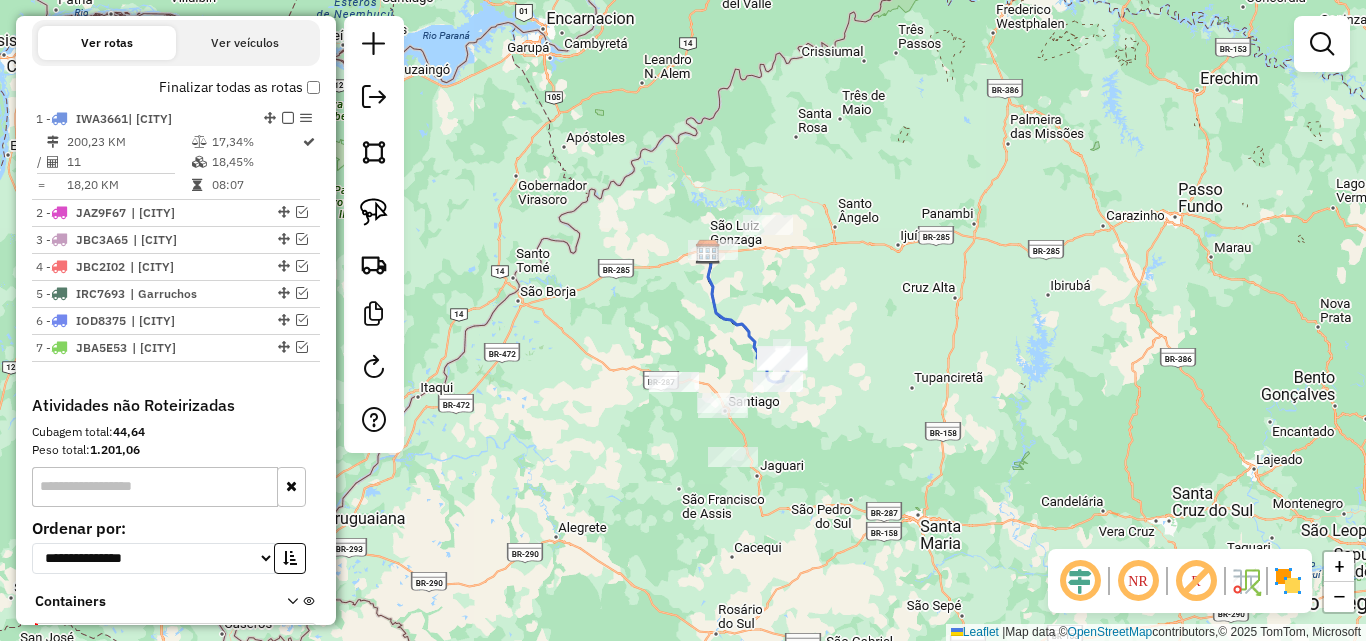 scroll, scrollTop: 632, scrollLeft: 0, axis: vertical 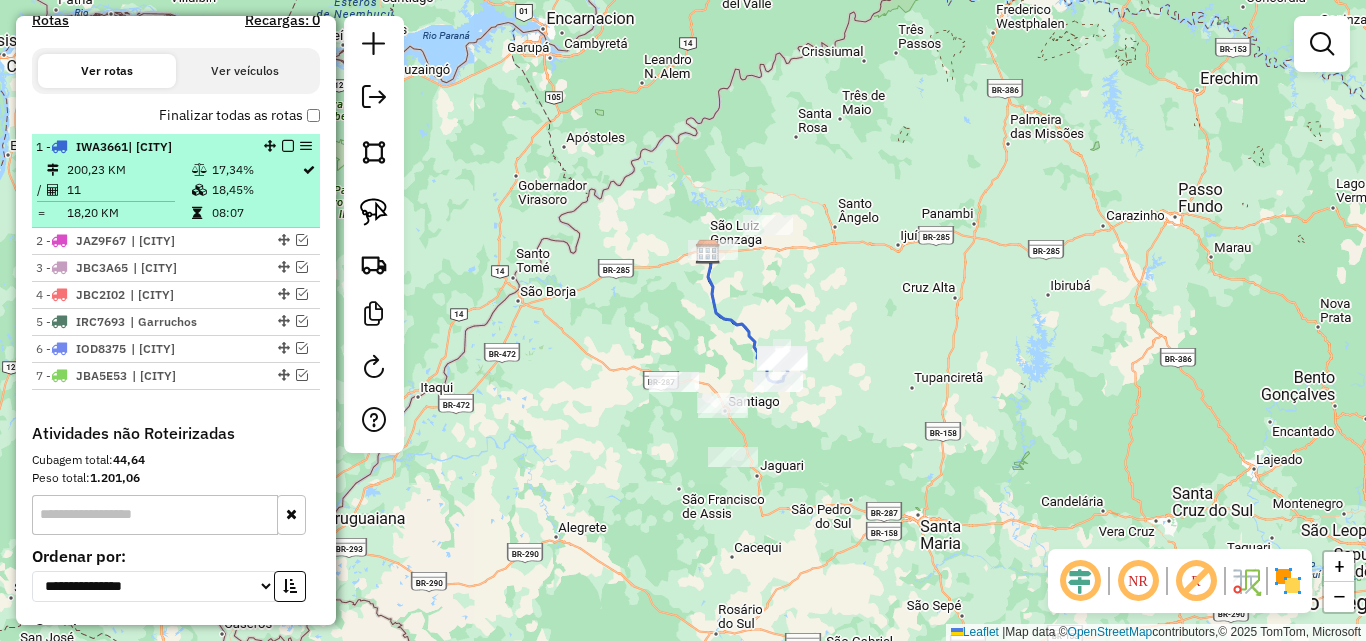 click at bounding box center (288, 146) 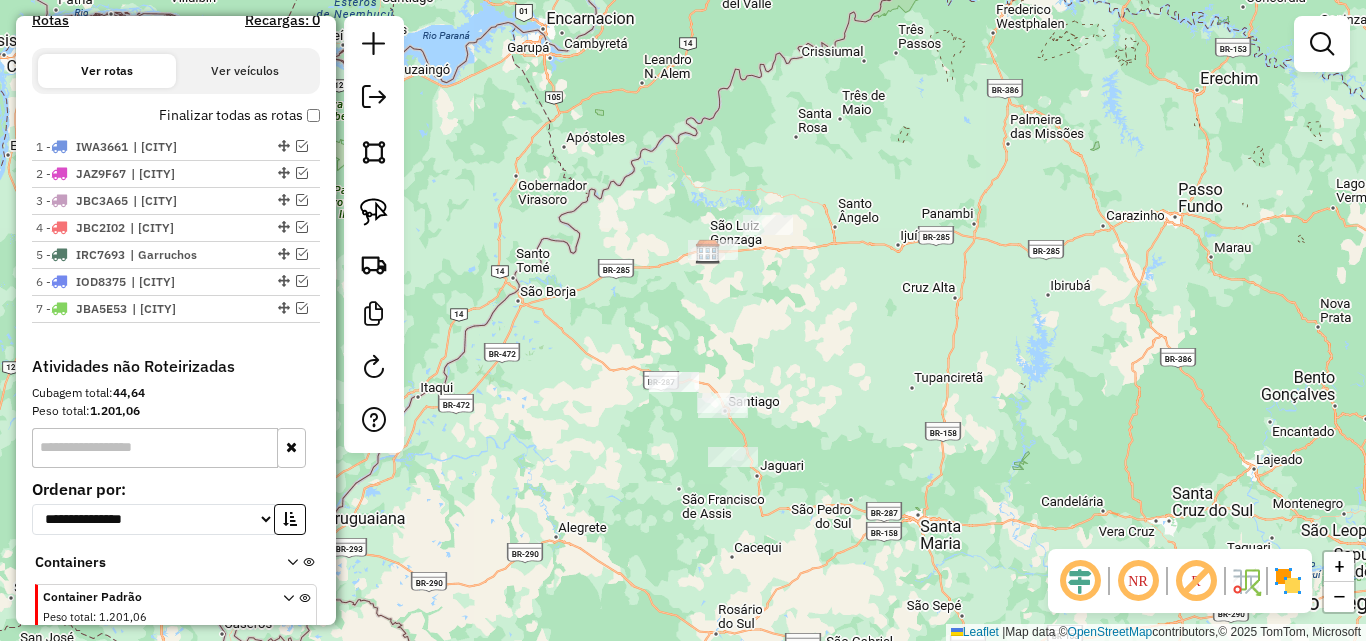drag, startPoint x: 693, startPoint y: 308, endPoint x: 683, endPoint y: 290, distance: 20.59126 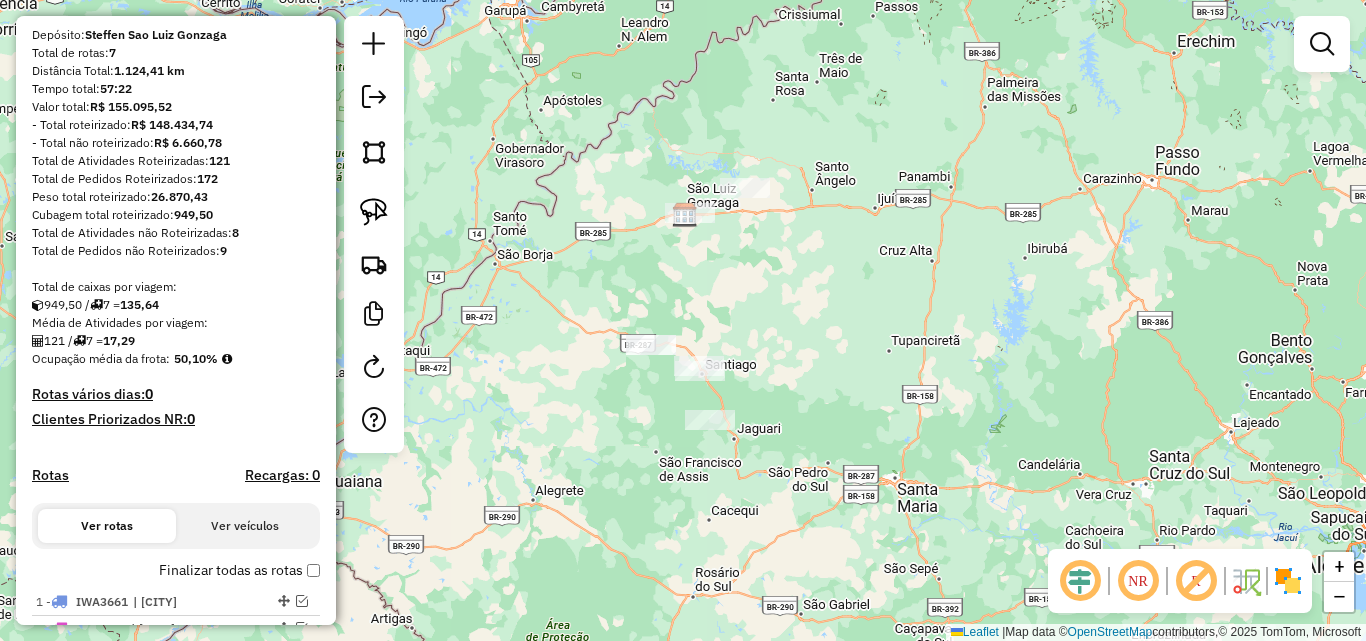 scroll, scrollTop: 32, scrollLeft: 0, axis: vertical 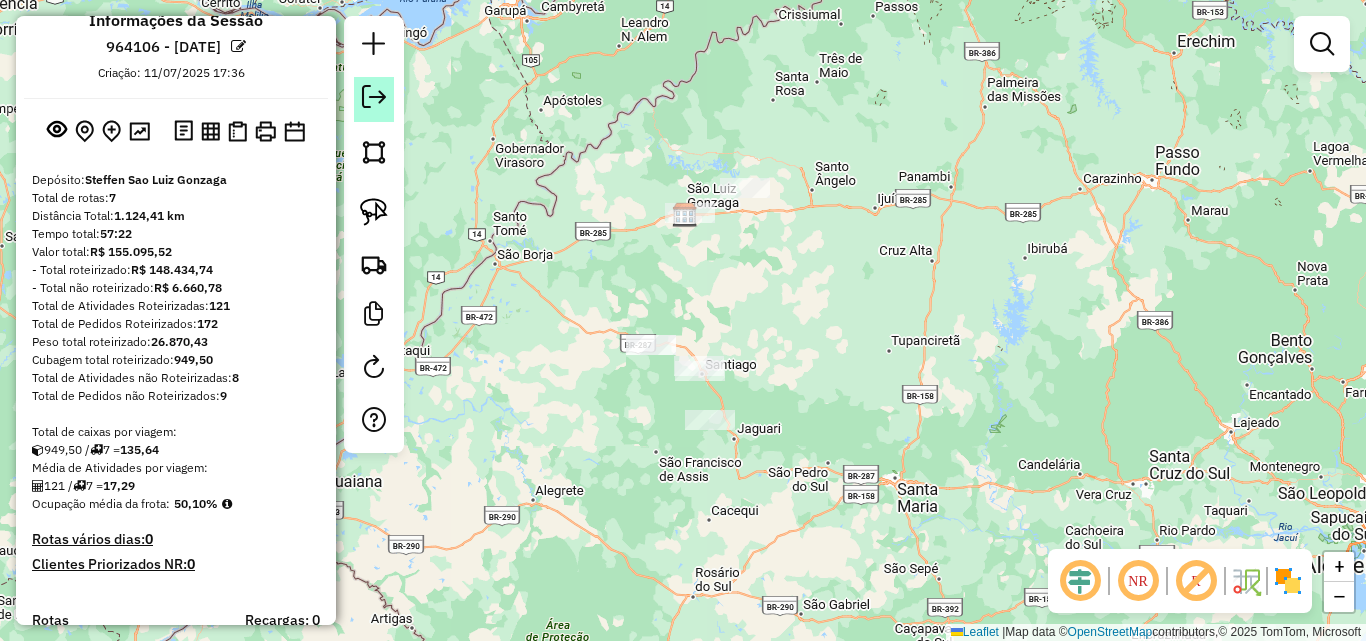 click 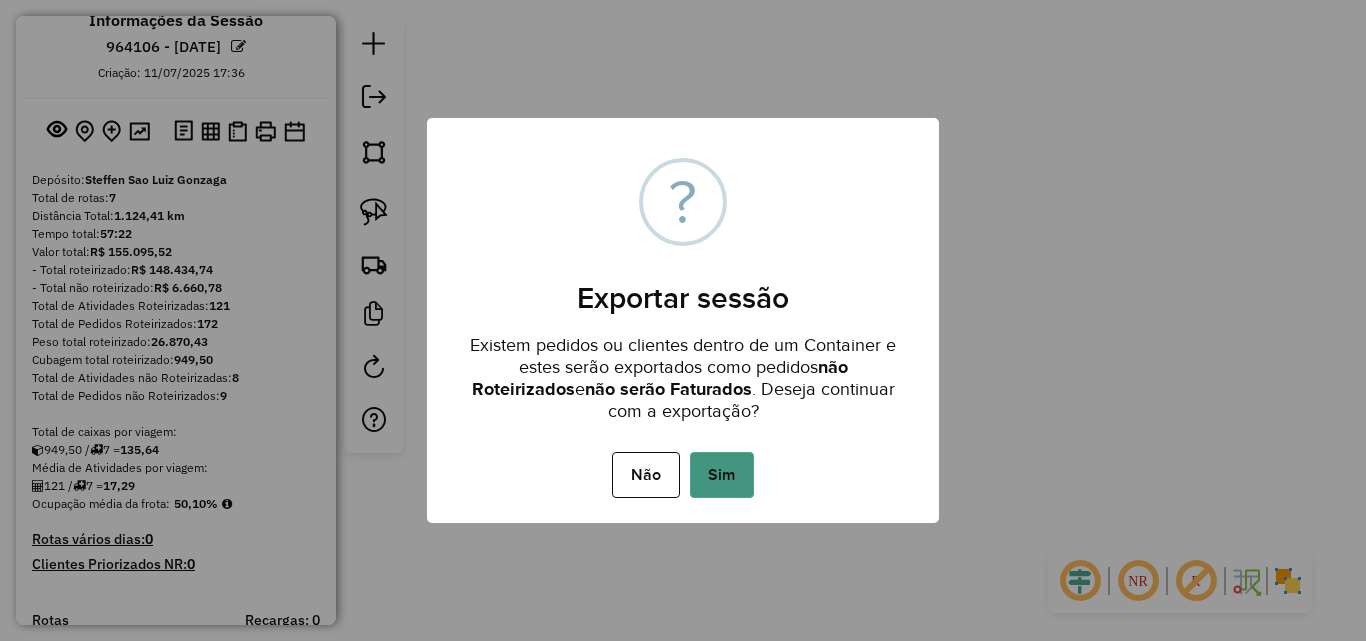 click on "Sim" at bounding box center [722, 475] 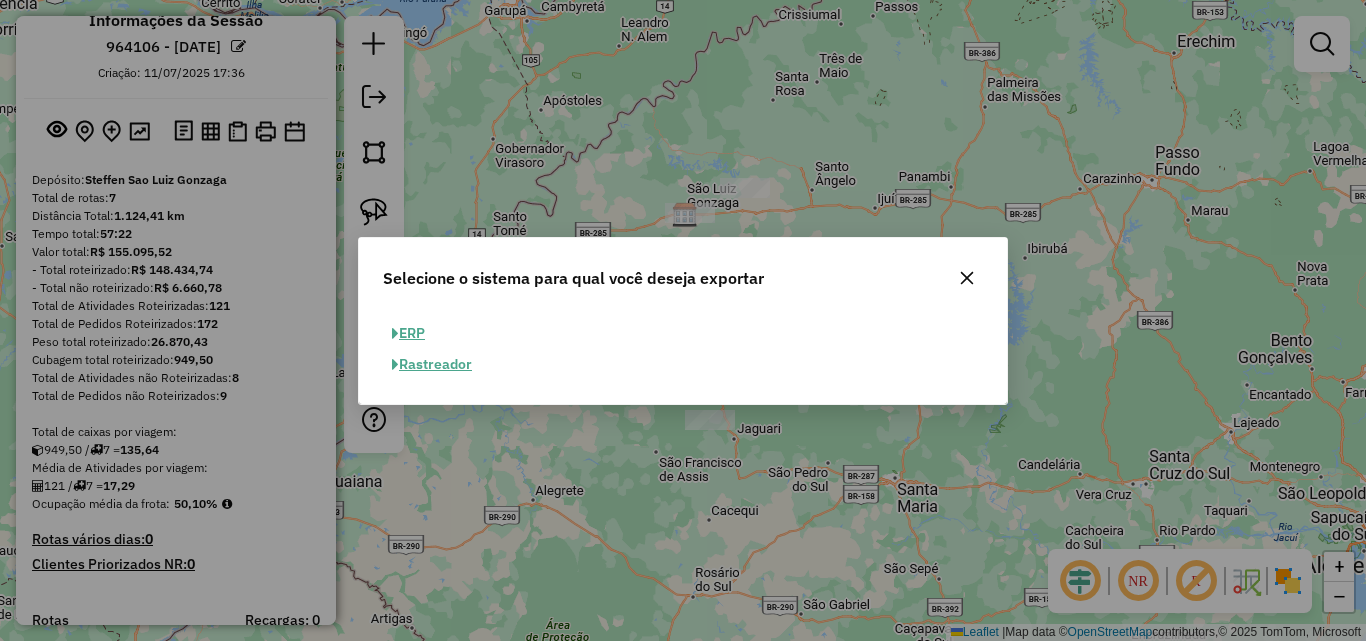 click on "ERP" 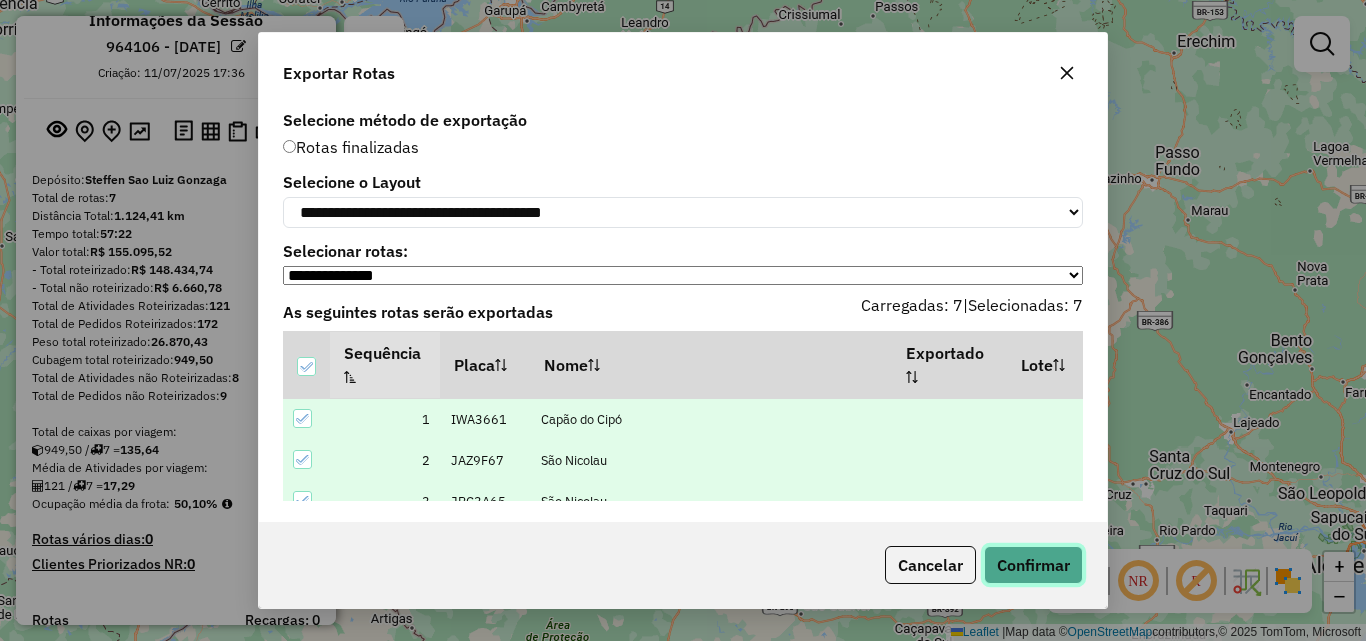 click on "Confirmar" 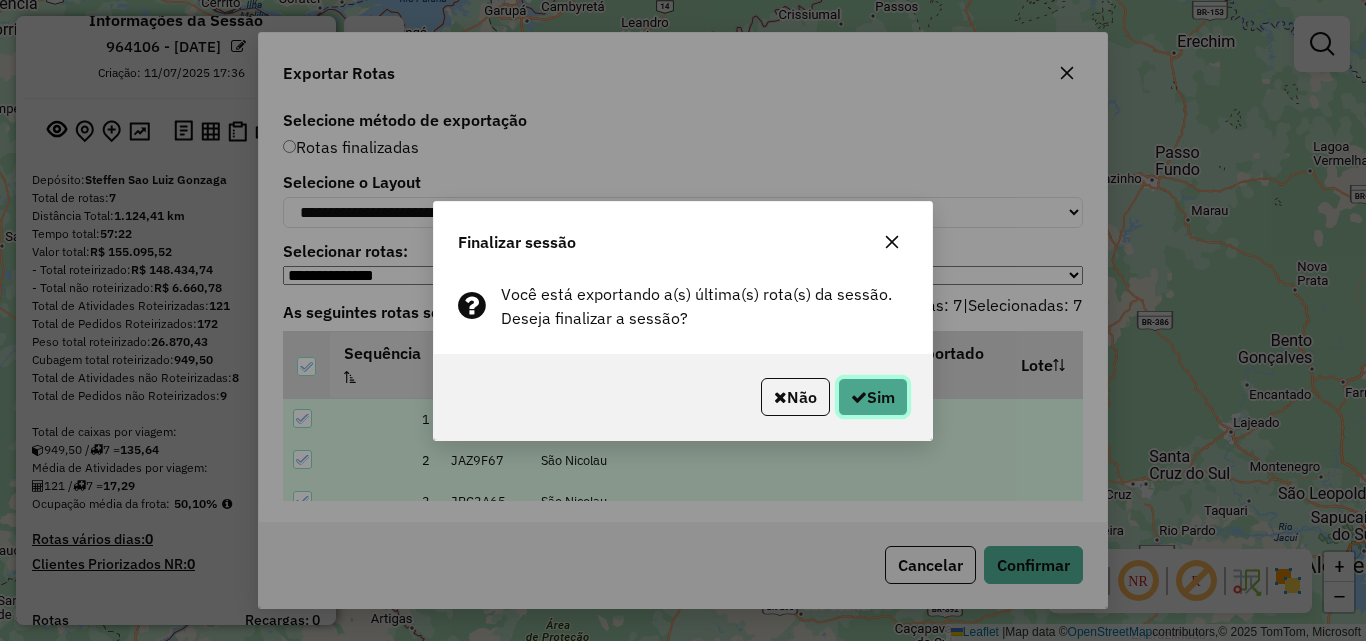 click 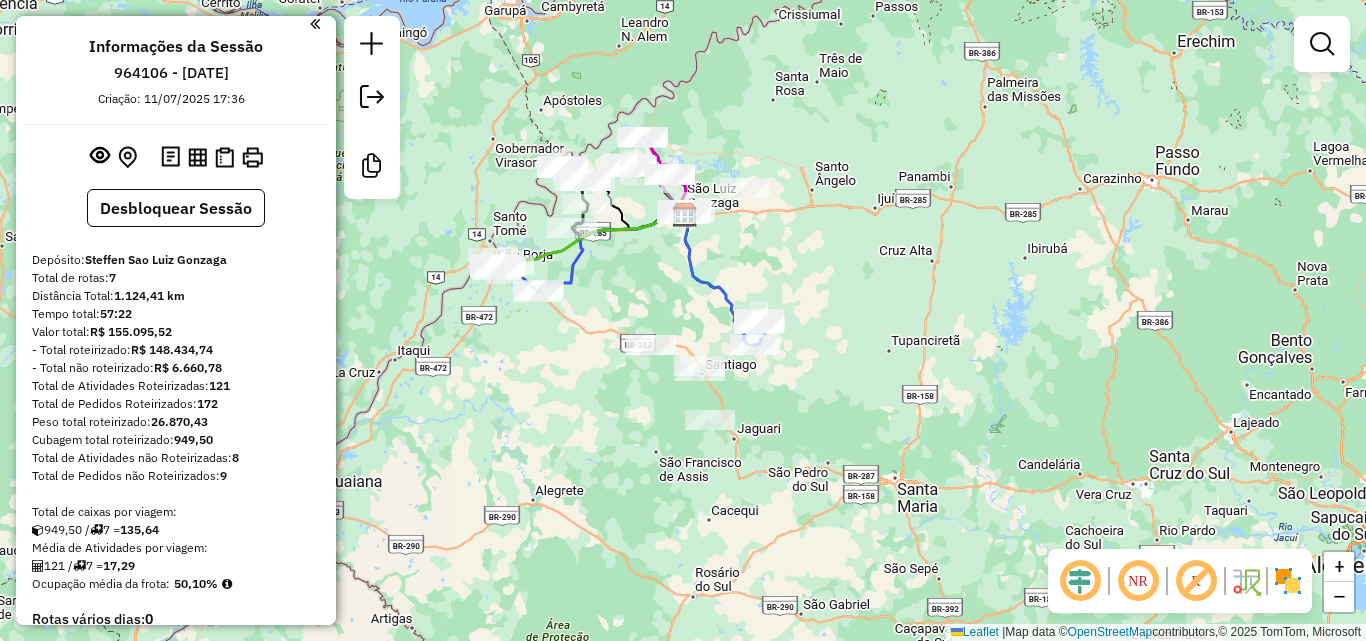 scroll, scrollTop: 0, scrollLeft: 0, axis: both 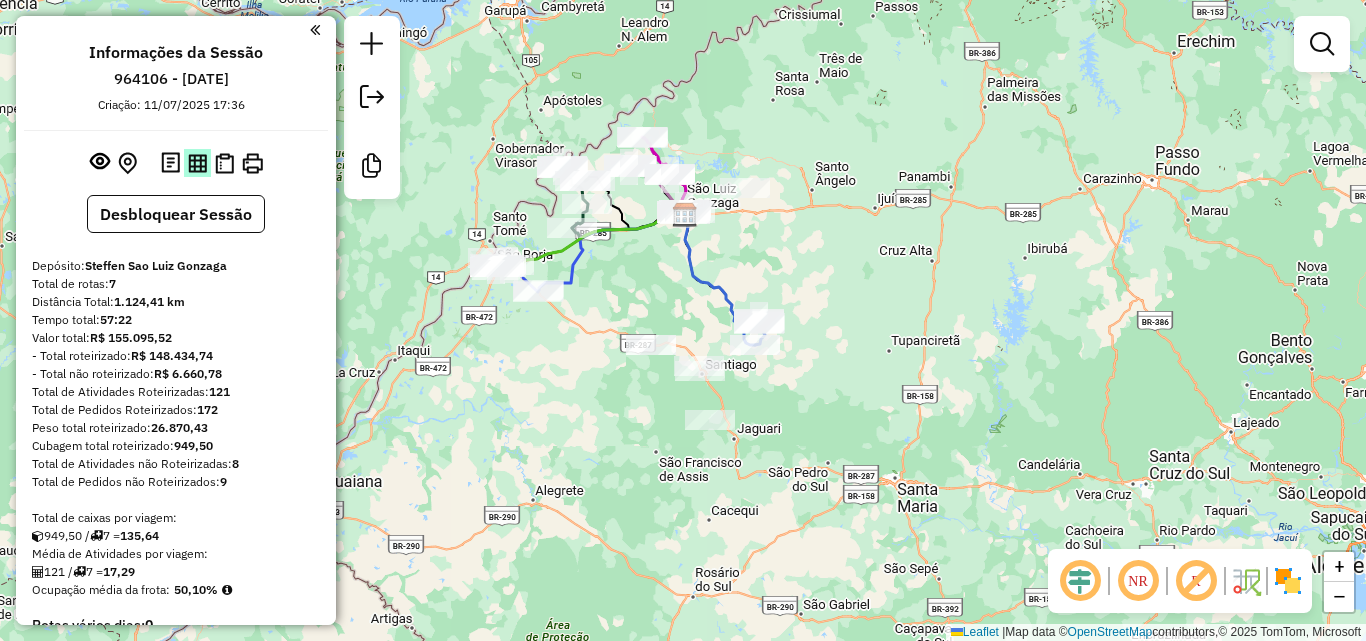 click at bounding box center [197, 163] 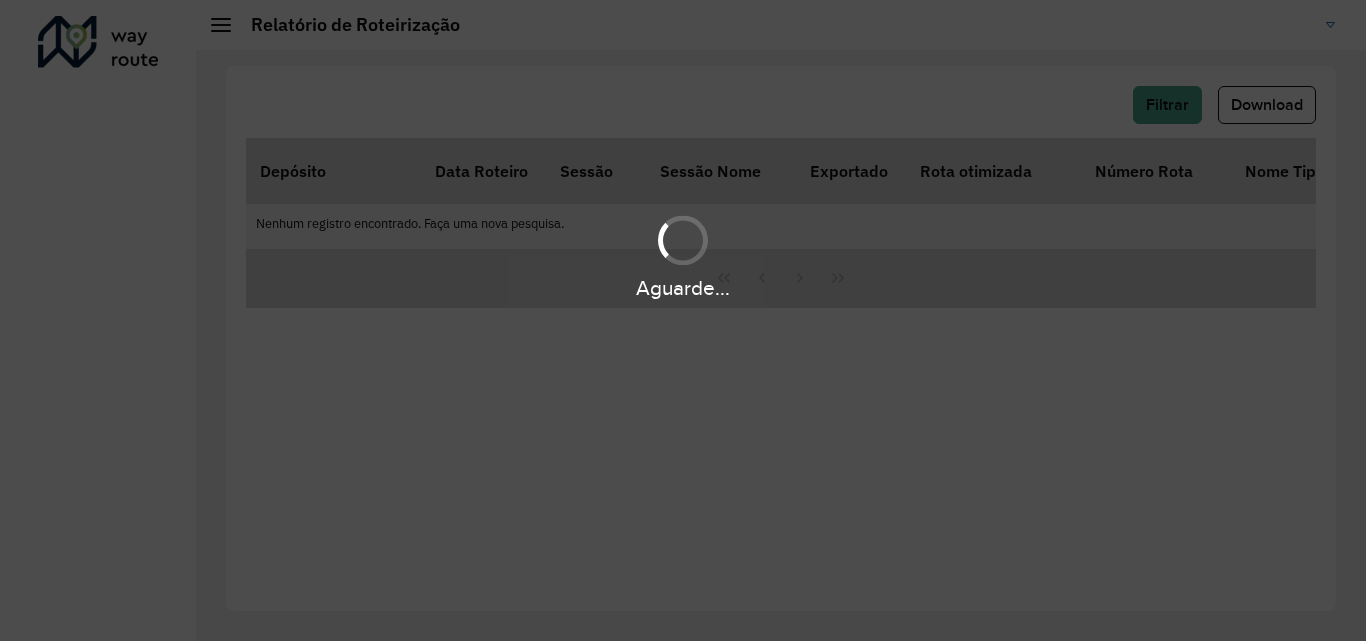 scroll, scrollTop: 0, scrollLeft: 0, axis: both 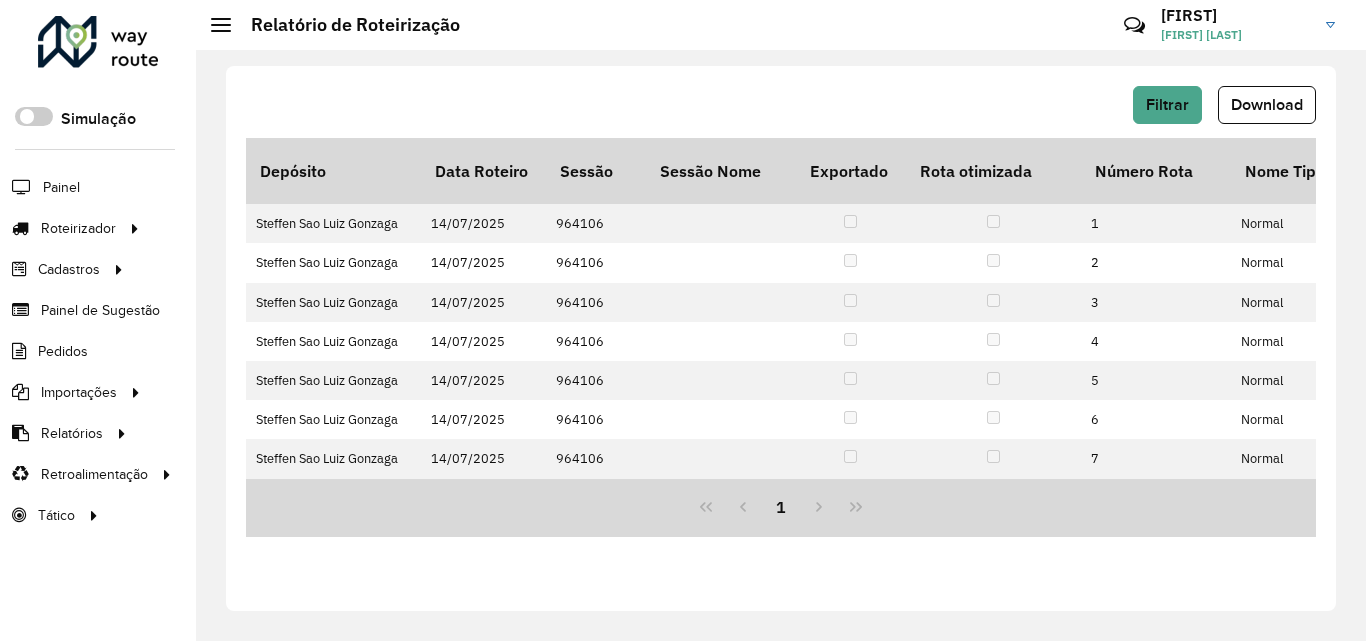 click on "Download" 